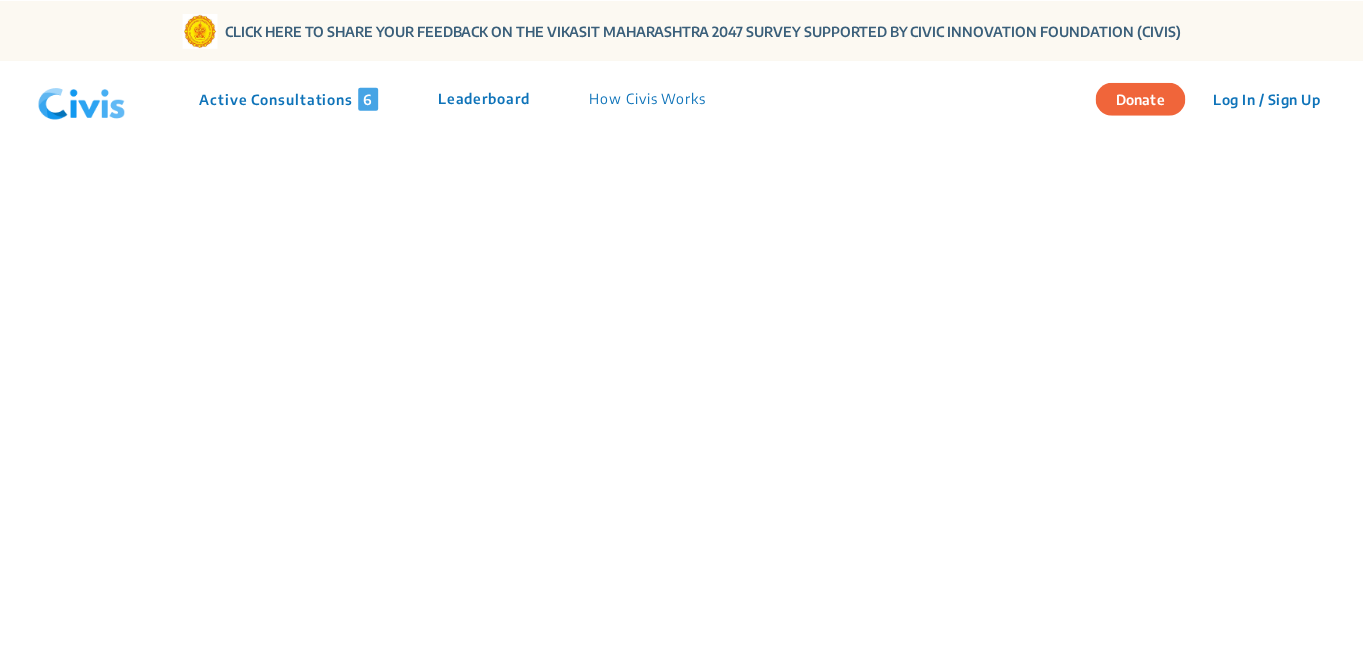 scroll, scrollTop: 0, scrollLeft: 0, axis: both 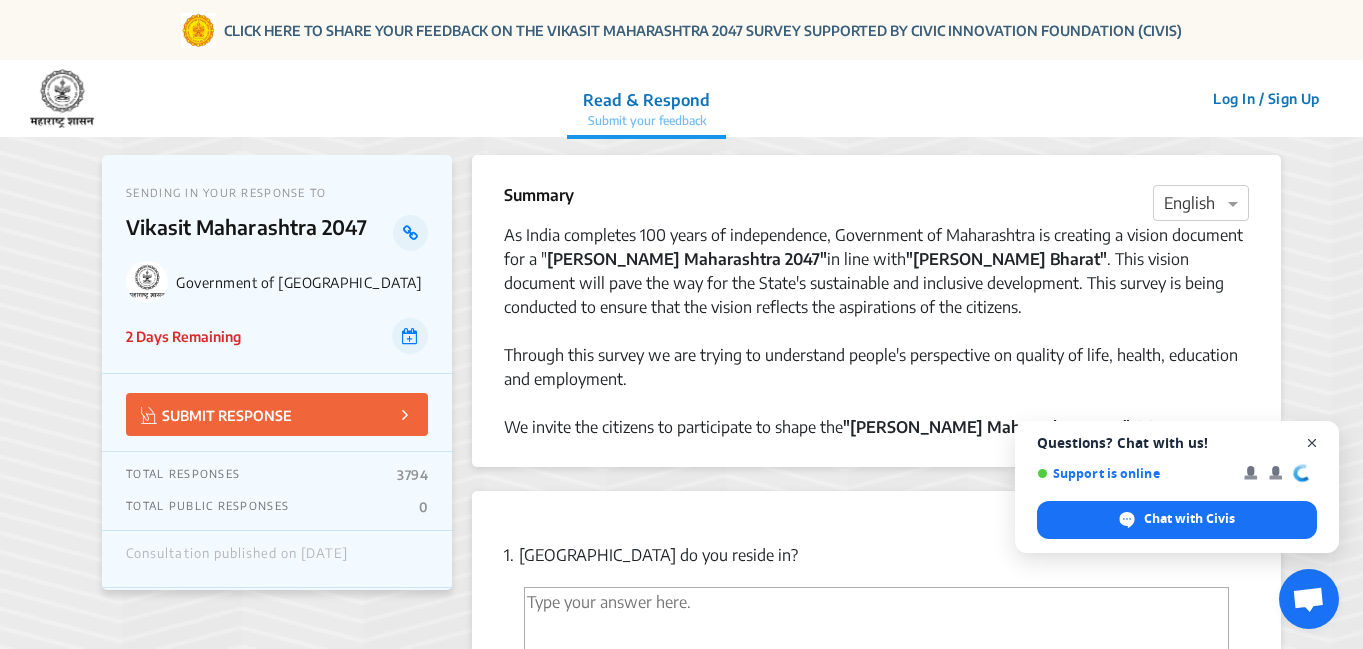 click at bounding box center (1312, 443) 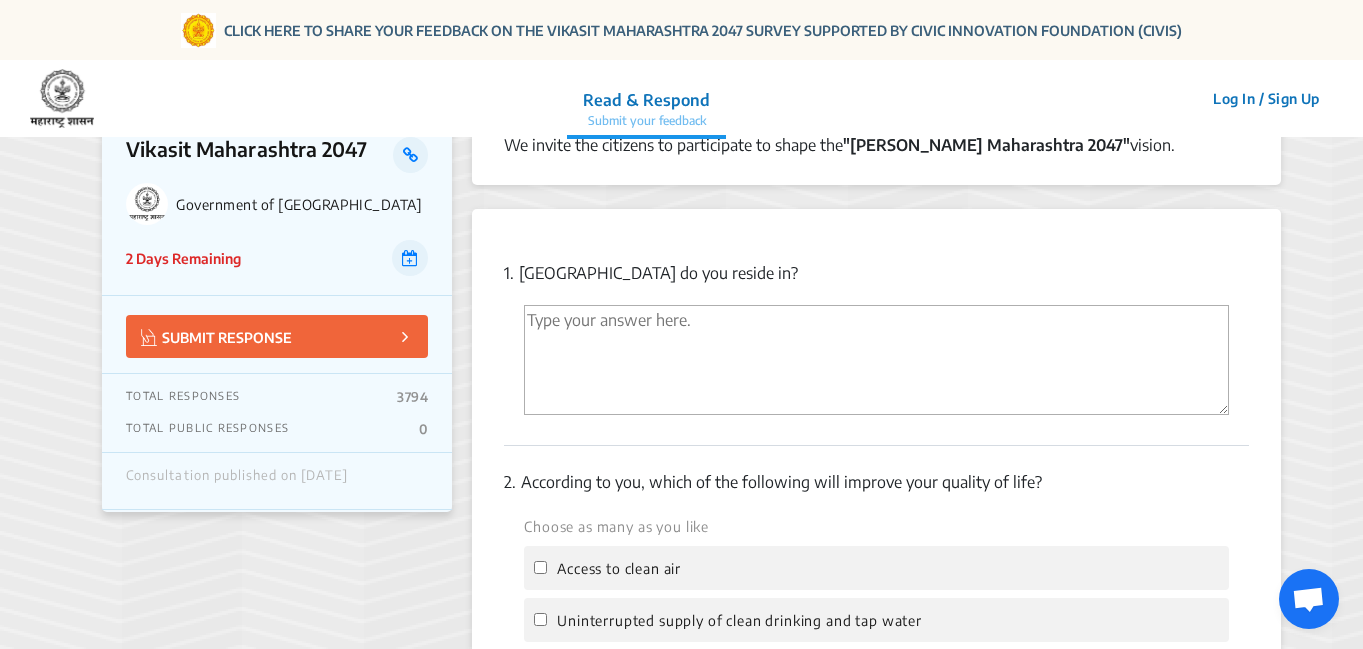 scroll, scrollTop: 300, scrollLeft: 0, axis: vertical 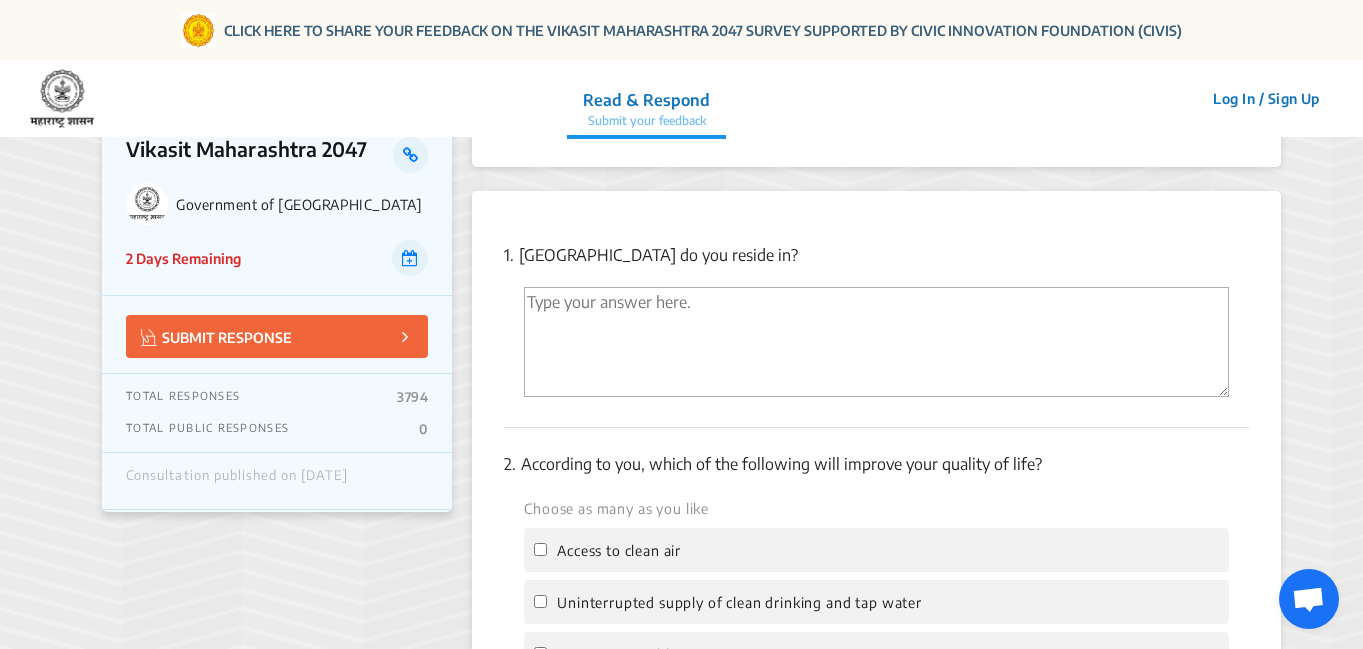 click at bounding box center (876, 342) 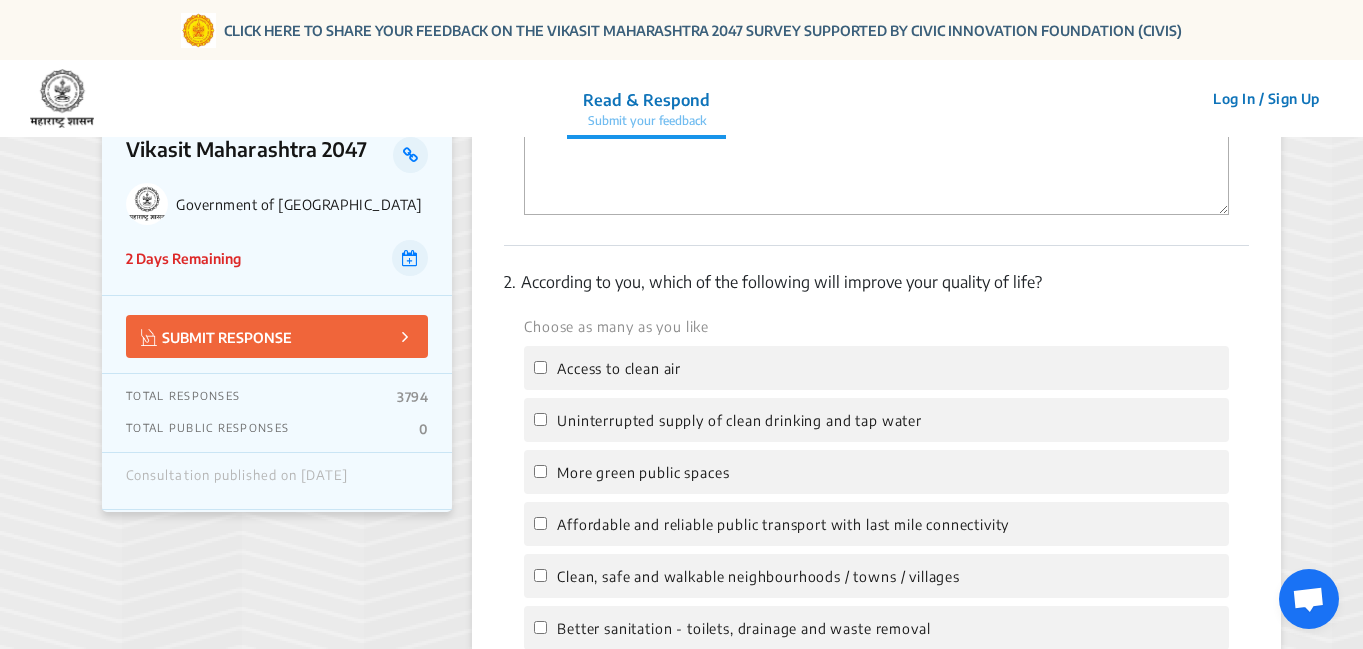 scroll, scrollTop: 500, scrollLeft: 0, axis: vertical 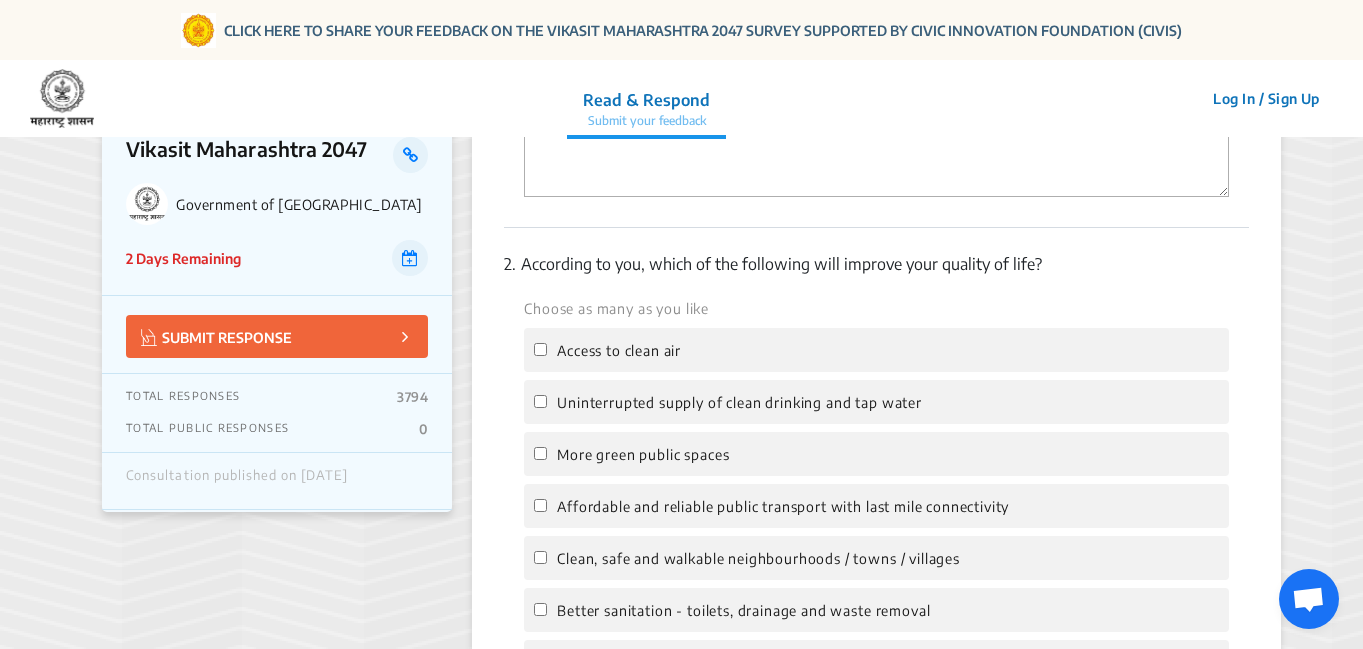 type on "Chhatrapati Sambhajinagar" 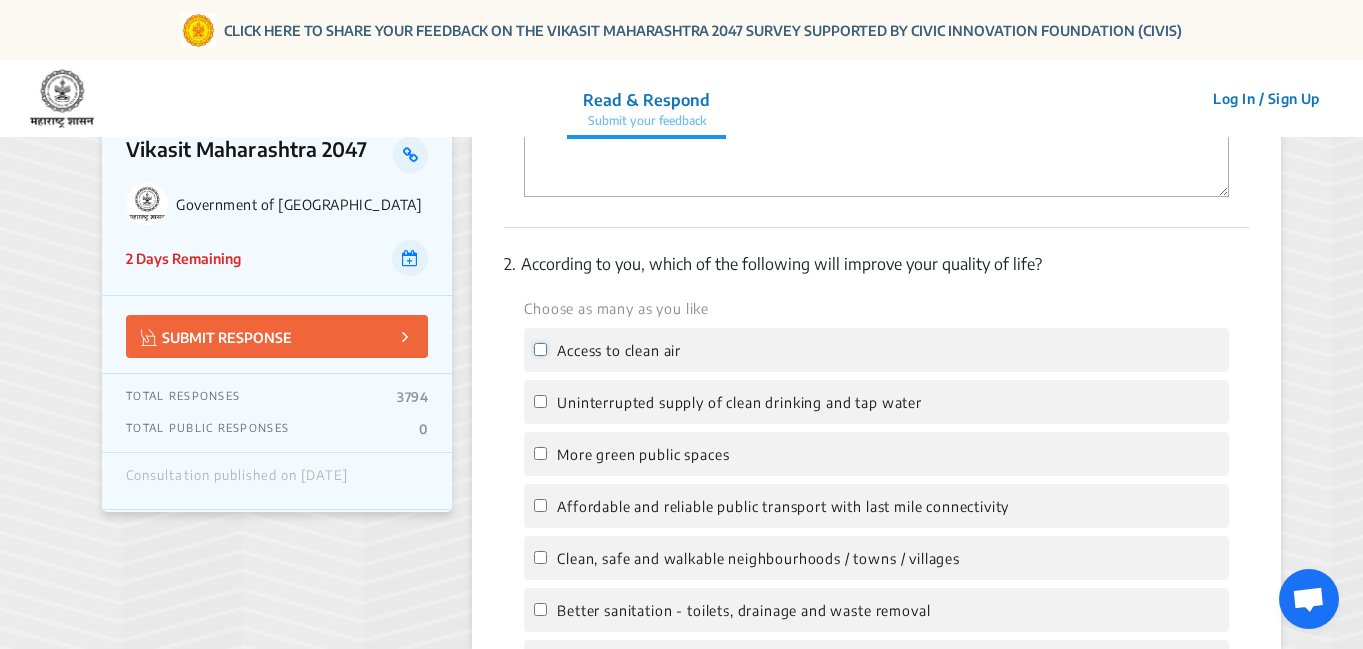 click on "Access to clean air" 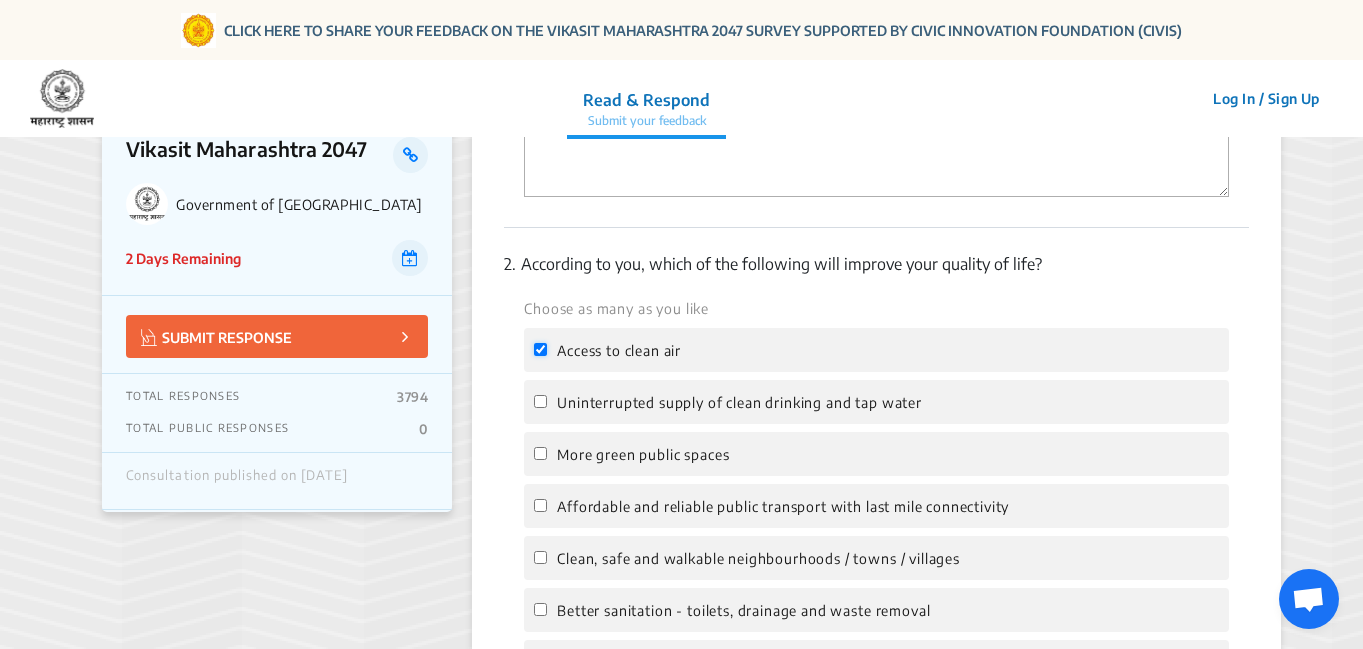 checkbox on "true" 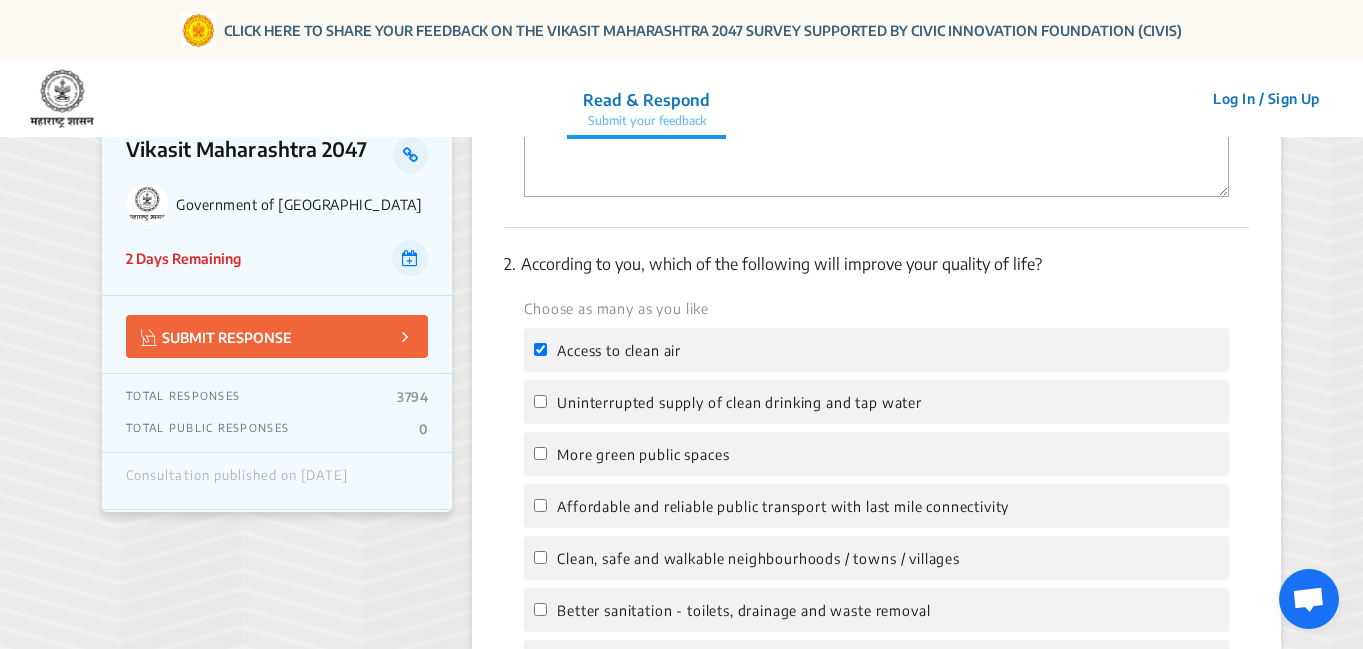 click on "Uninterrupted supply of clean drinking and tap water" 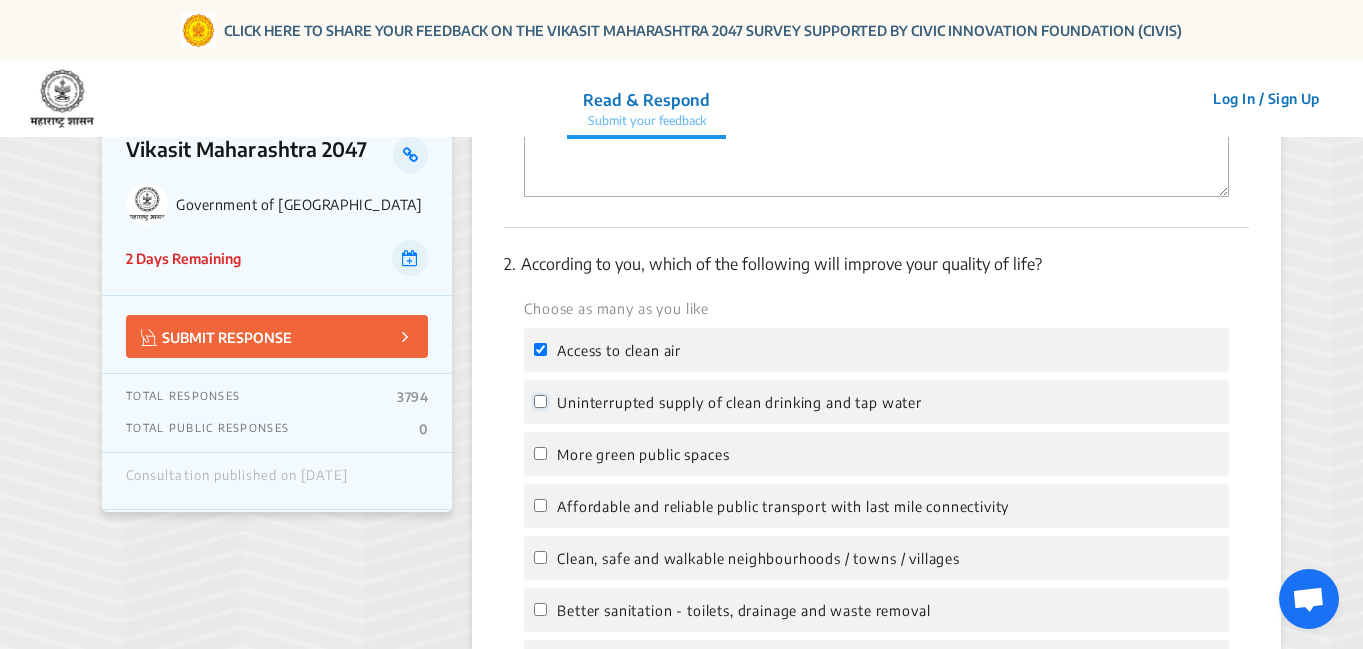 click on "Uninterrupted supply of clean drinking and tap water" 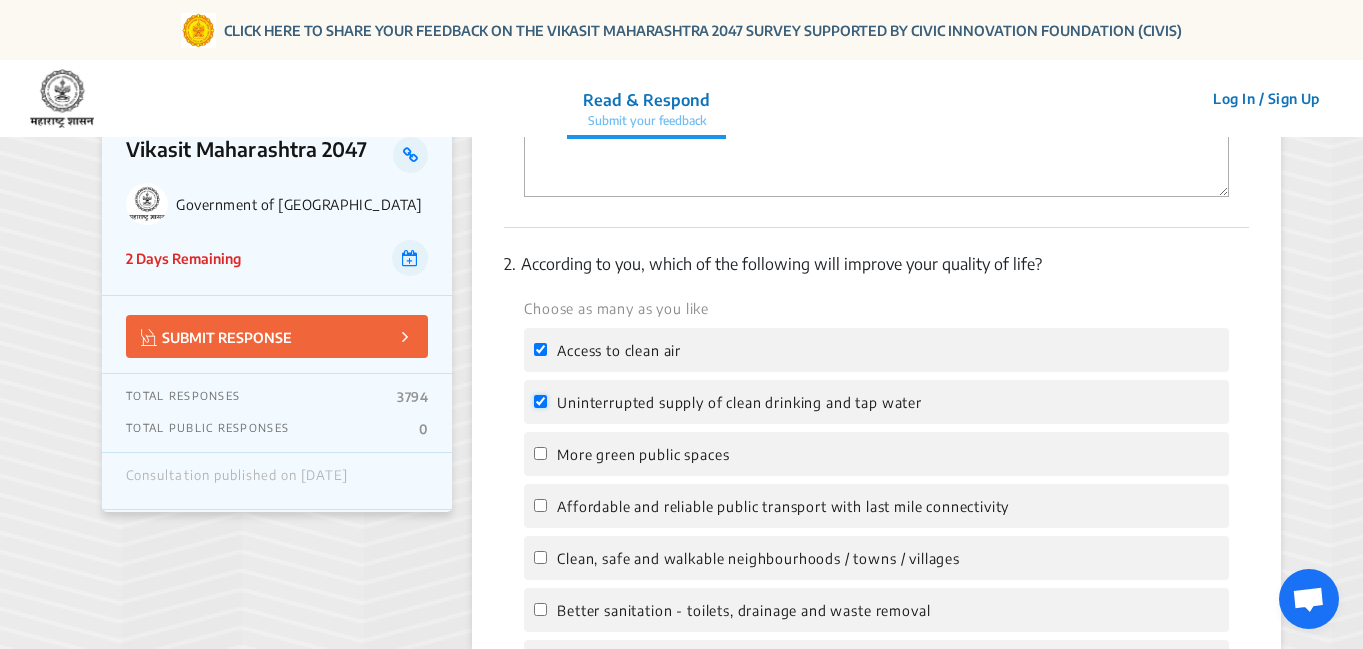 checkbox on "true" 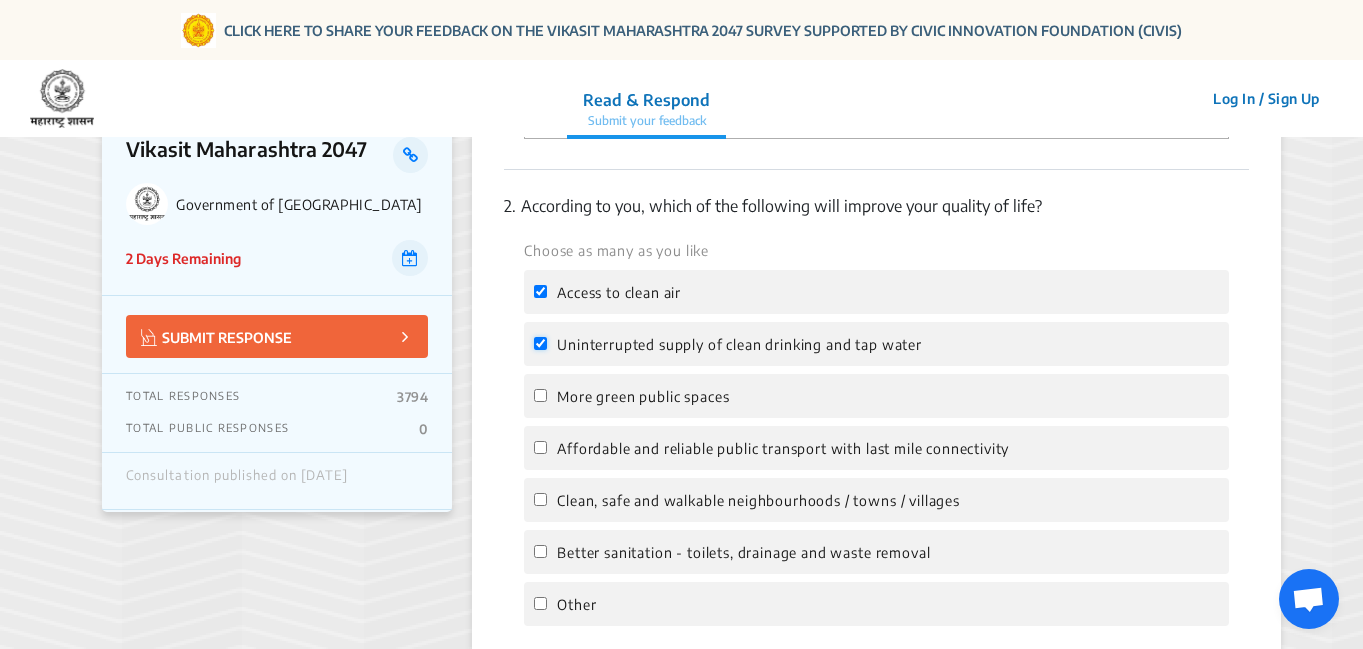 scroll, scrollTop: 600, scrollLeft: 0, axis: vertical 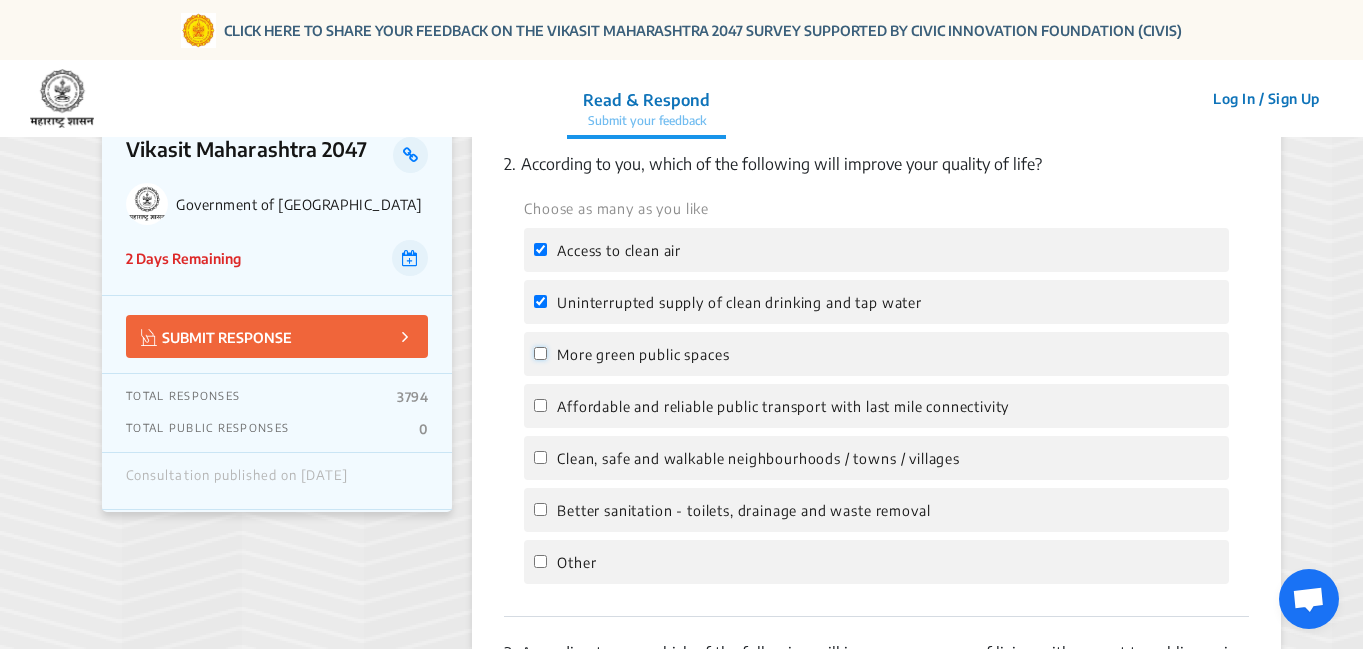 click on "More green public spaces" 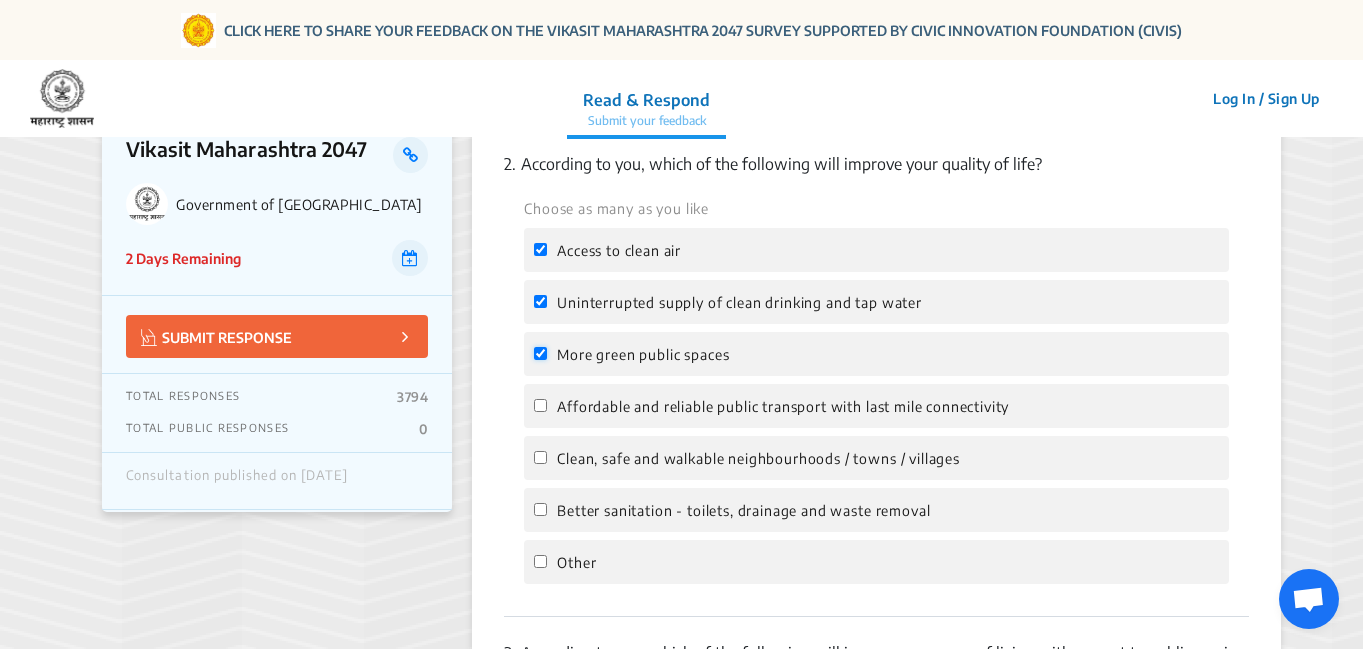 checkbox on "true" 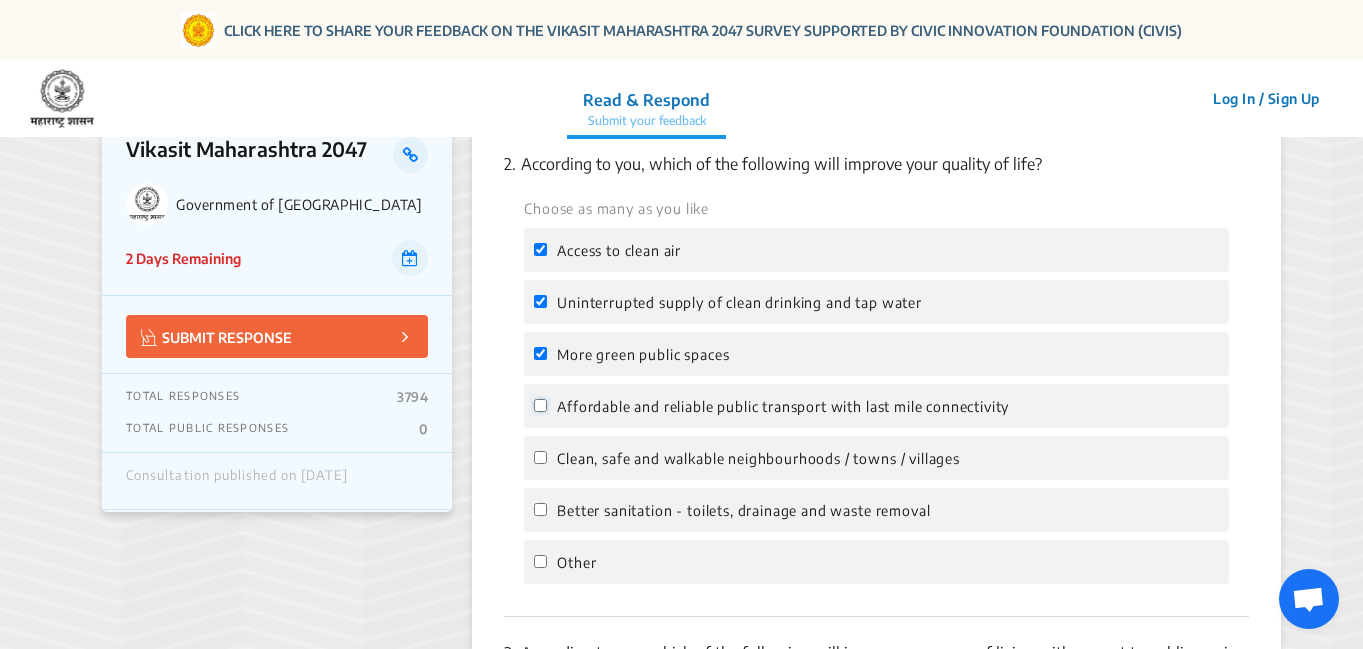 click on "Affordable and reliable public transport with last mile connectivity" 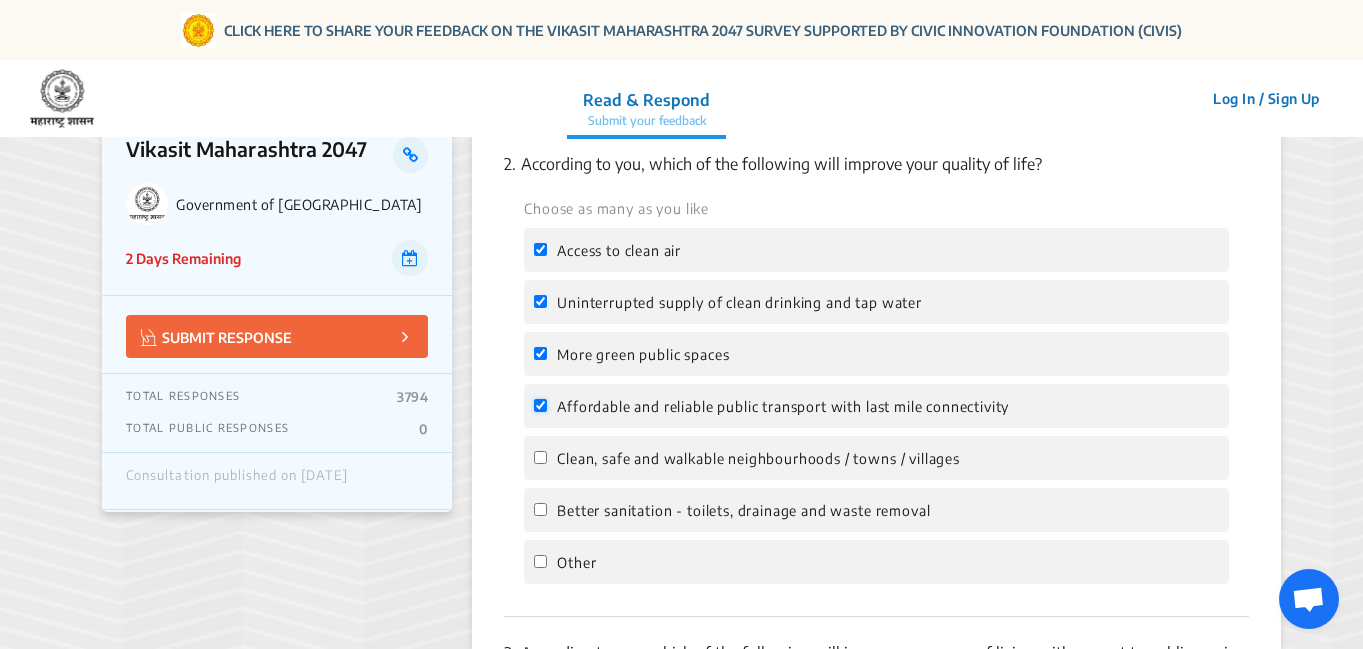 checkbox on "true" 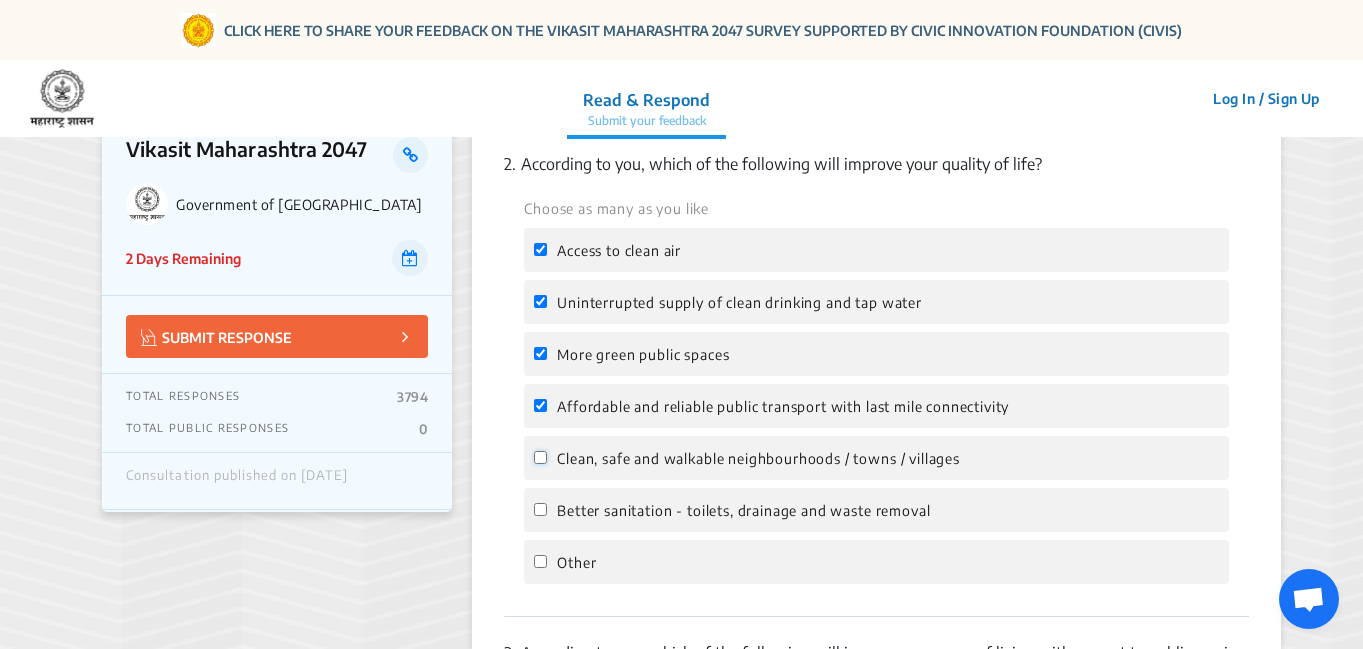 click on "Clean, safe and walkable neighbourhoods / towns / villages" 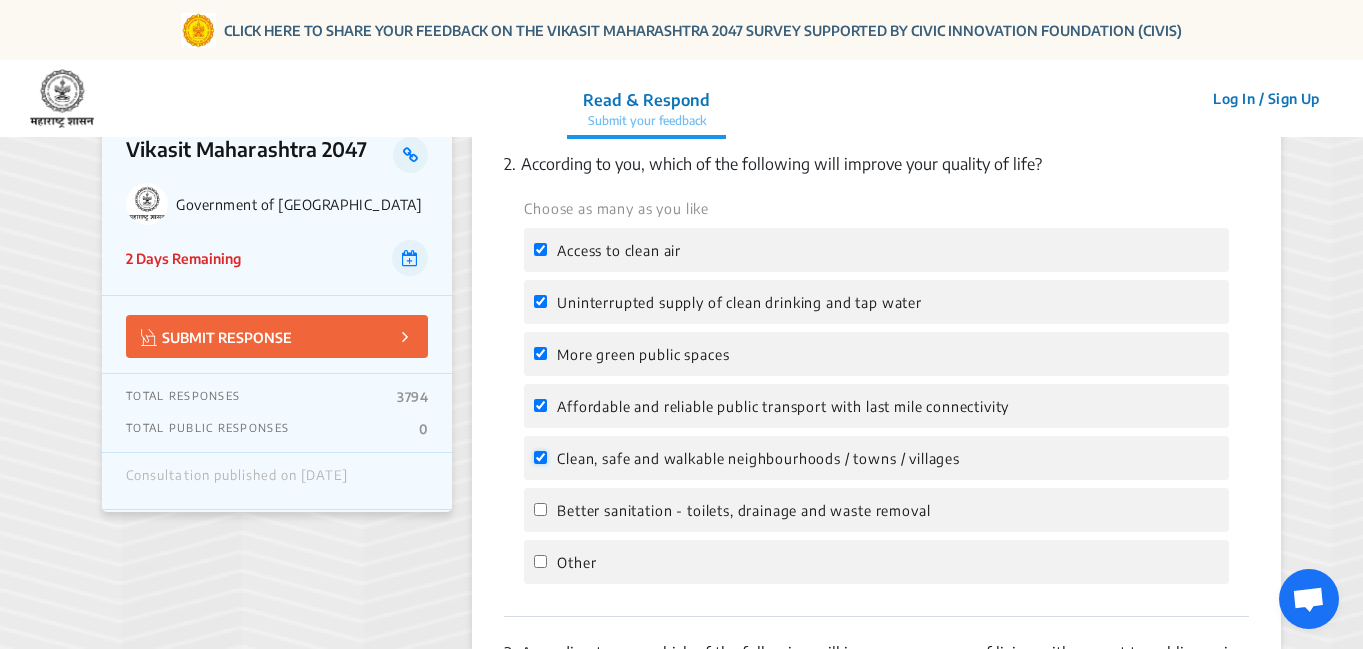 checkbox on "true" 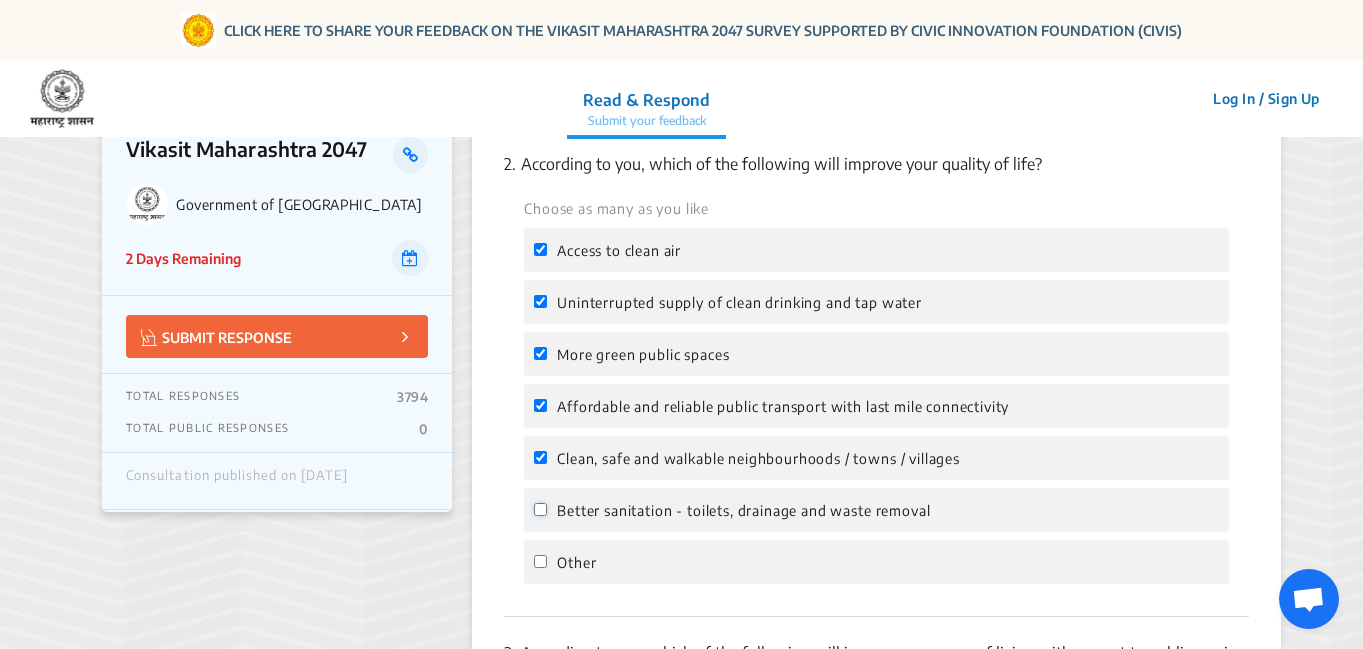 click on "Better sanitation - toilets, drainage and waste removal" 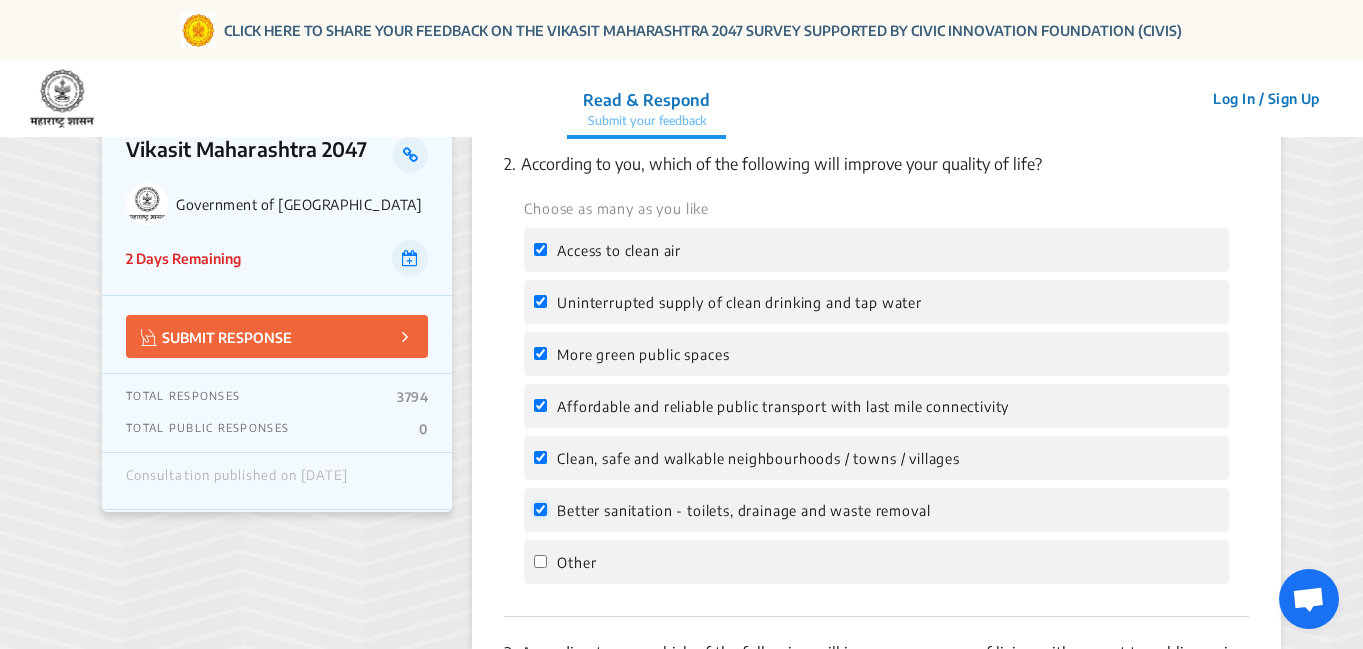 checkbox on "true" 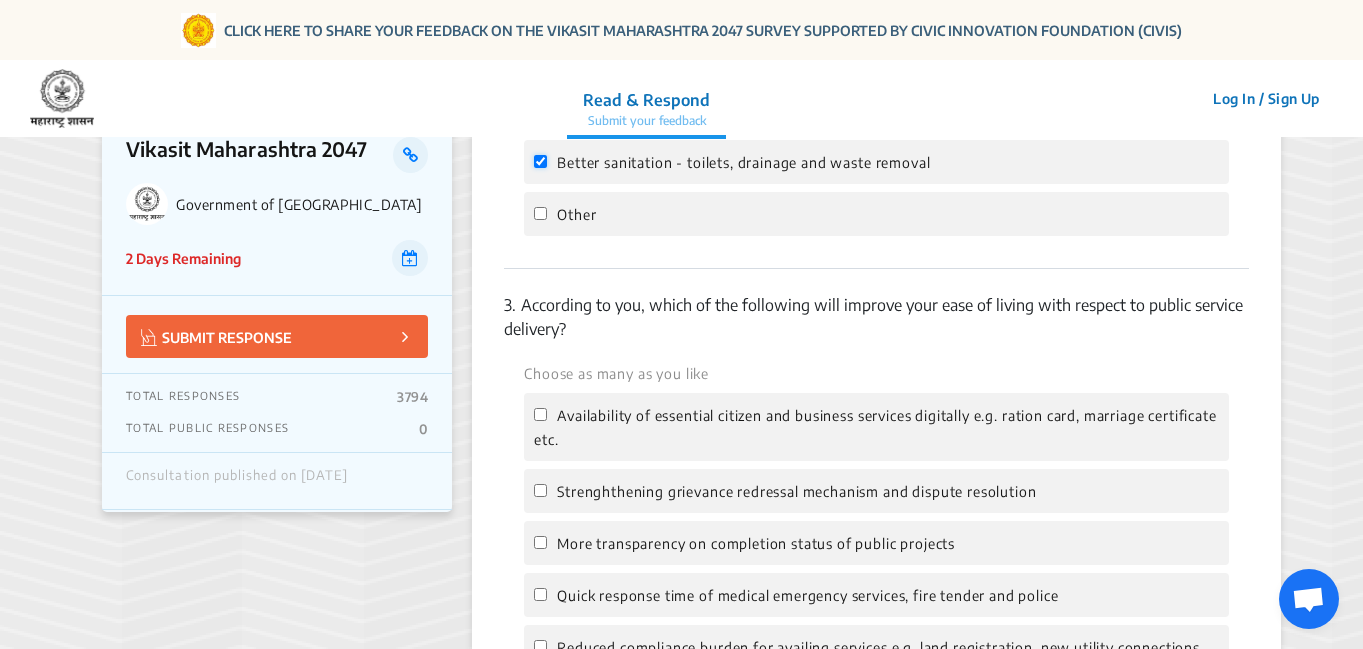 scroll, scrollTop: 1000, scrollLeft: 0, axis: vertical 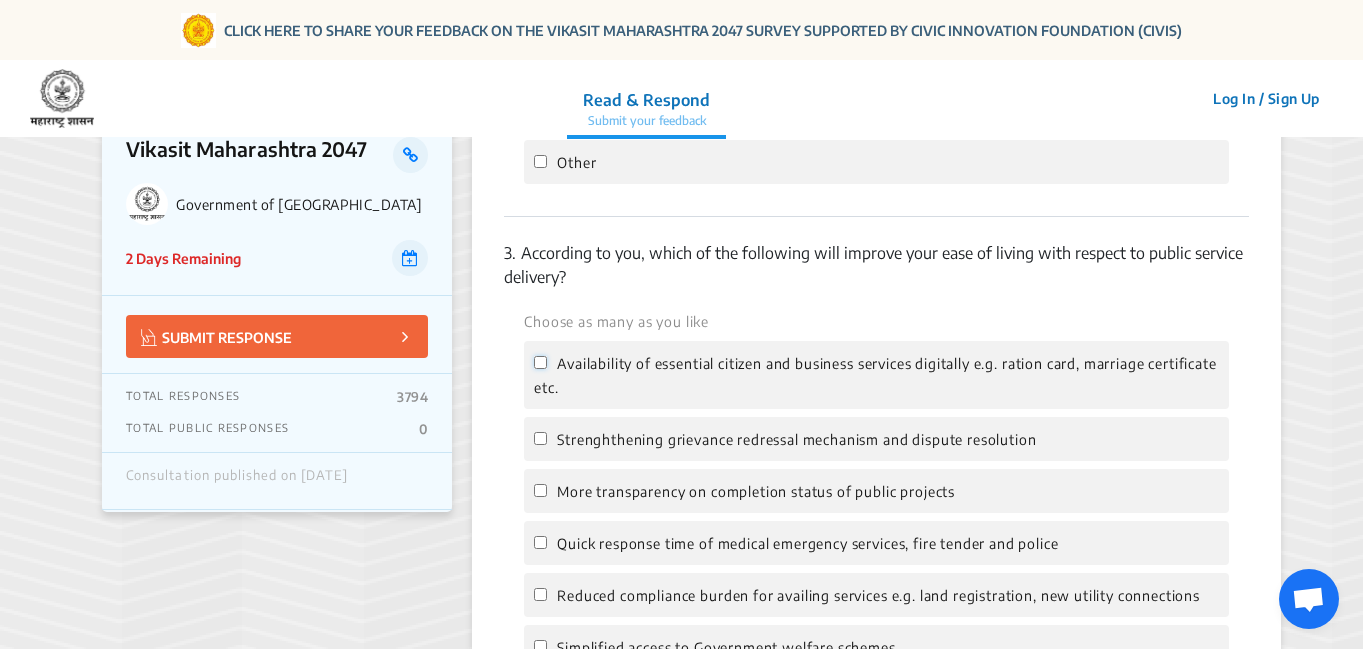 click on "Availability of essential citizen and business services digitally e.g. ration card, marriage certificate etc." 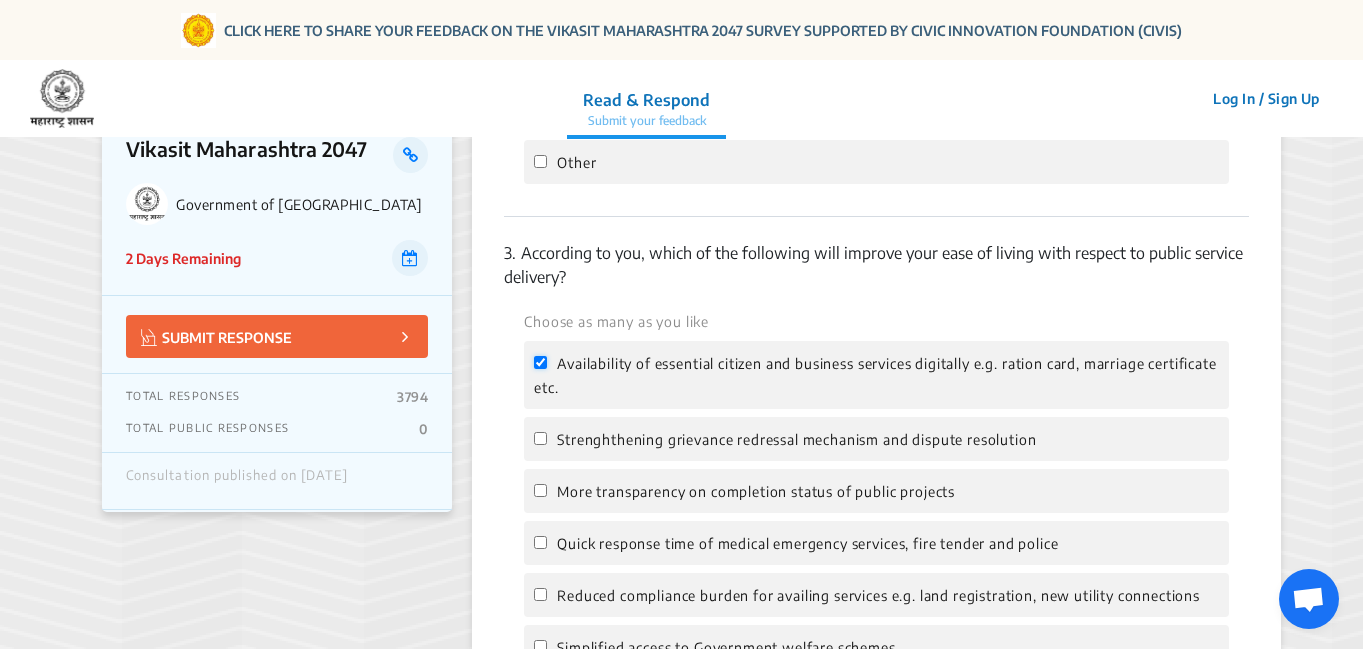 checkbox on "true" 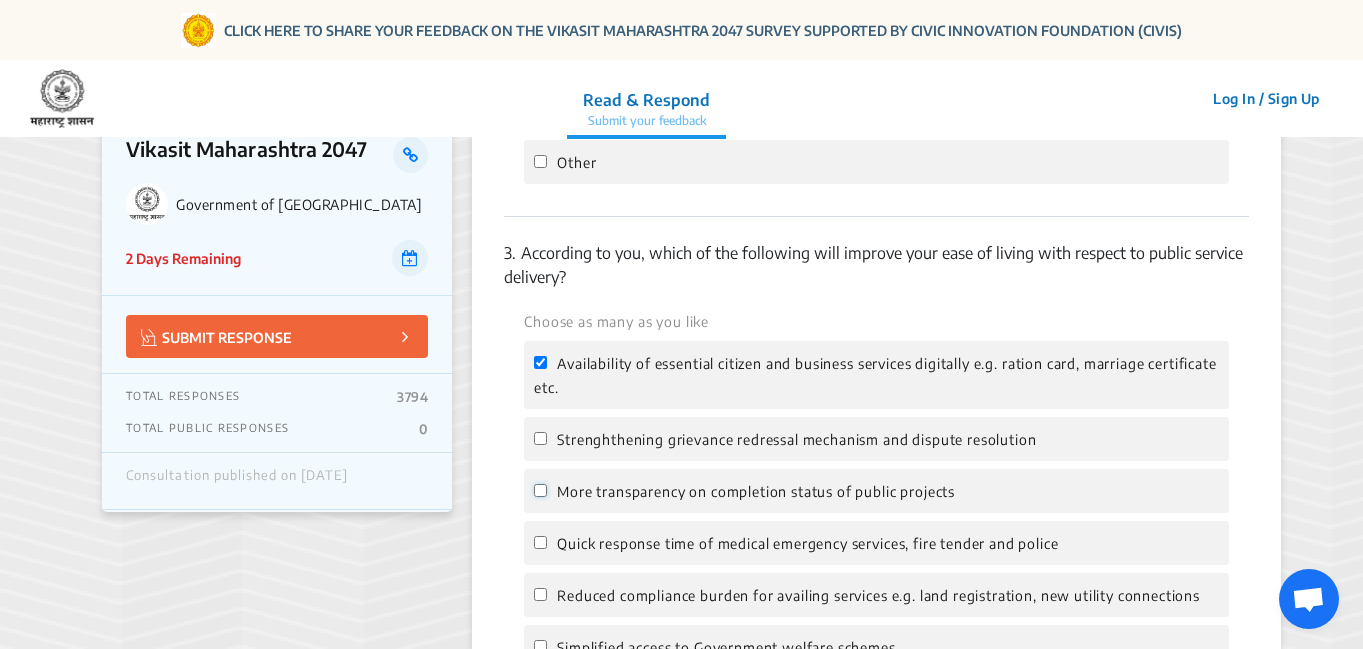 click on "More transparency on completion status of public projects" 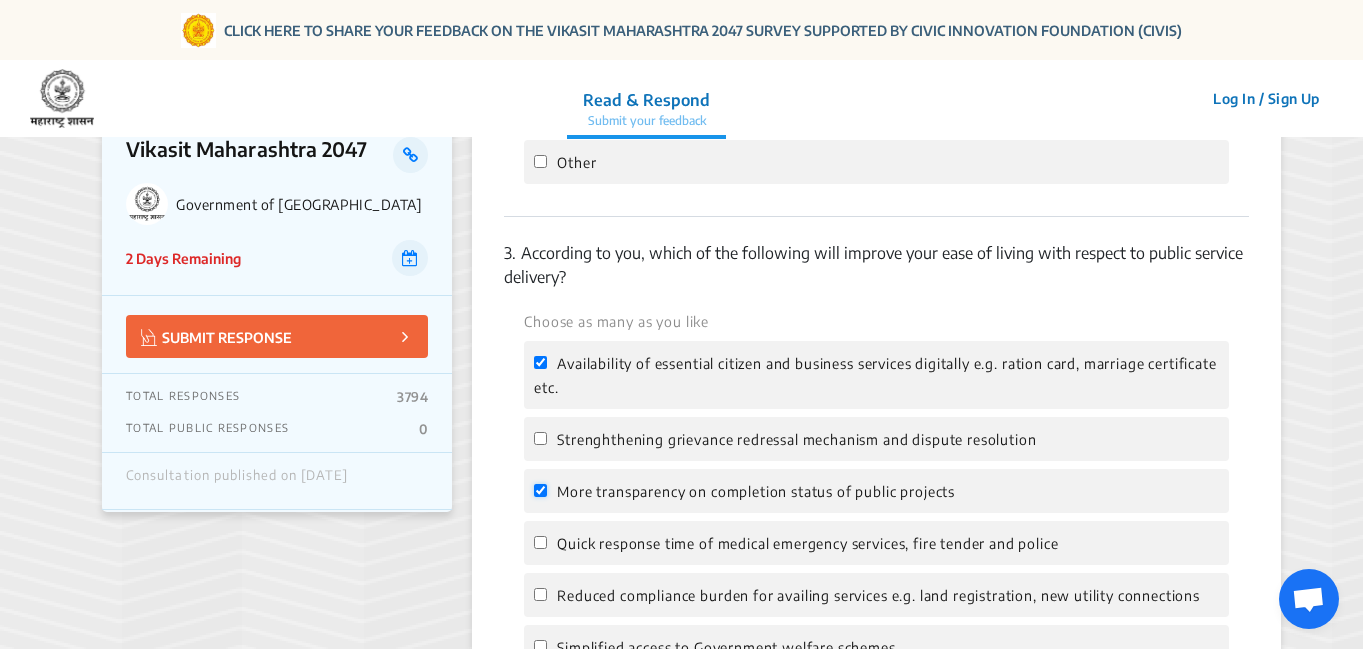 checkbox on "true" 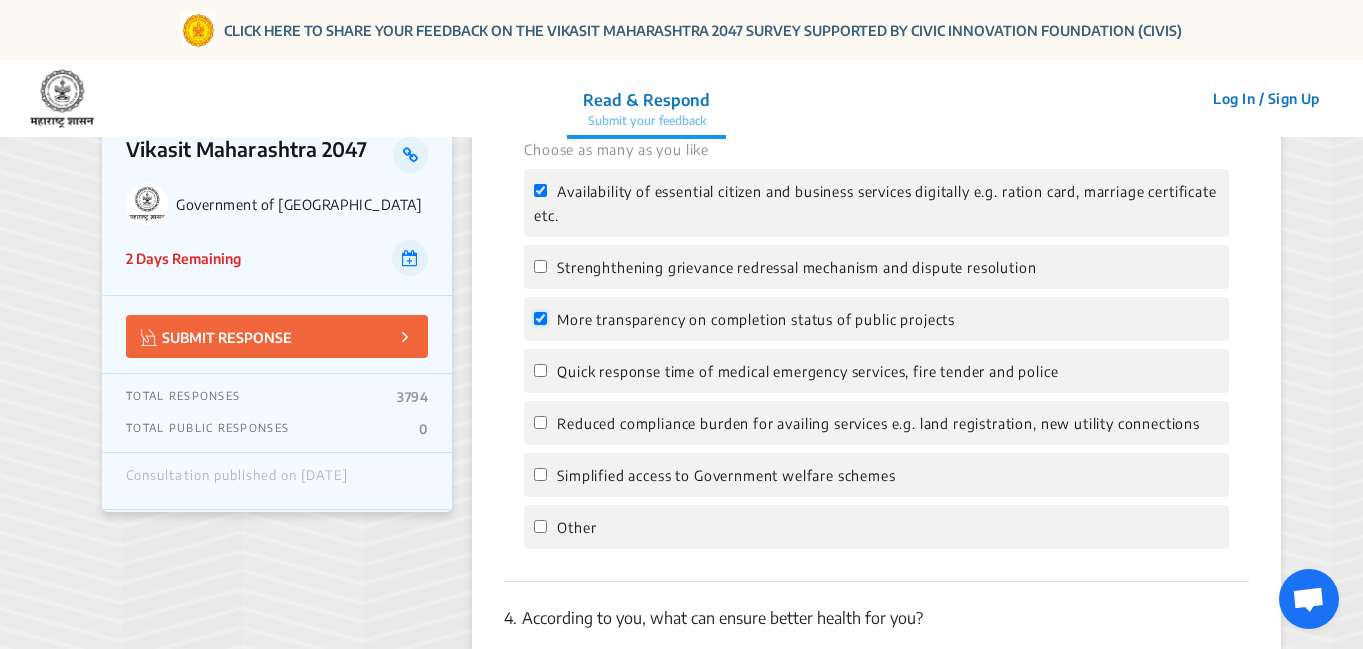 scroll, scrollTop: 1200, scrollLeft: 0, axis: vertical 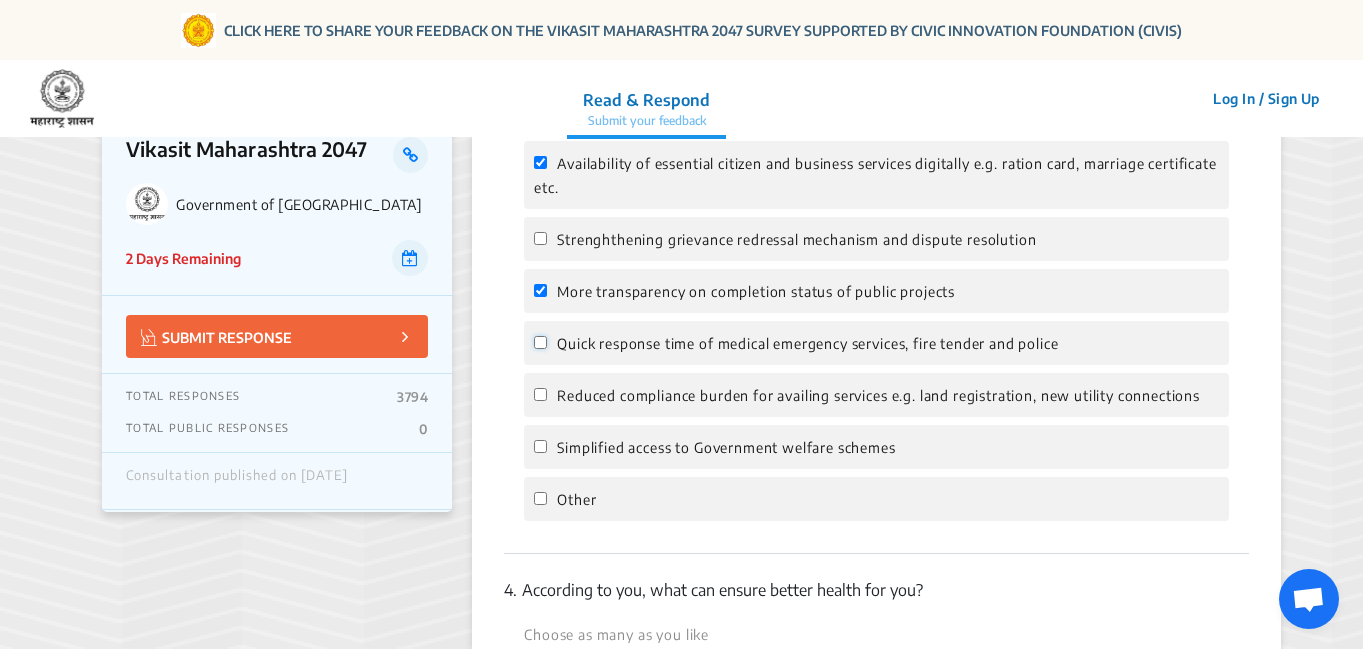 click on "Quick response time of medical emergency services, fire tender and police" 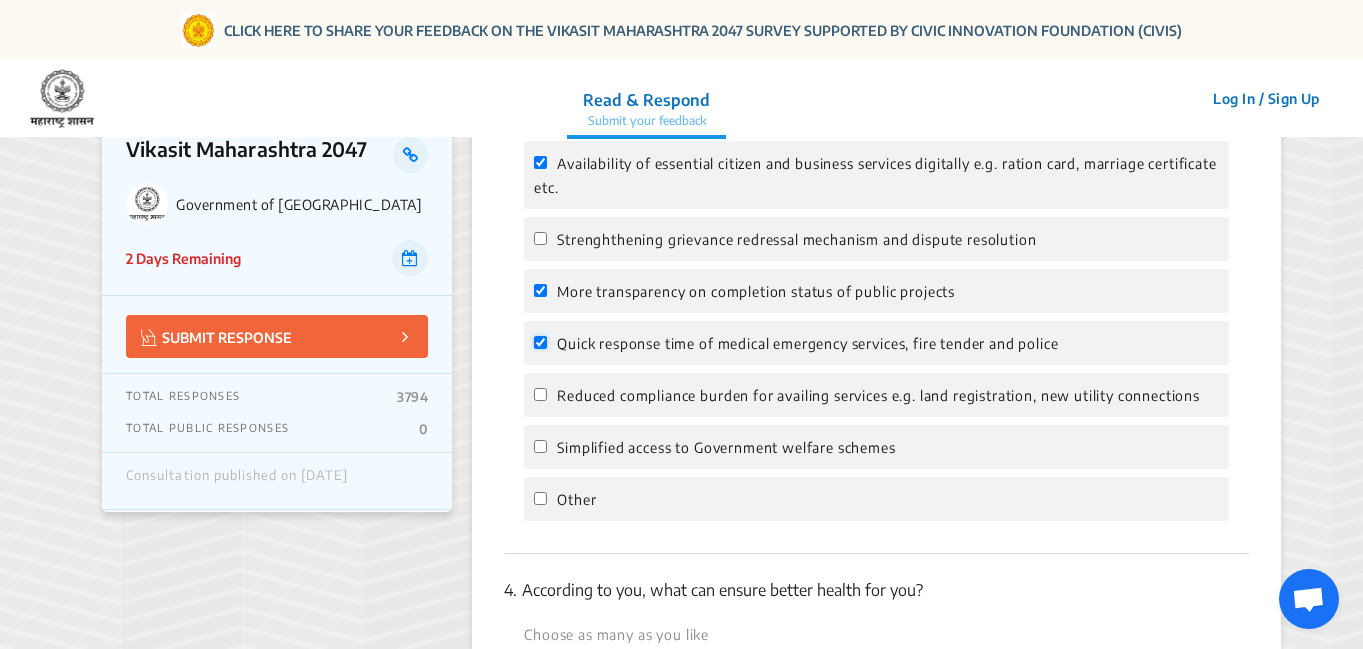 checkbox on "true" 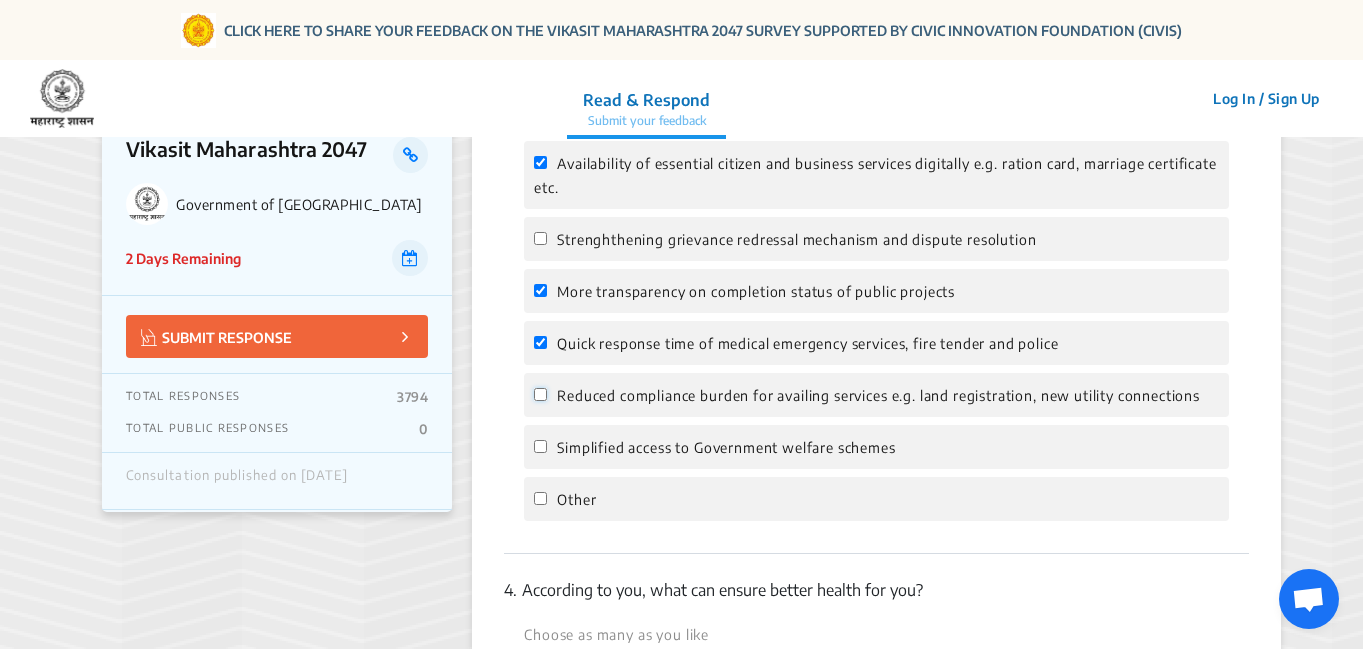 click on "Reduced compliance burden for availing services e.g. land registration, new utility connections" 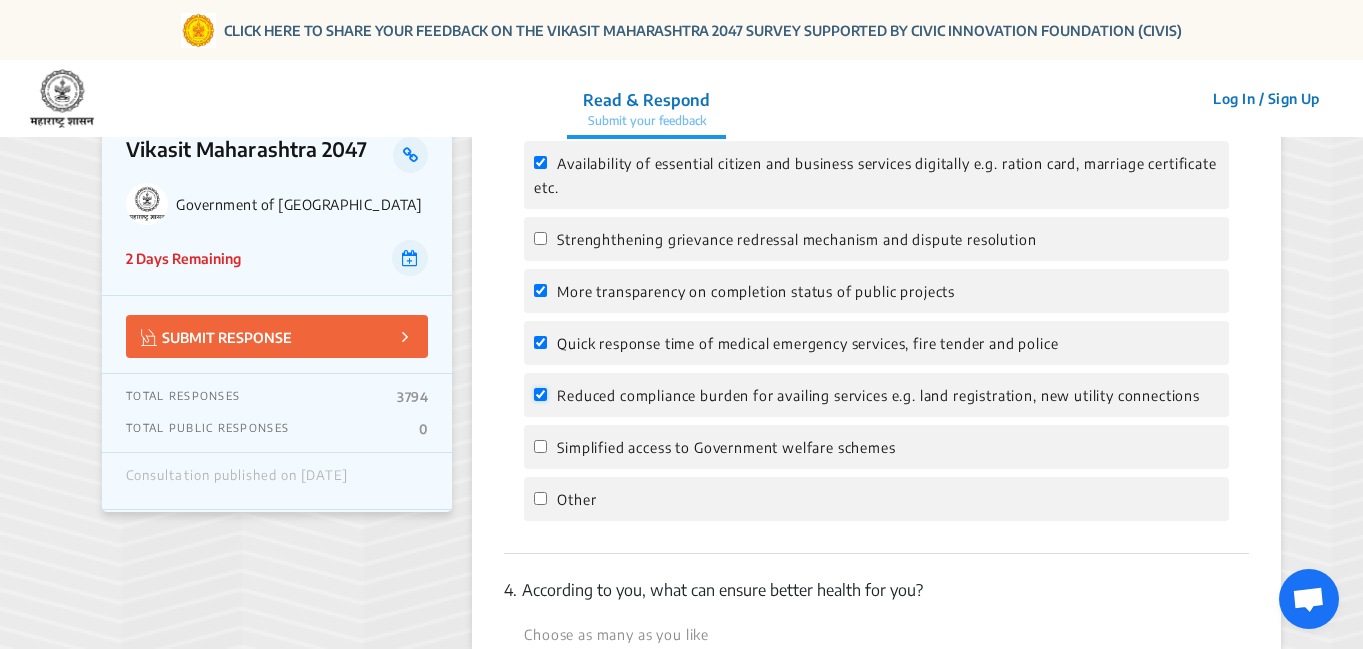 checkbox on "true" 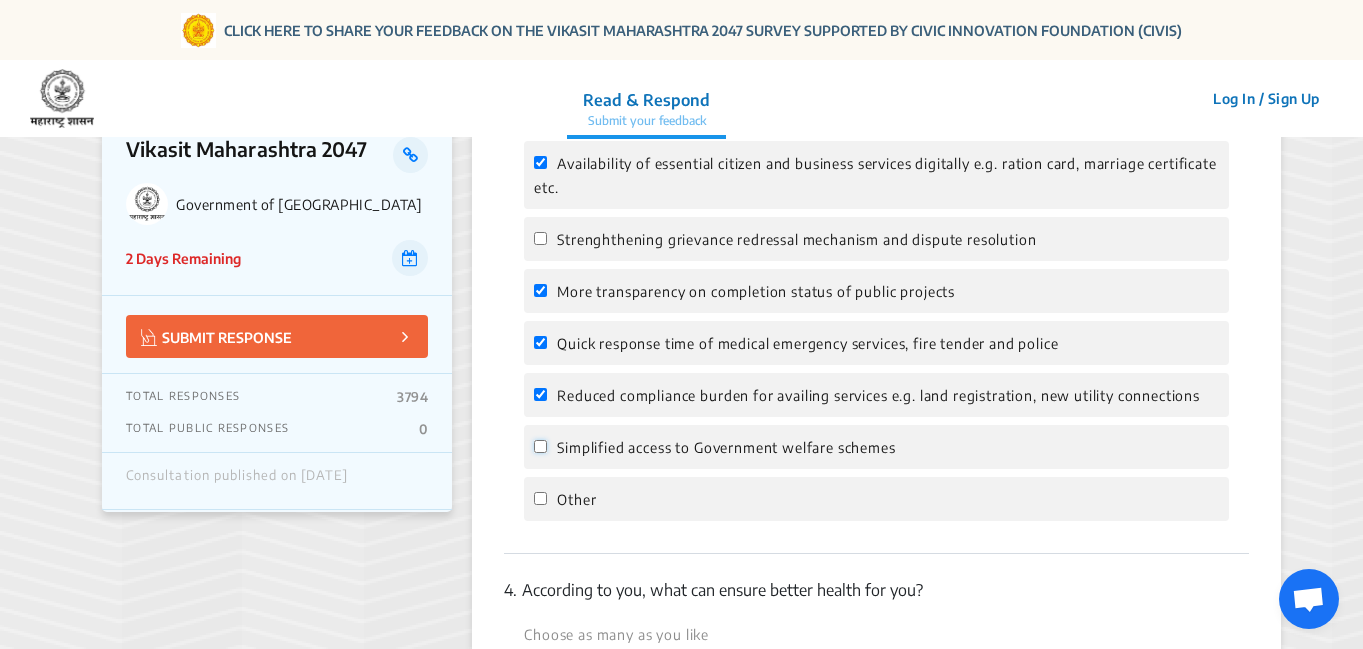 click on "Simplified access to Government welfare schemes" 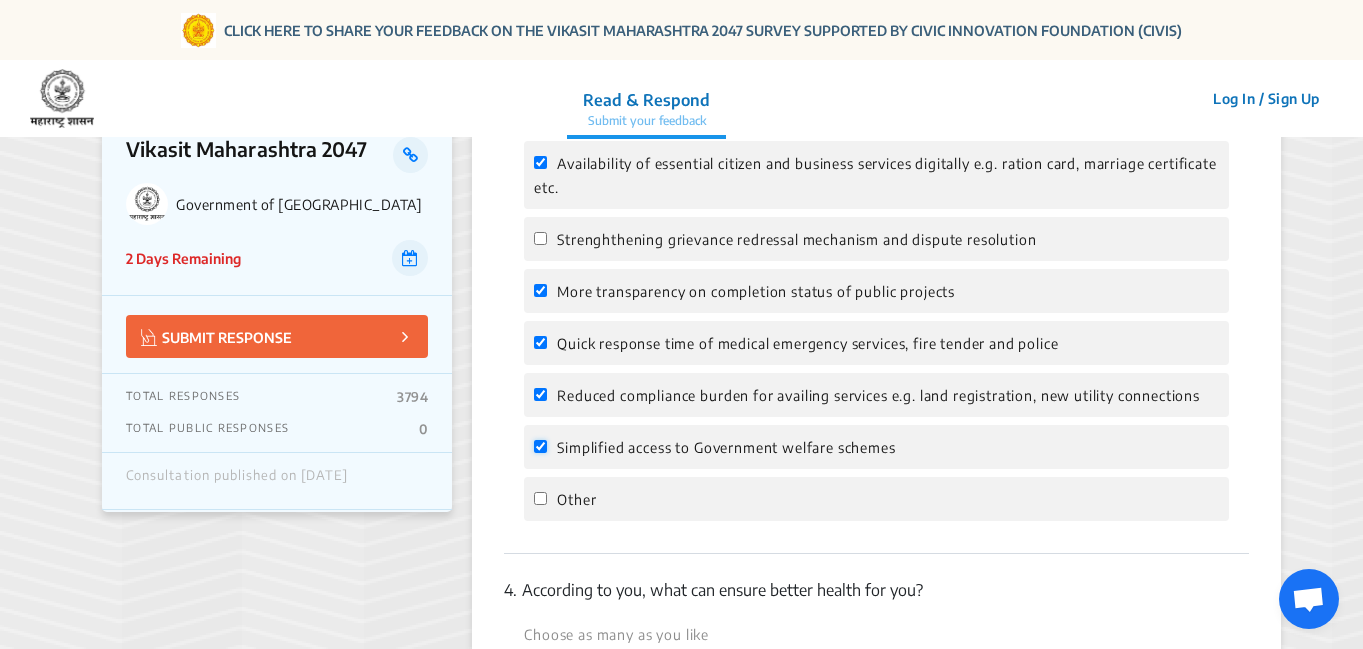 checkbox on "true" 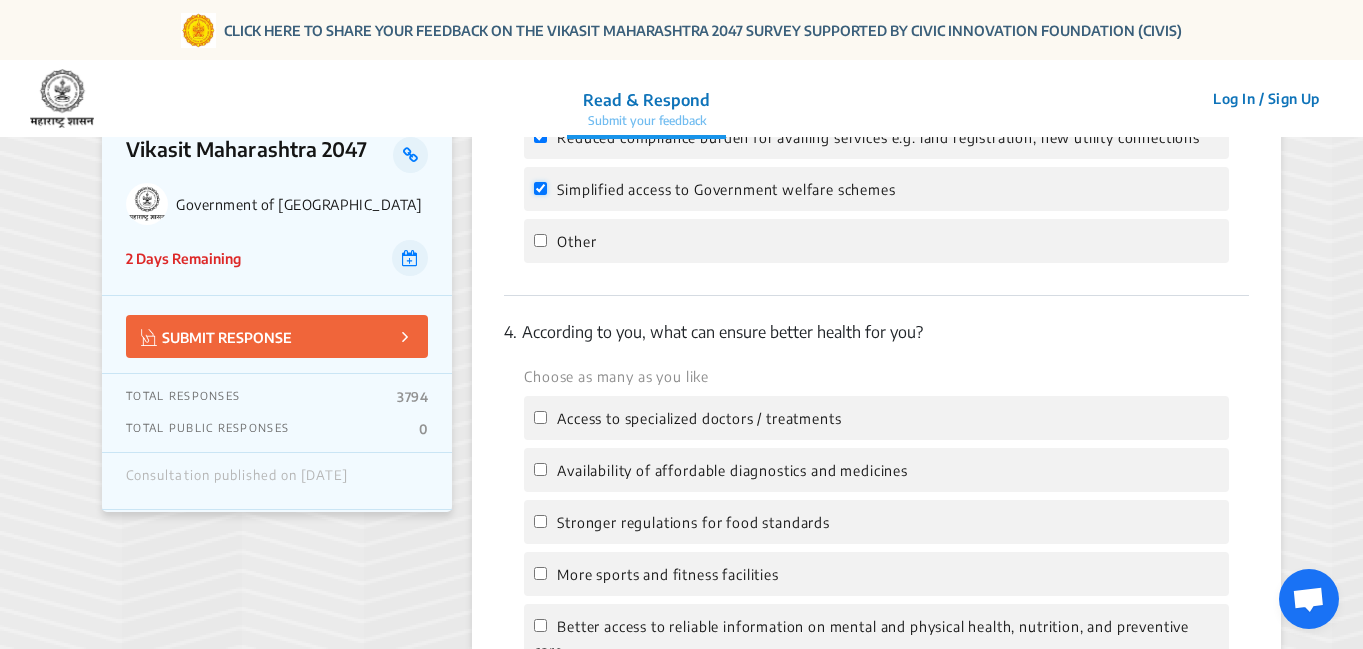 scroll, scrollTop: 1500, scrollLeft: 0, axis: vertical 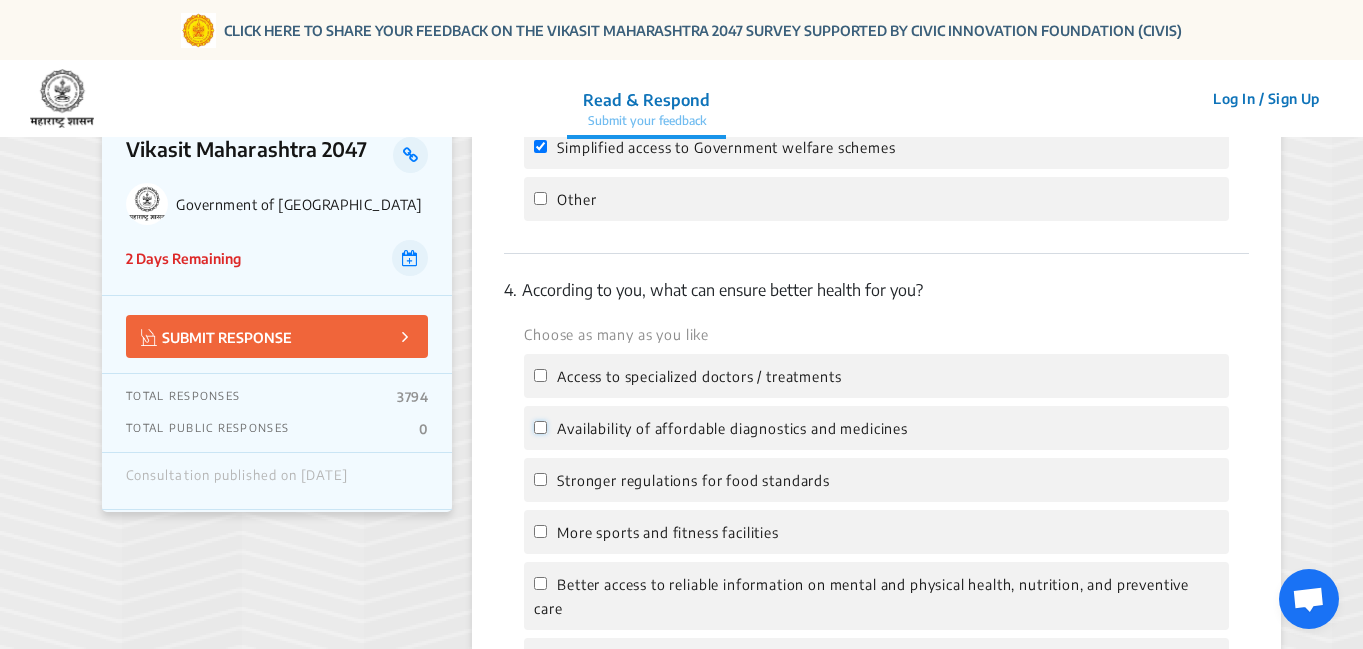 click on "Availability of affordable diagnostics and medicines" 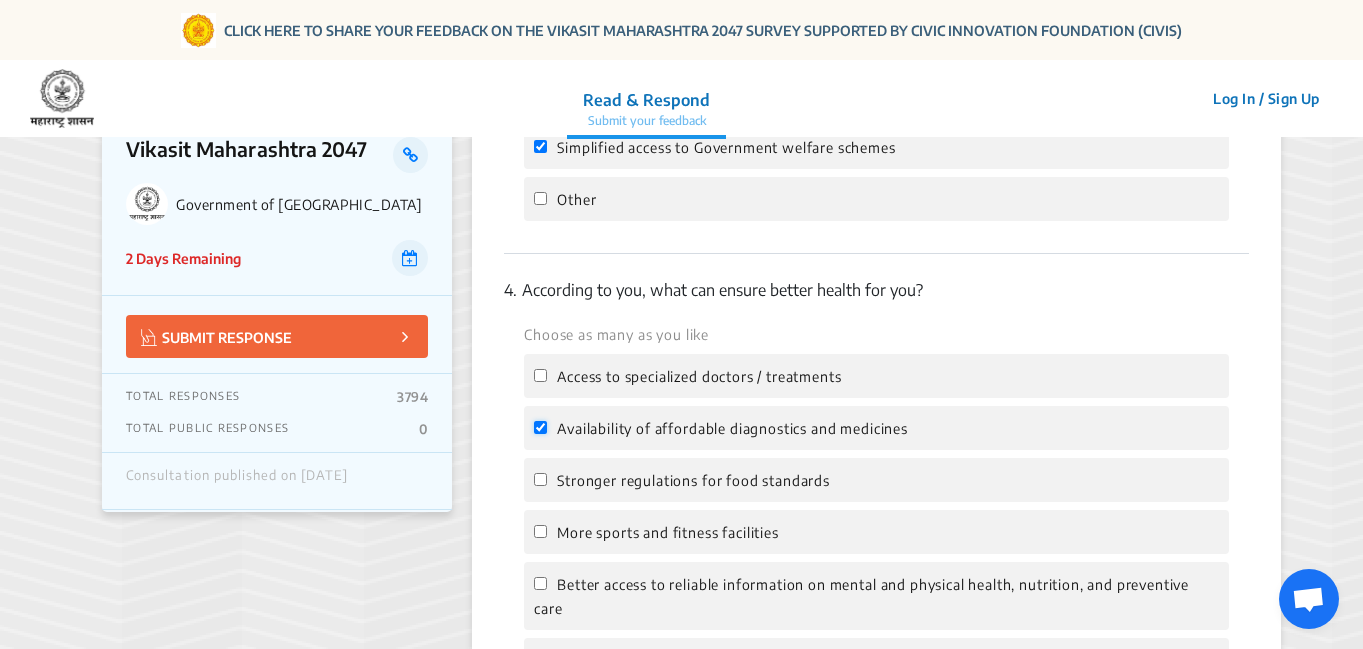 checkbox on "true" 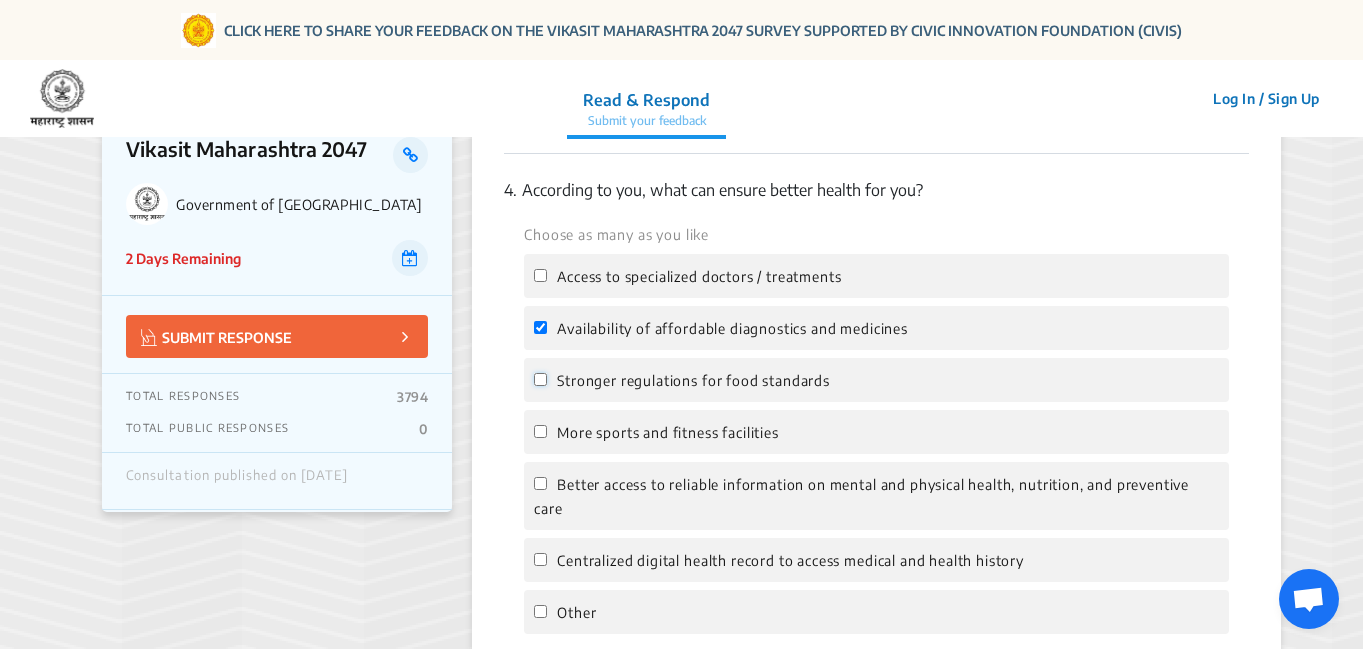click on "Stronger regulations for food standards" 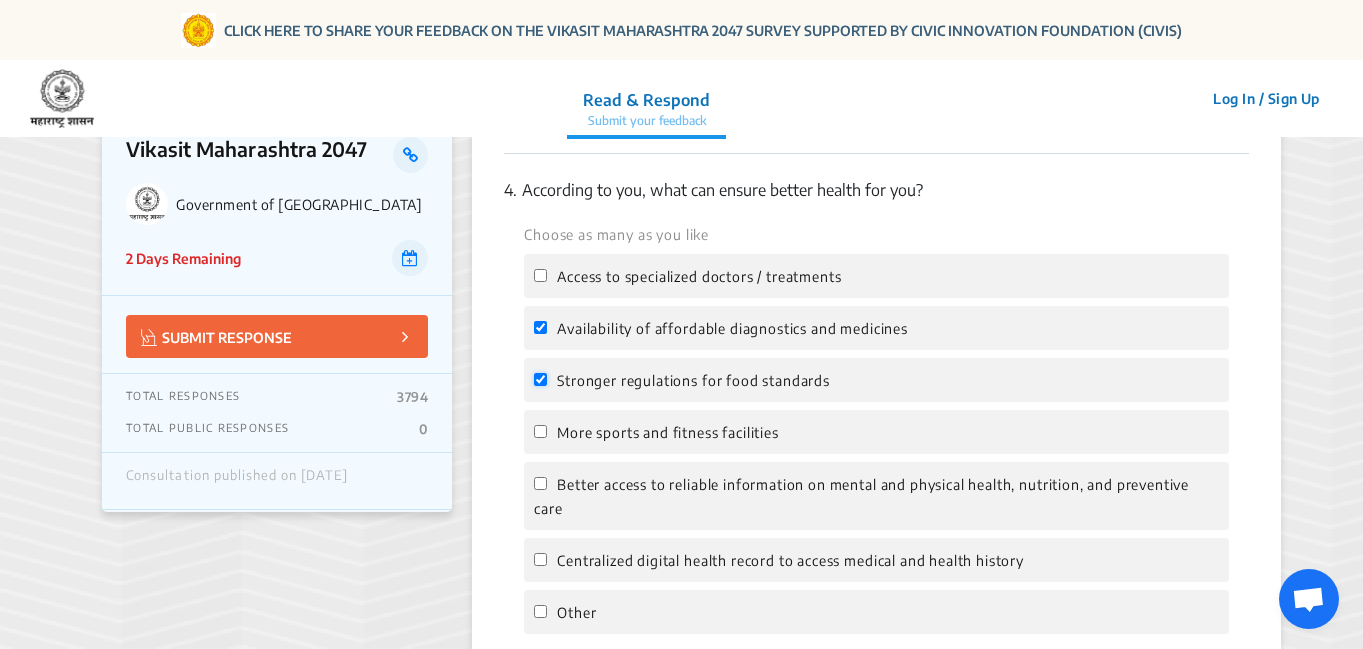 checkbox on "true" 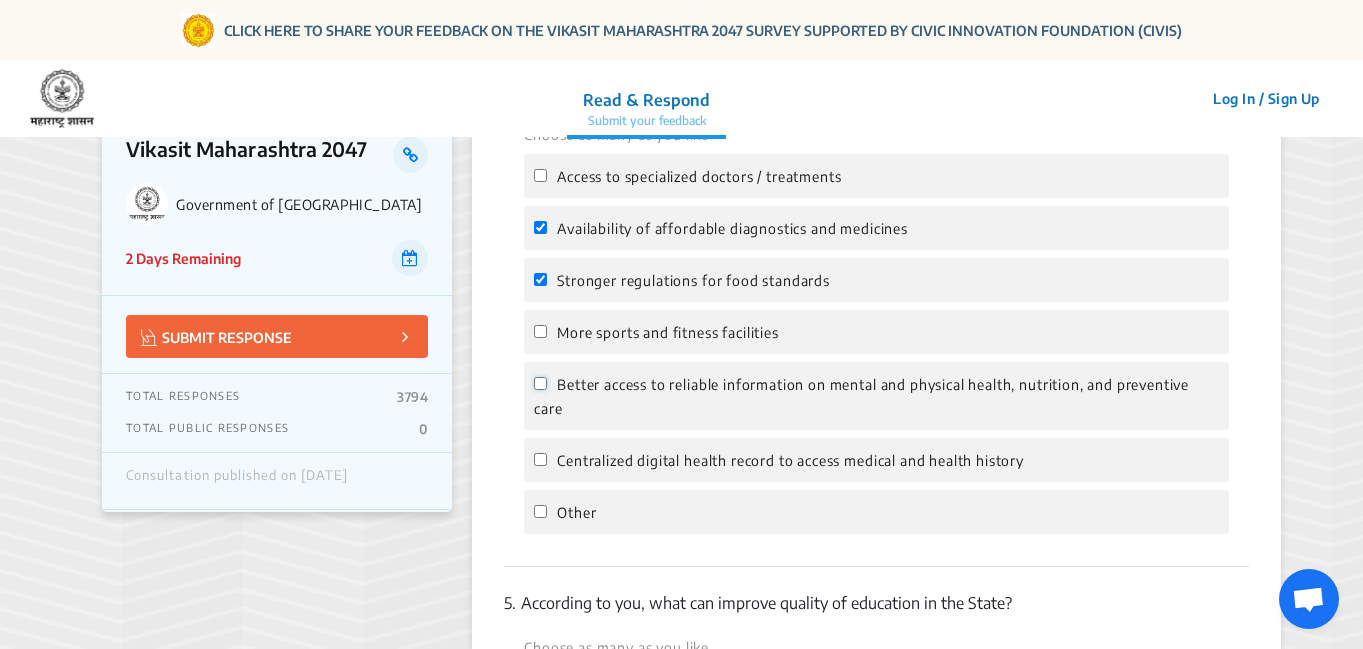 click on "Better access to reliable information on mental and physical health, nutrition, and preventive care" 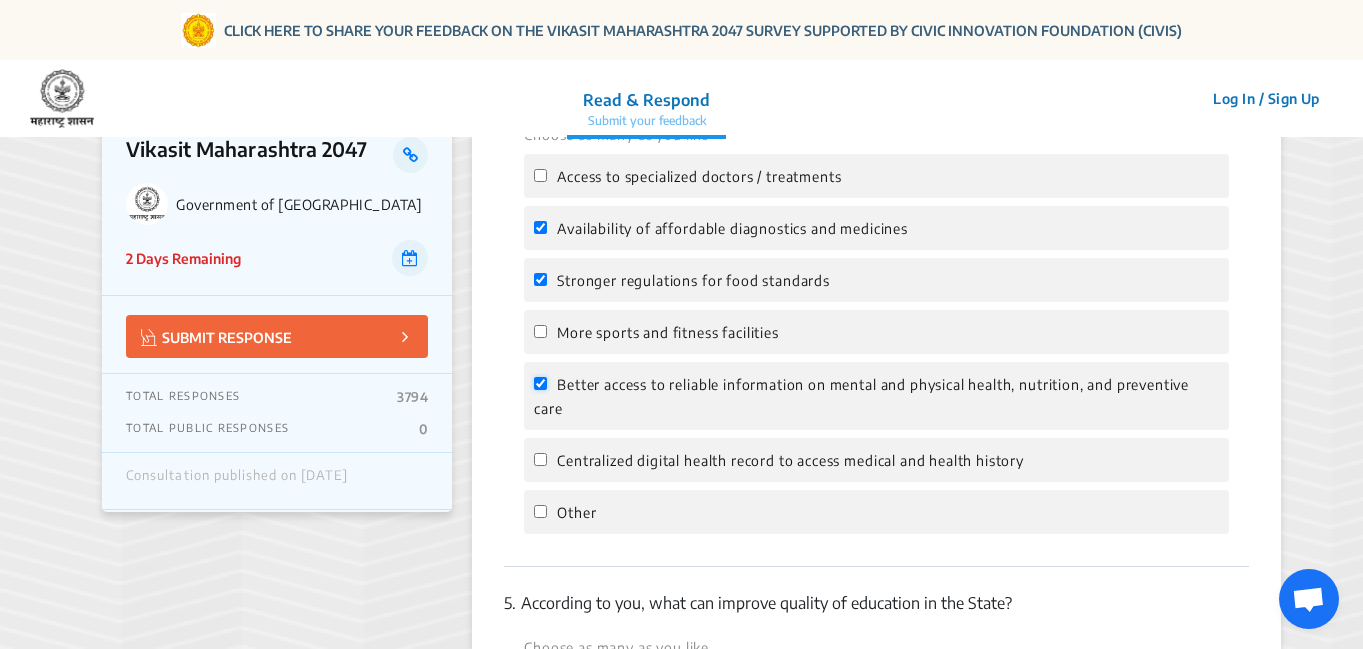 checkbox on "true" 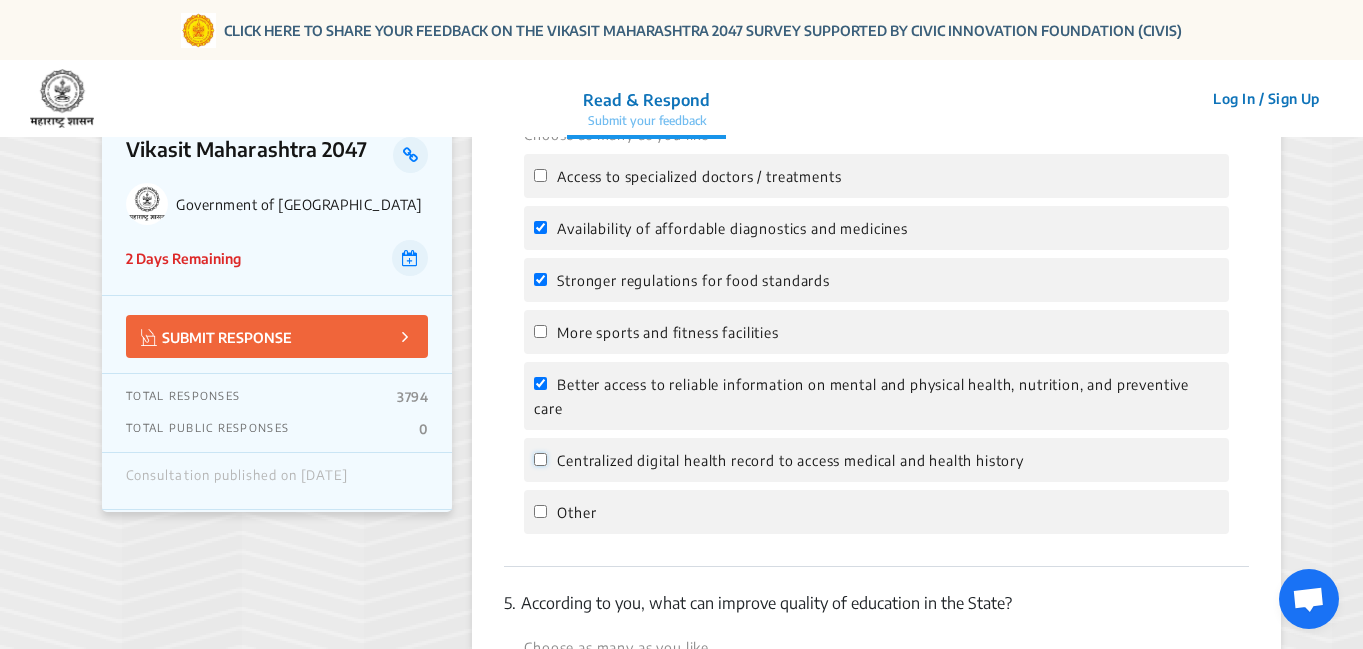 click on "Centralized digital health record to access medical and health history" 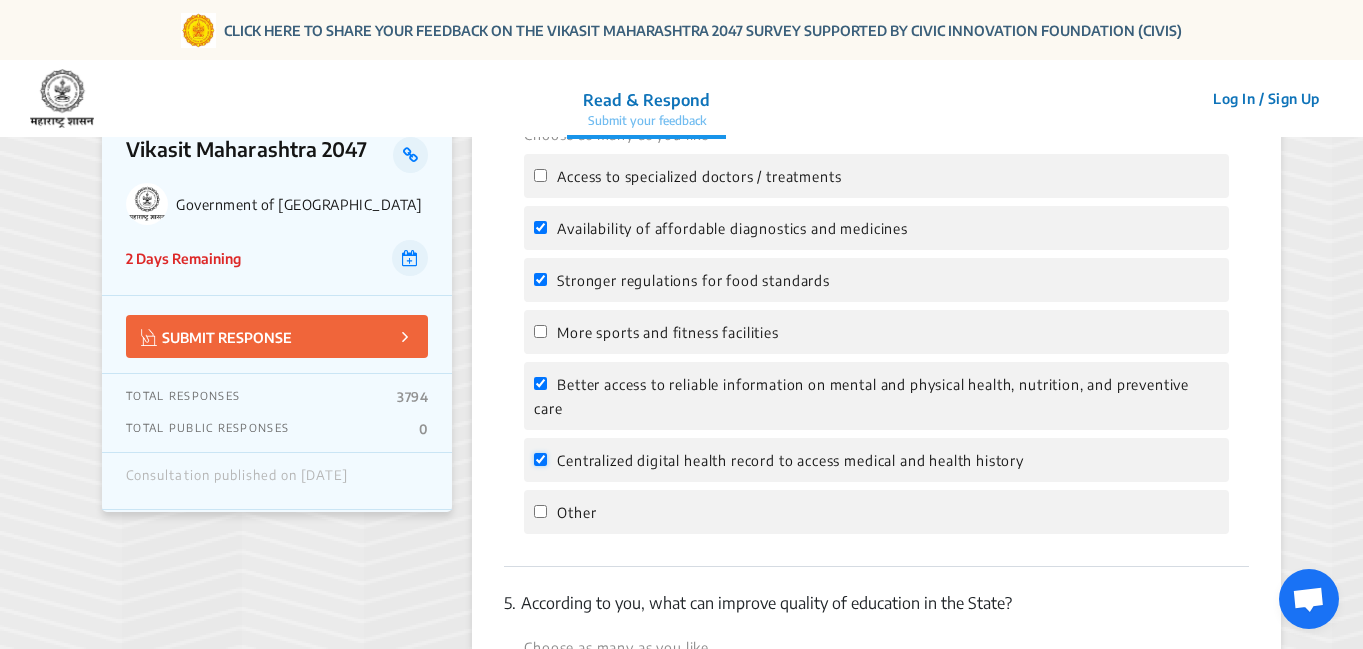 checkbox on "true" 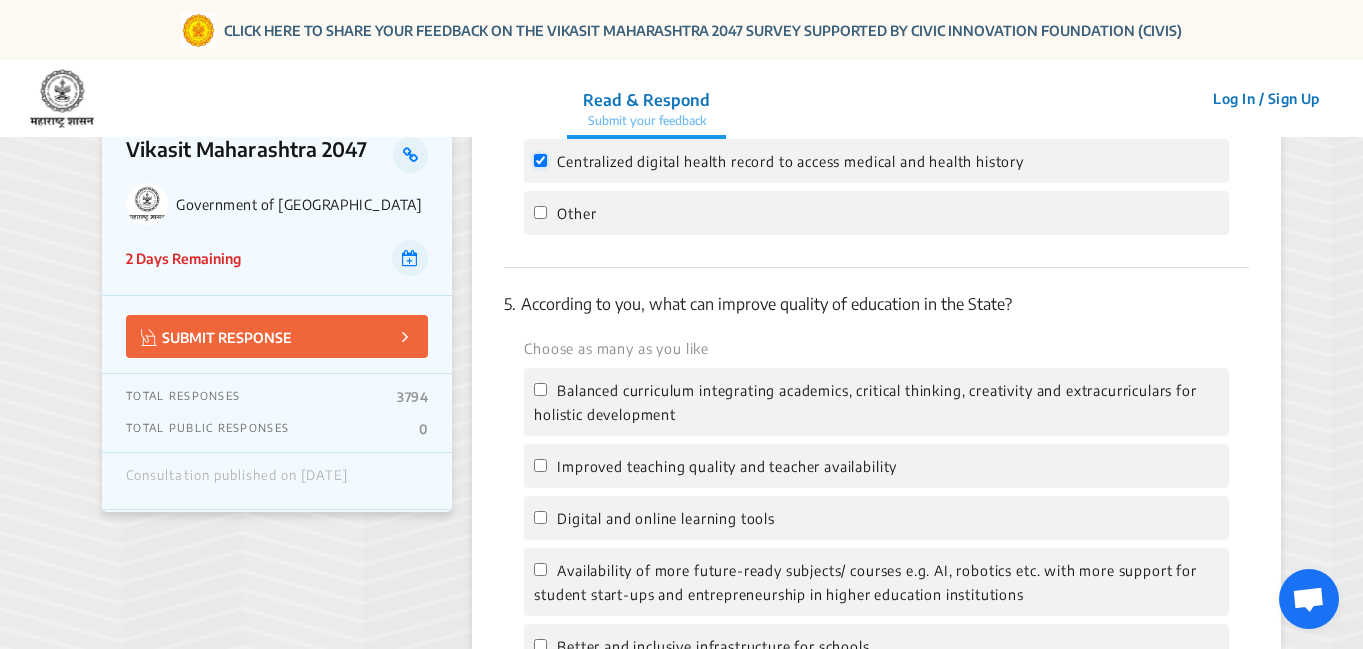 scroll, scrollTop: 2000, scrollLeft: 0, axis: vertical 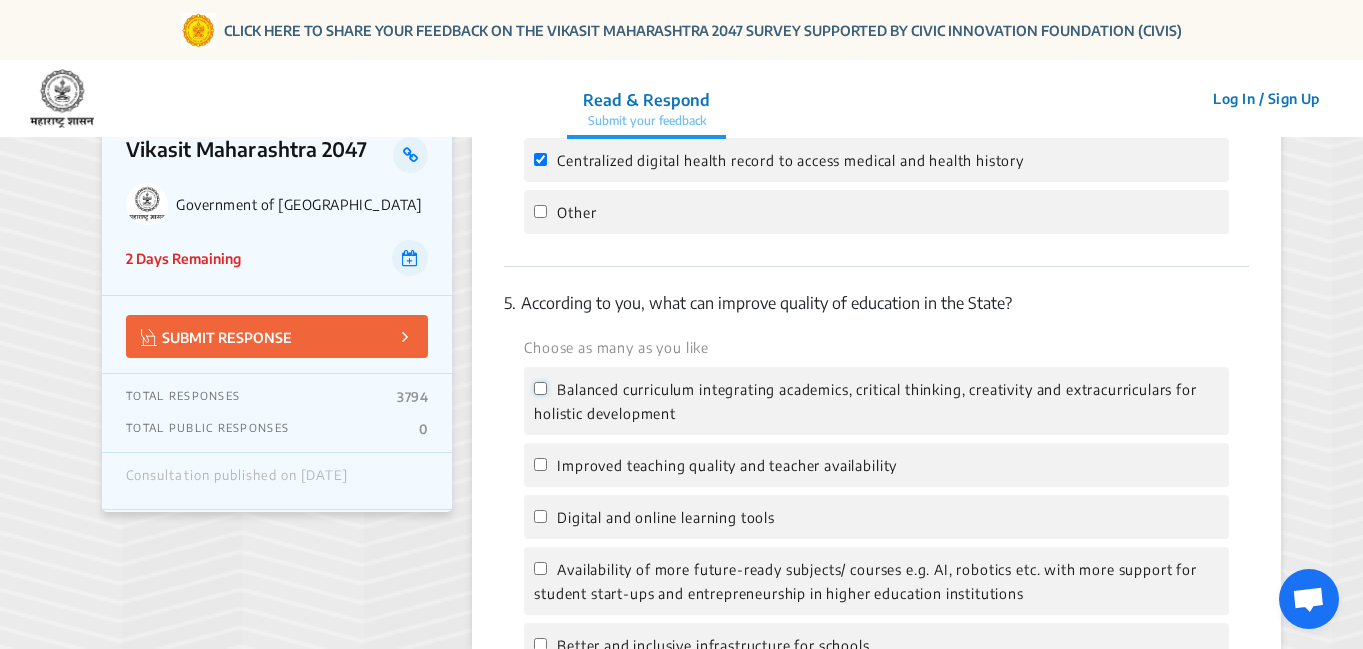click on "Balanced curriculum integrating academics, critical thinking, creativity and extracurriculars for holistic development" 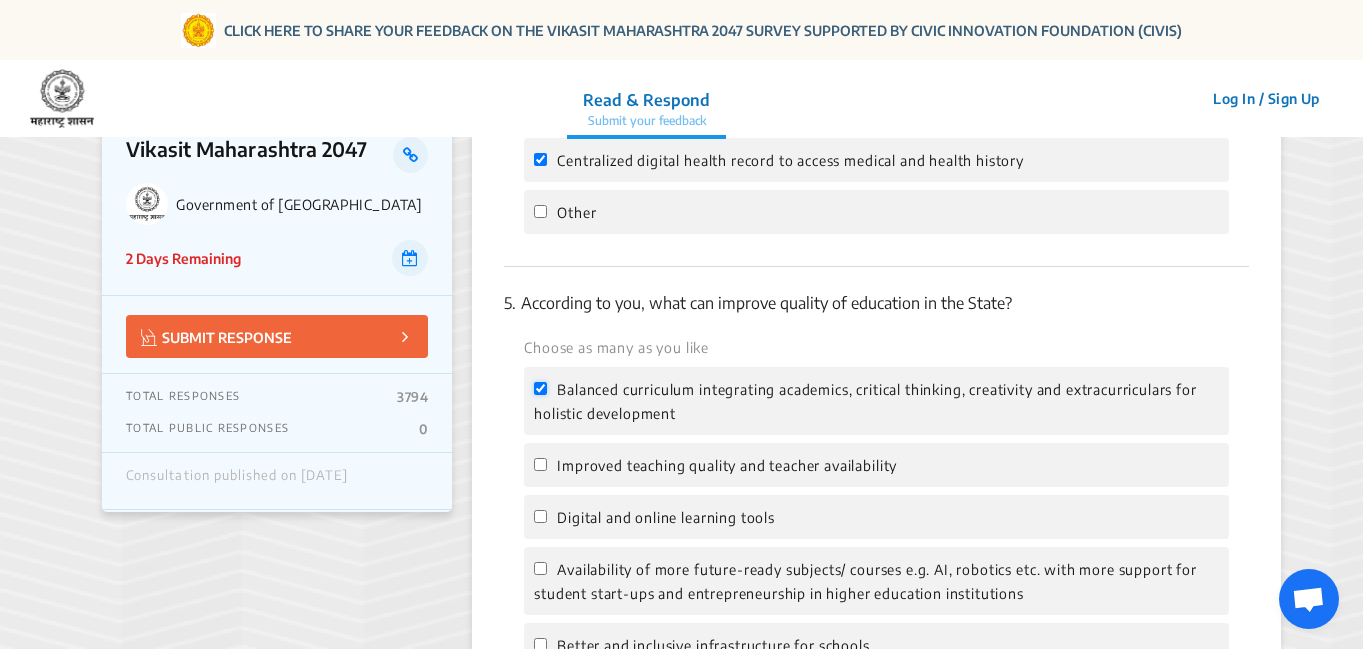 checkbox on "true" 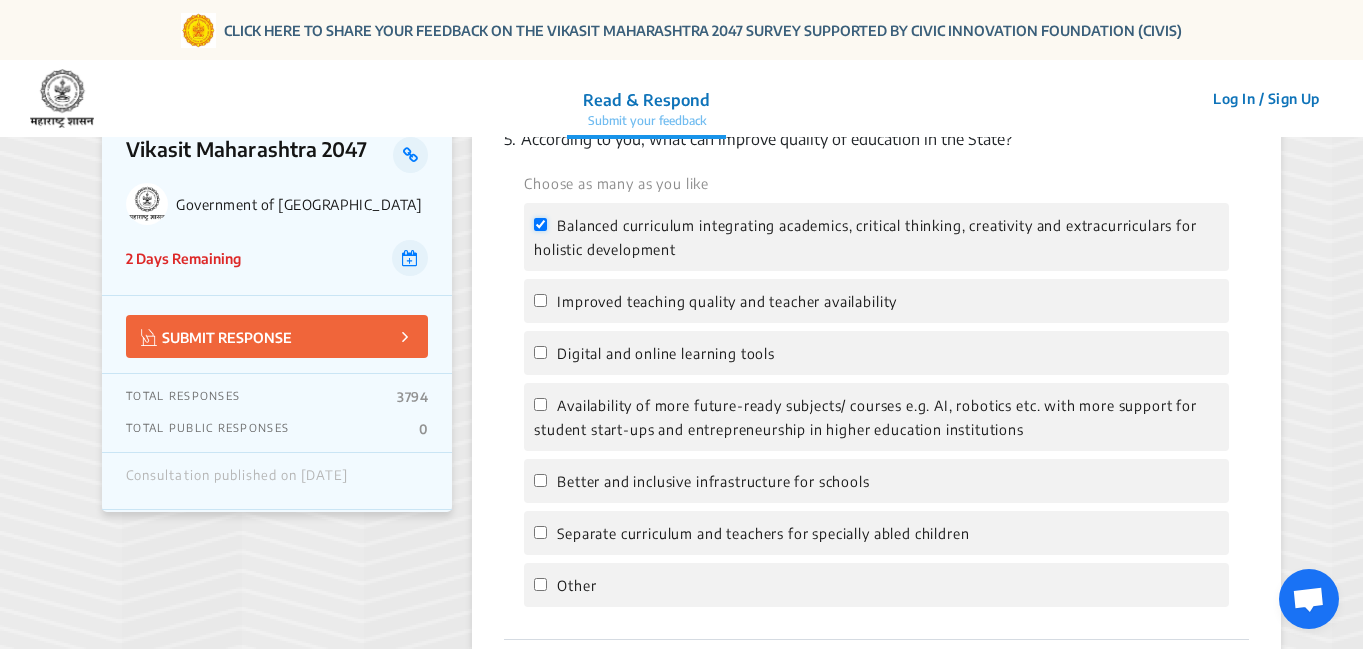 scroll, scrollTop: 2200, scrollLeft: 0, axis: vertical 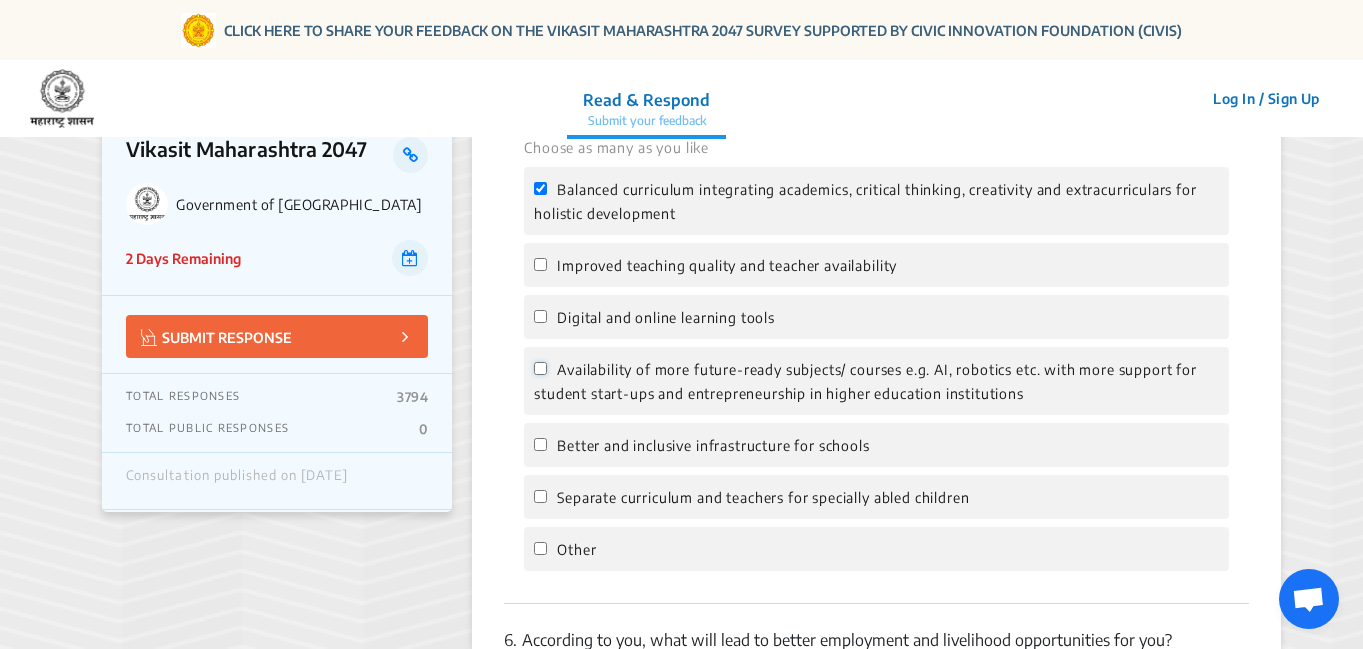 click on "Availability of more future-ready subjects/ courses e.g. AI, robotics etc. with more support for student start-ups and entrepreneurship in higher education institutions" 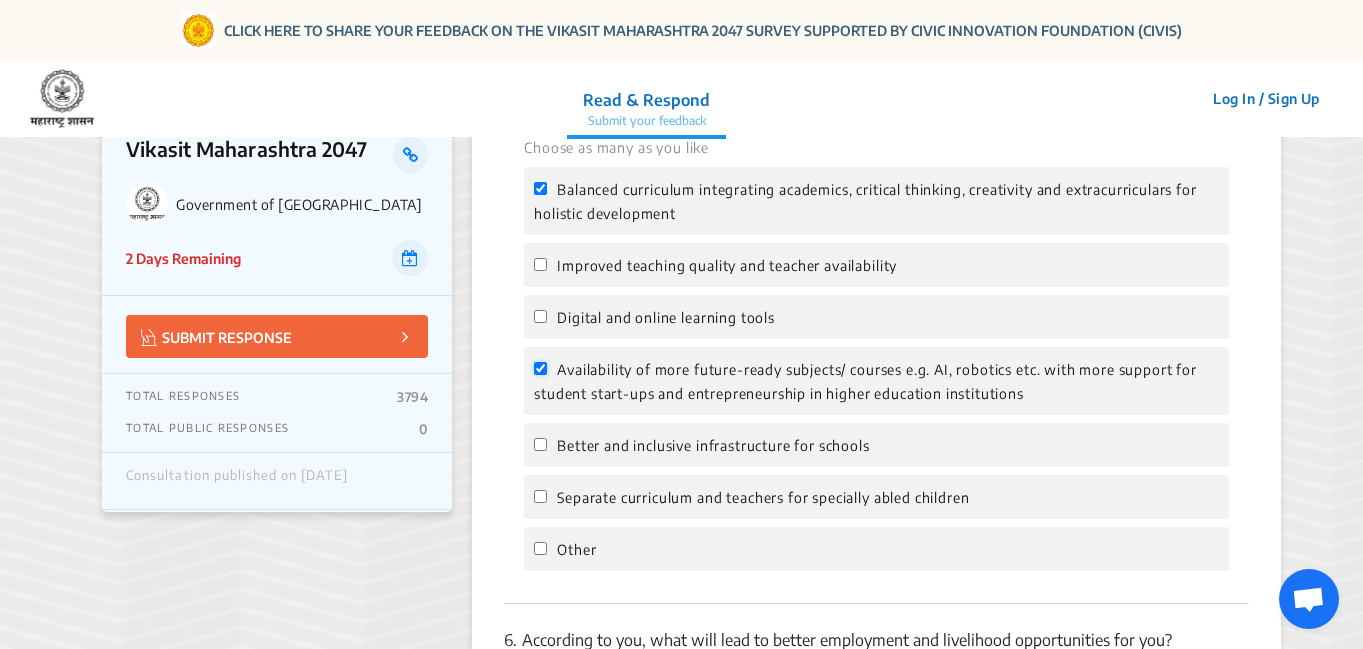 checkbox on "true" 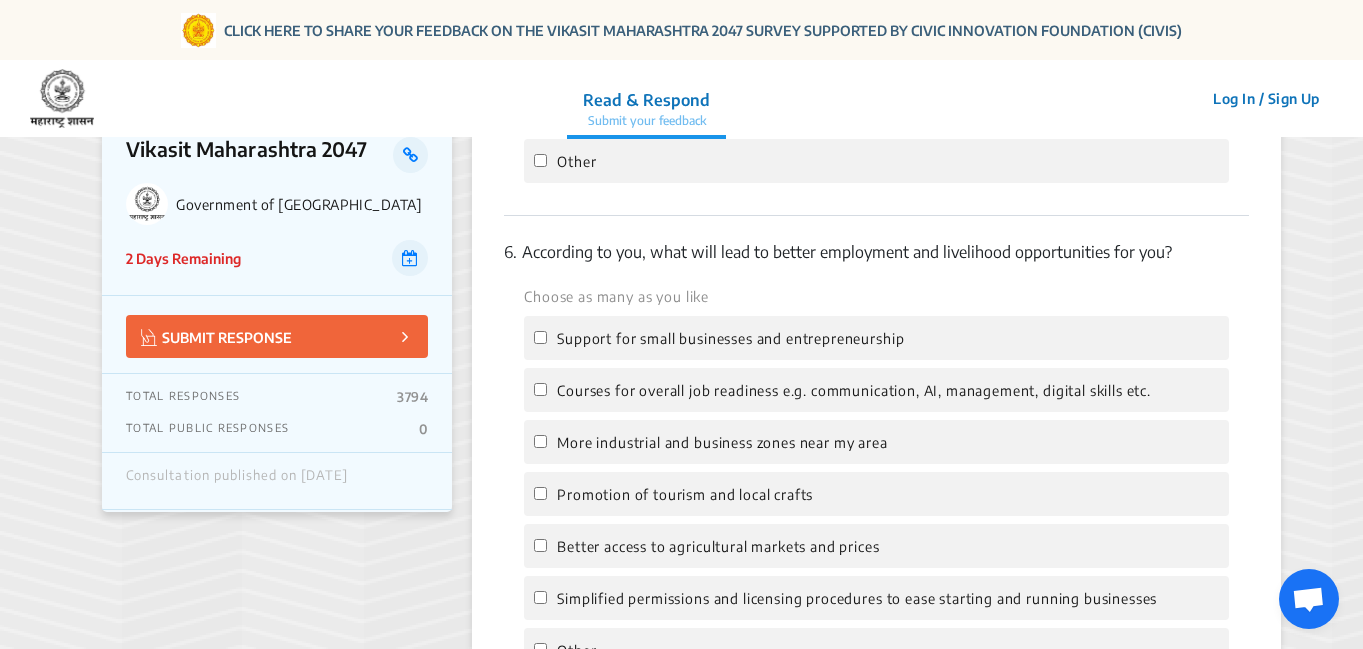 scroll, scrollTop: 2600, scrollLeft: 0, axis: vertical 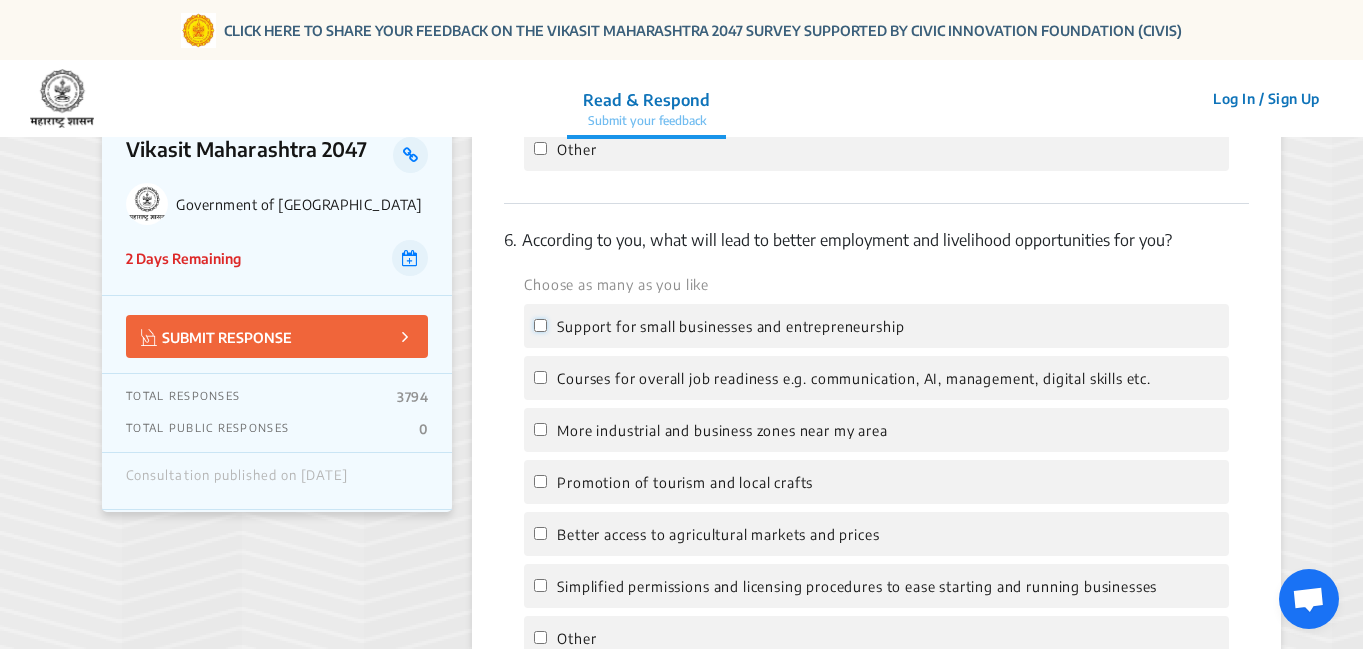click on "Support for small businesses and entrepreneurship" 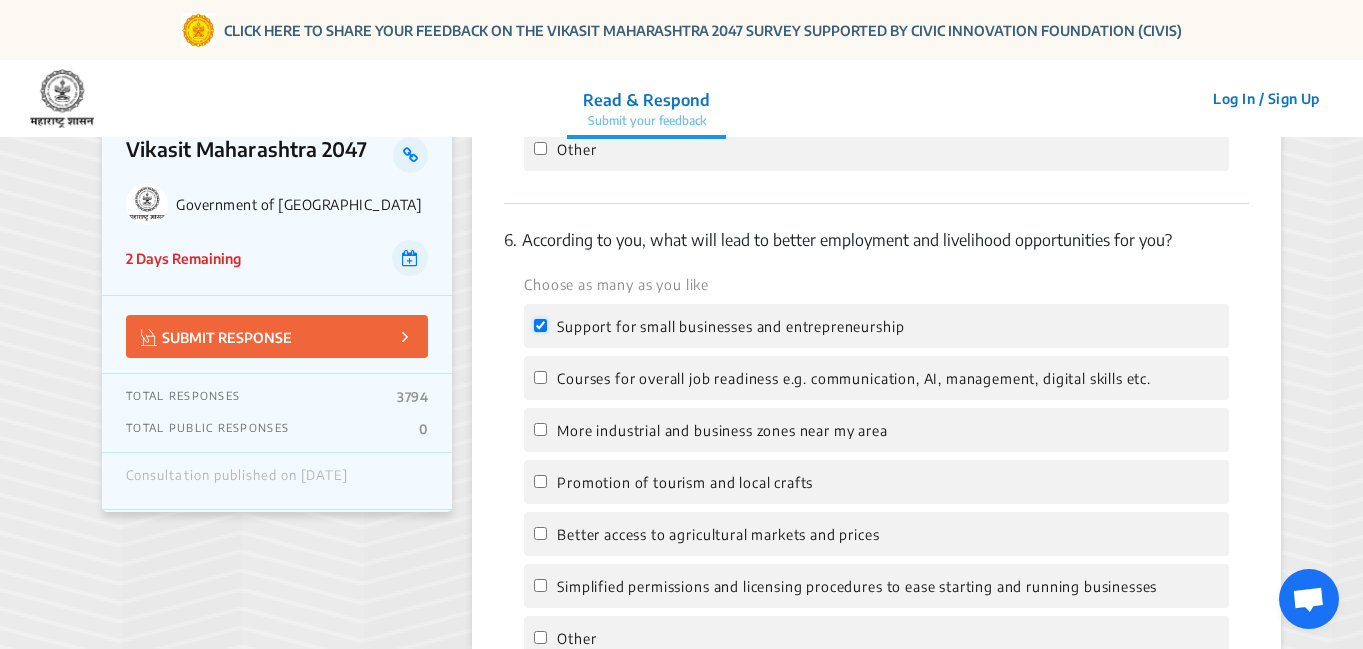 checkbox on "true" 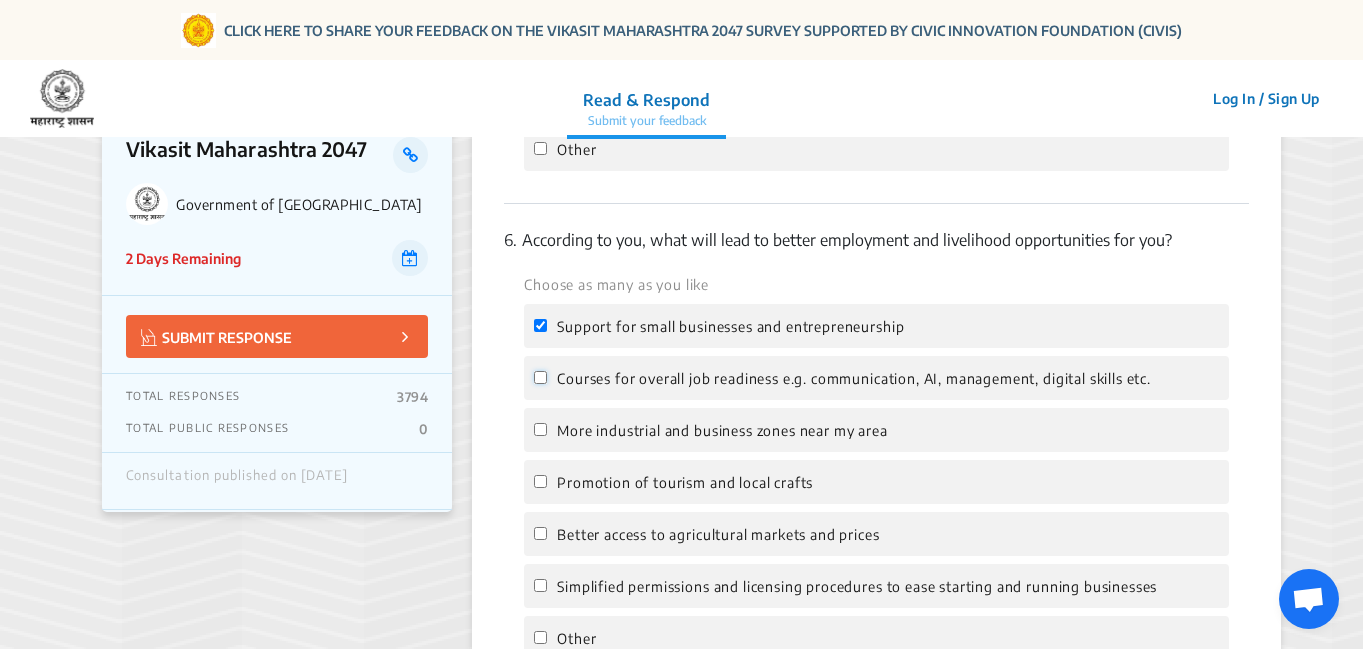 click on "Courses for overall job readiness e.g. communication, AI, management, digital skills etc." 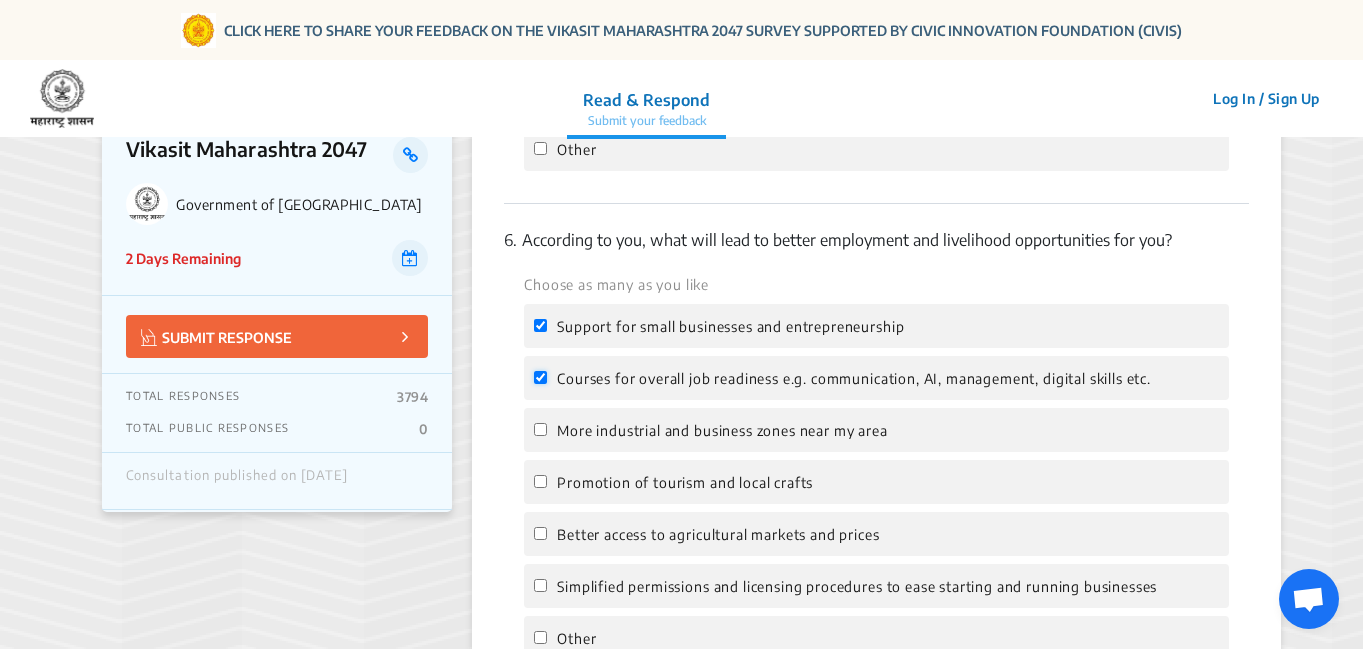 checkbox on "true" 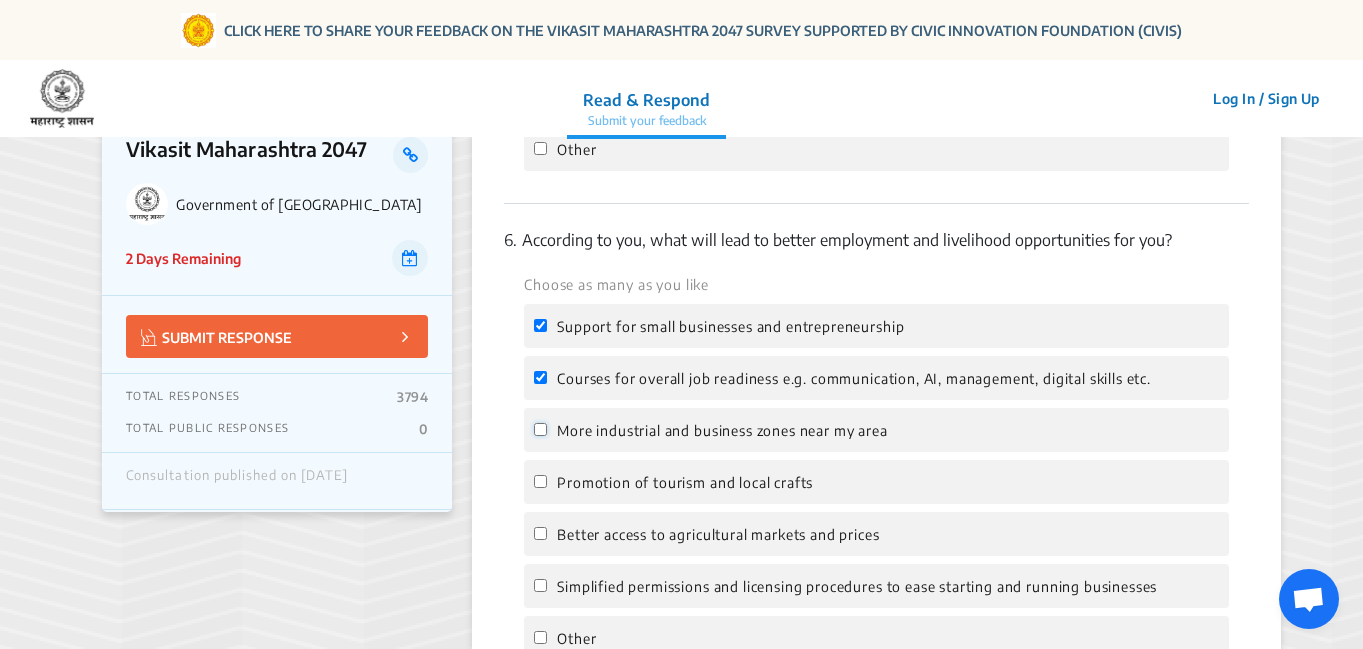 click on "More industrial and business zones near my area" 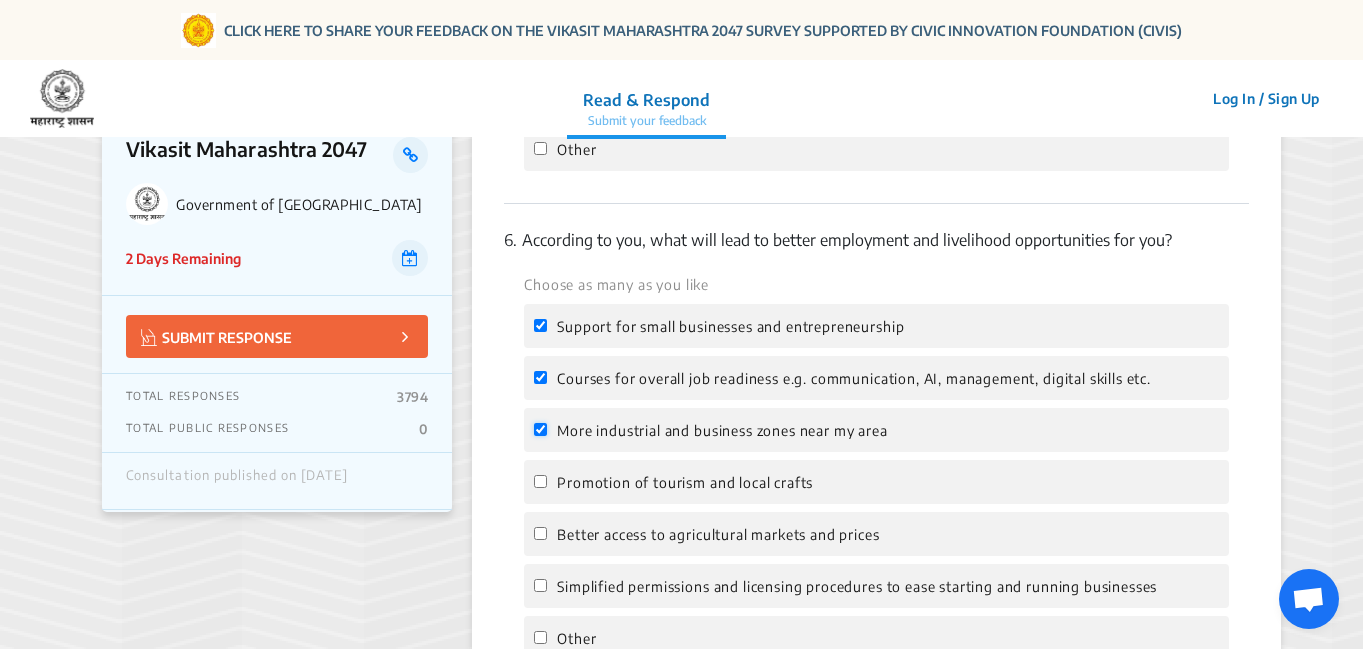 checkbox on "true" 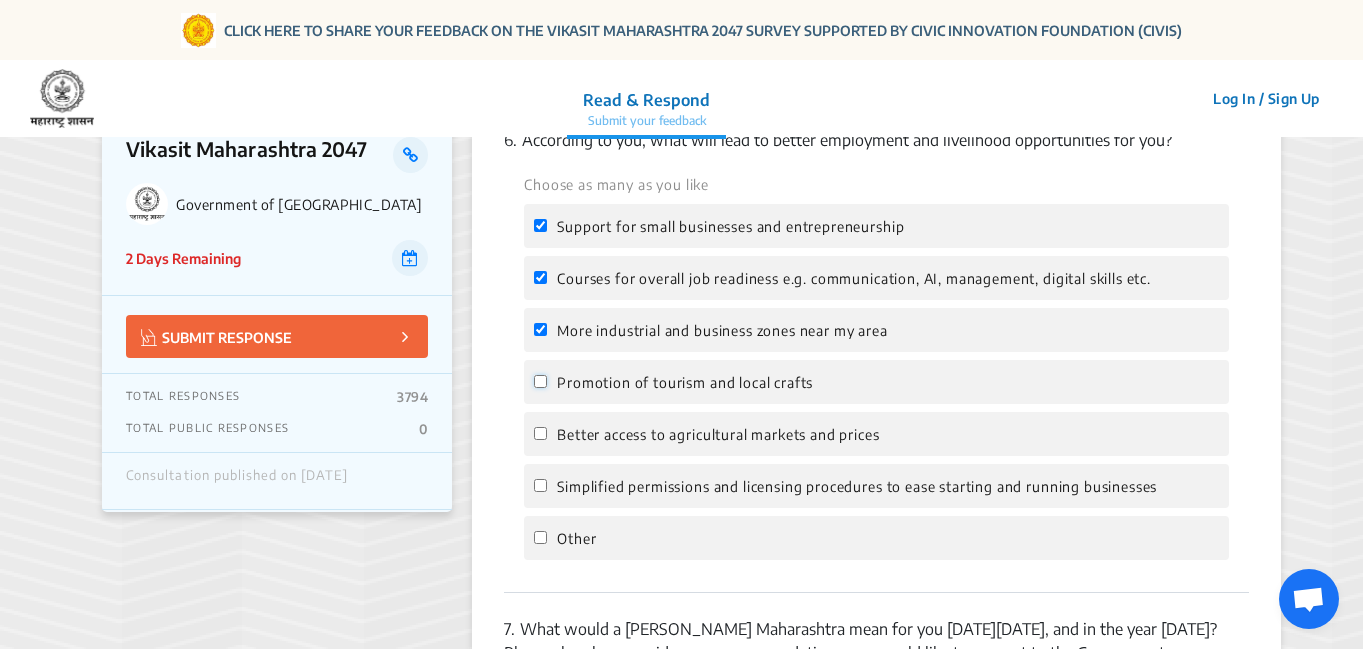 click on "Promotion of tourism and local crafts" 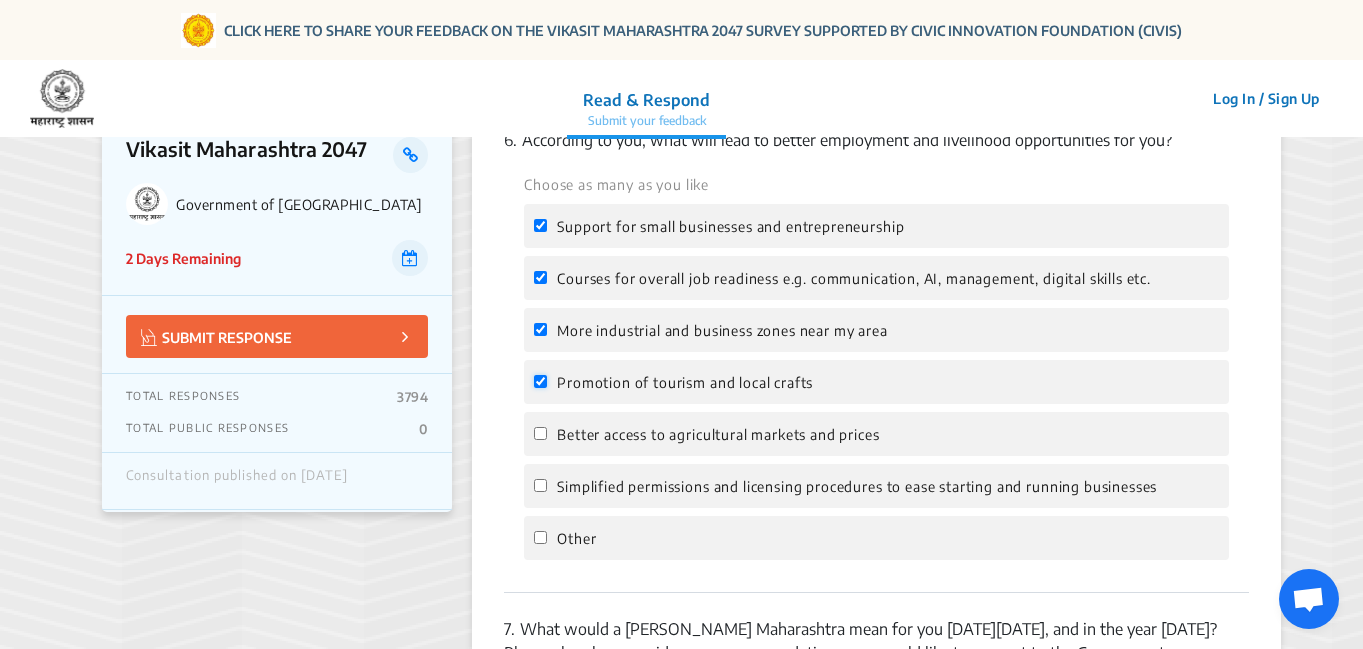 checkbox on "true" 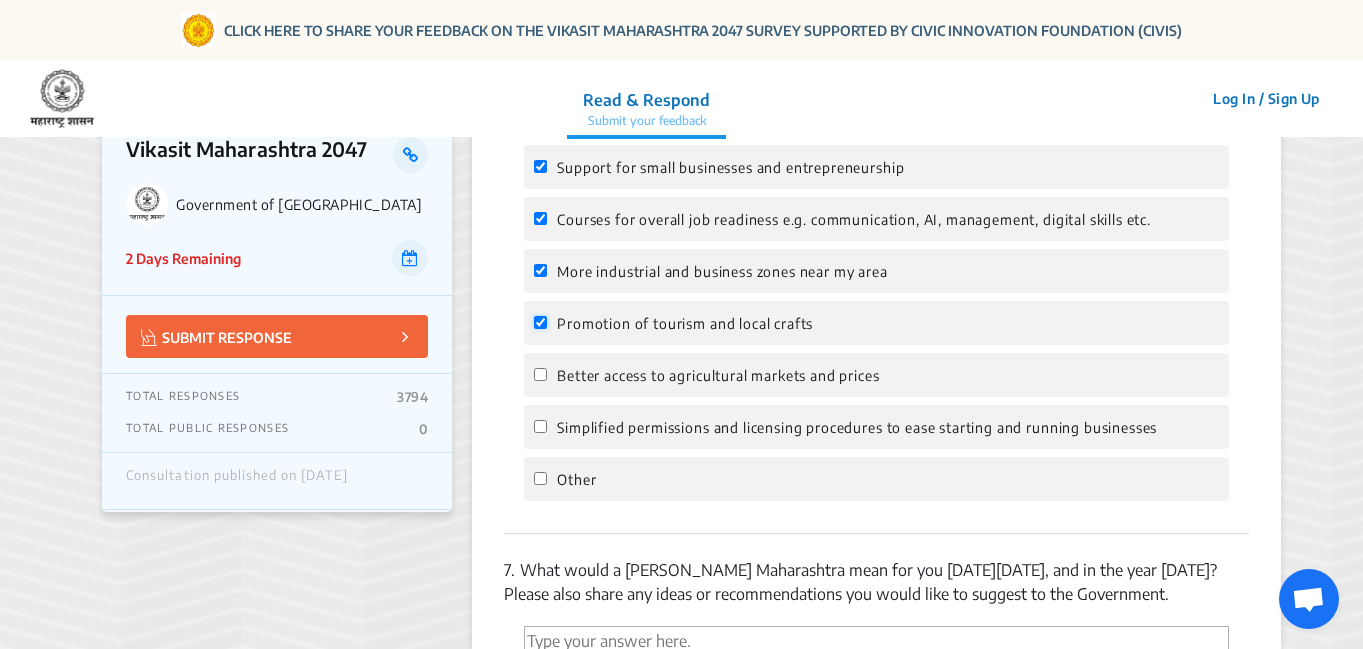 scroll, scrollTop: 2800, scrollLeft: 0, axis: vertical 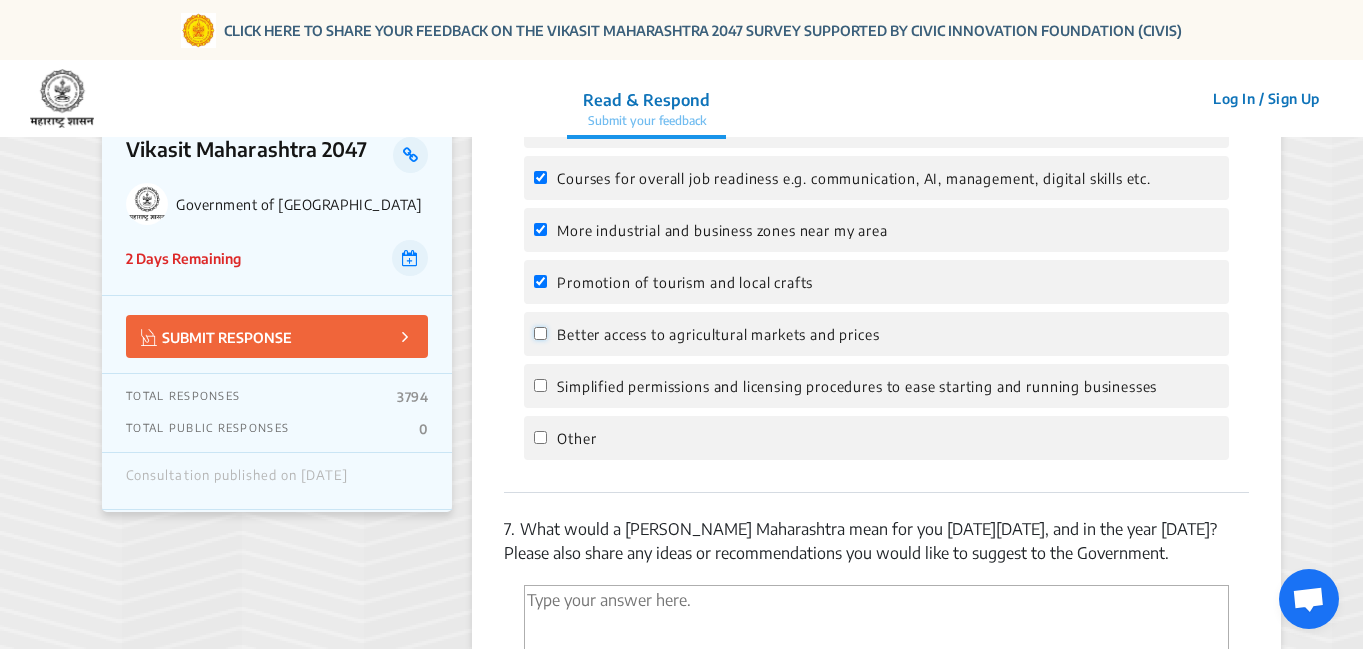click on "Better access to agricultural markets and prices" 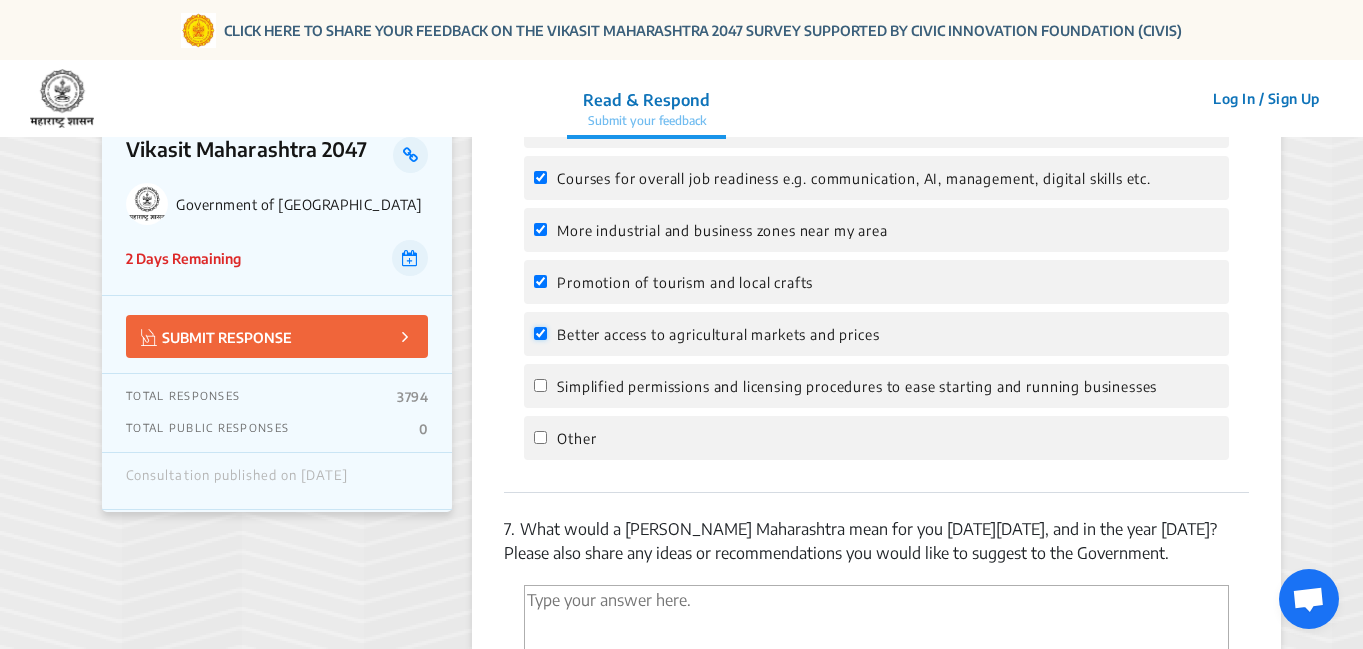 checkbox on "true" 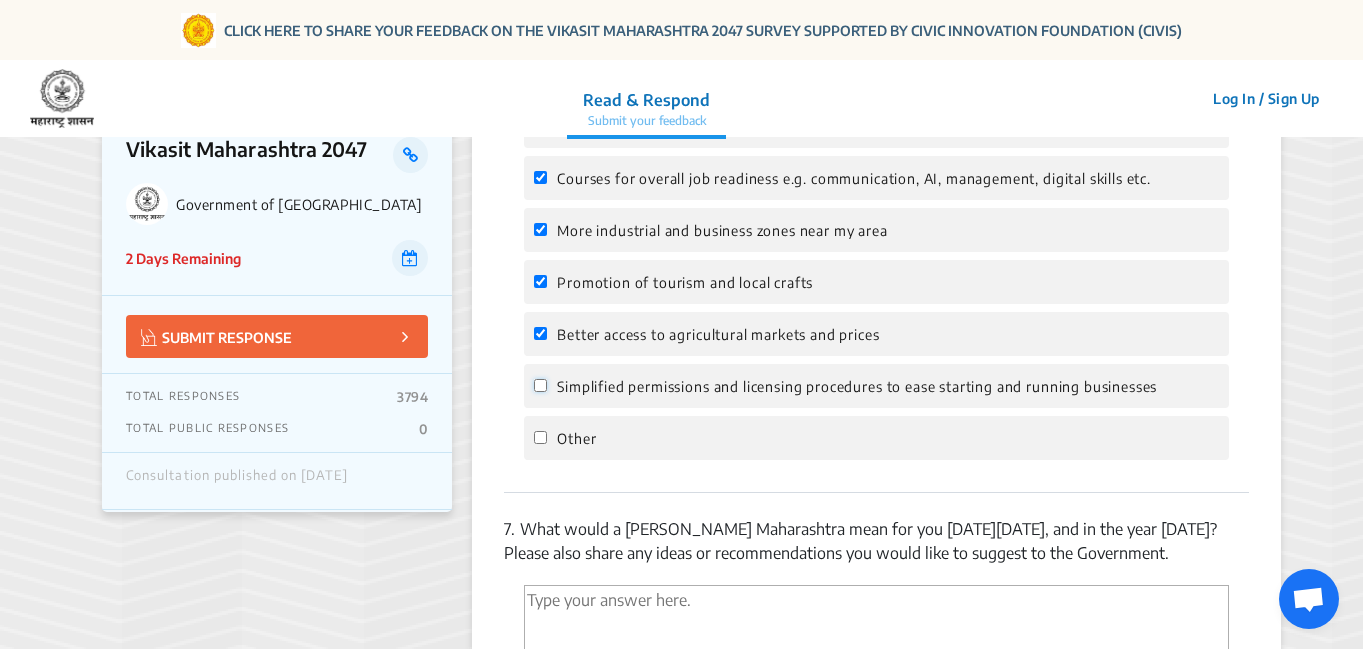 click on "Simplified permissions and licensing procedures to ease starting and running businesses" 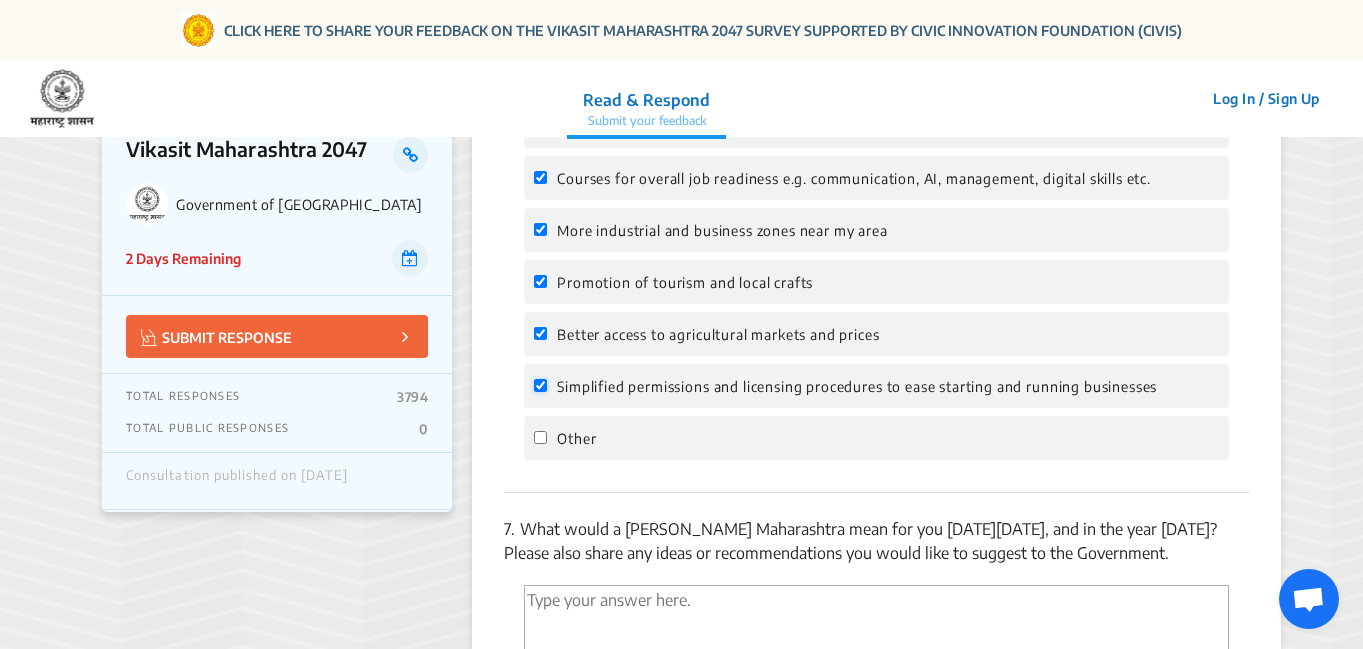 checkbox on "true" 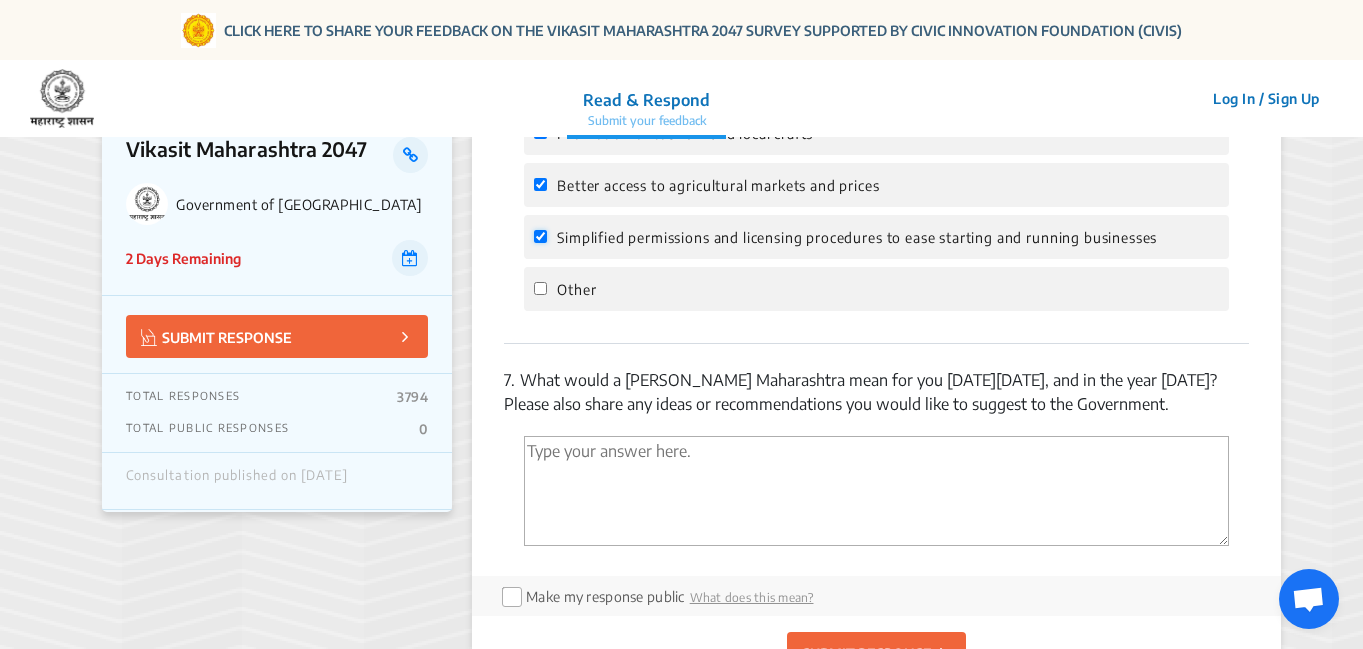 scroll, scrollTop: 3000, scrollLeft: 0, axis: vertical 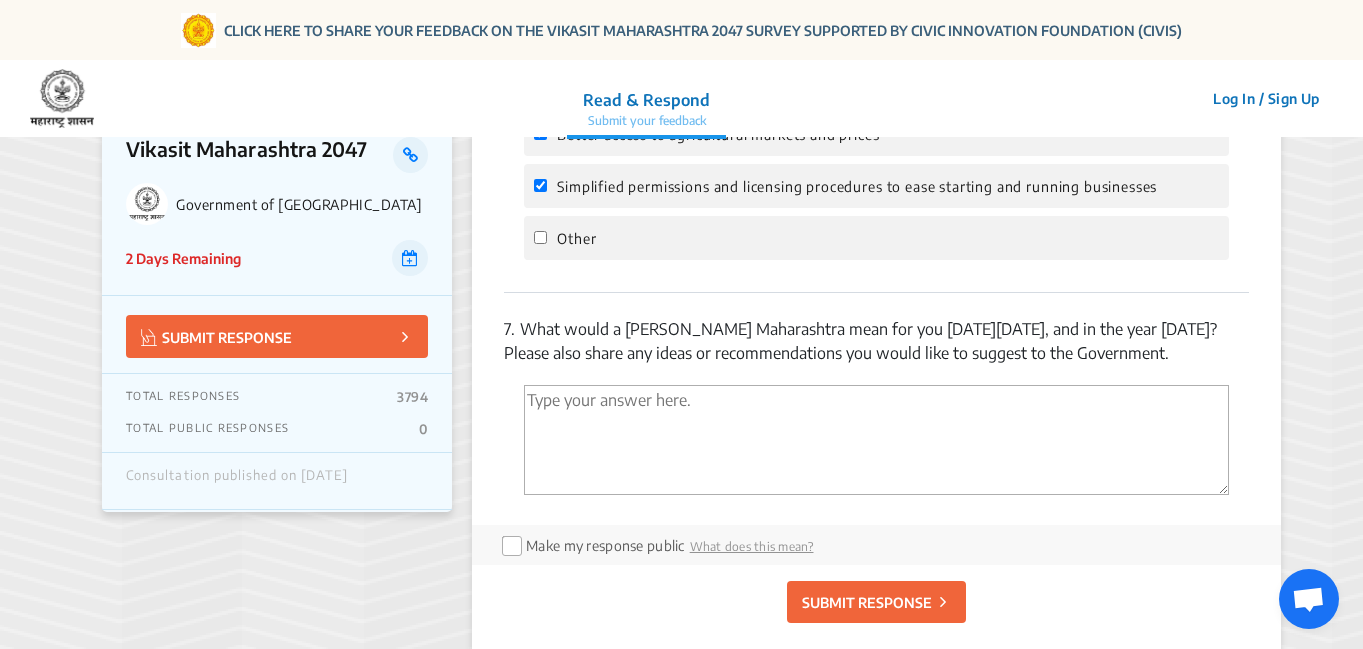 click at bounding box center (876, 440) 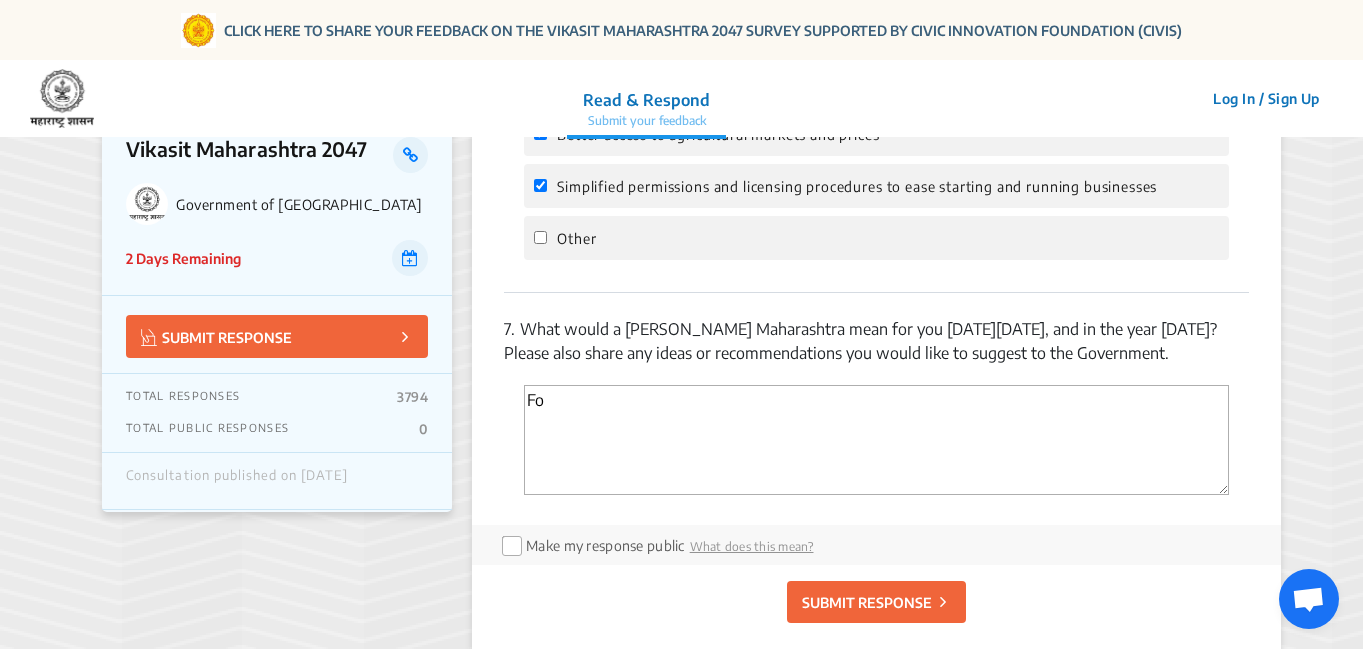 type on "F" 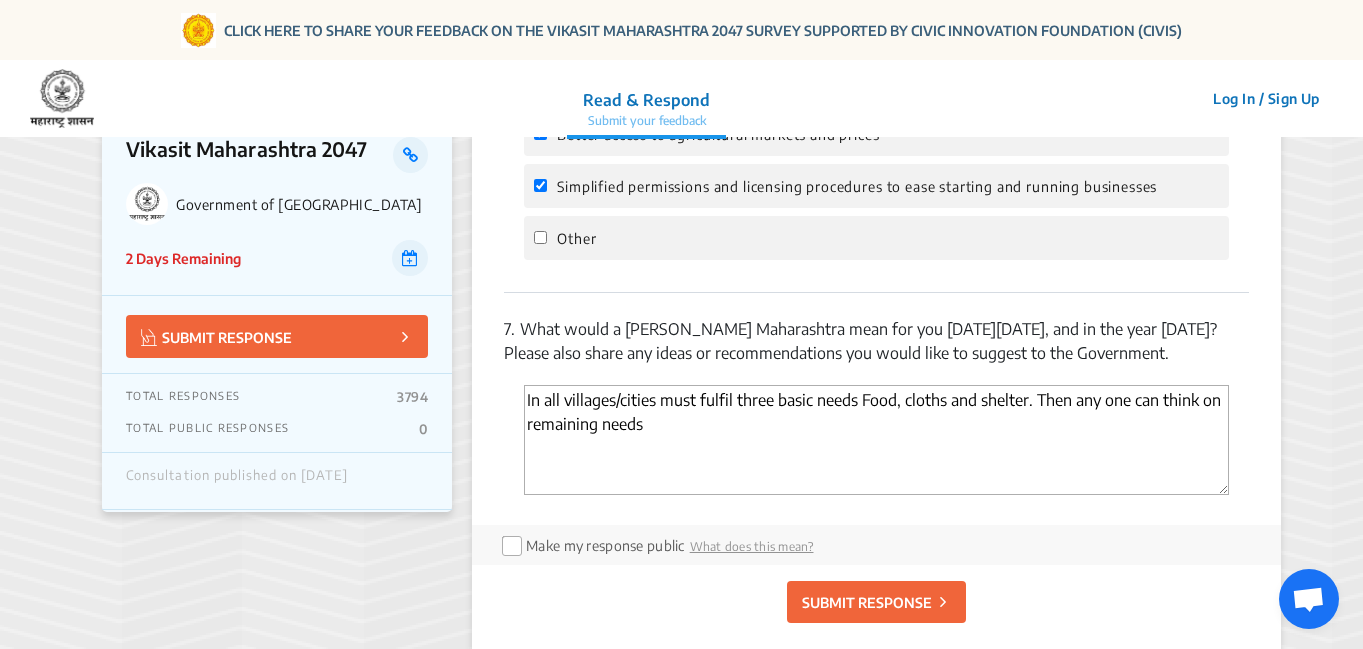 click on "In all villages/cities must fulfil three basic needs Food, cloths and shelter. Then any one can think on remaining needs" at bounding box center [876, 440] 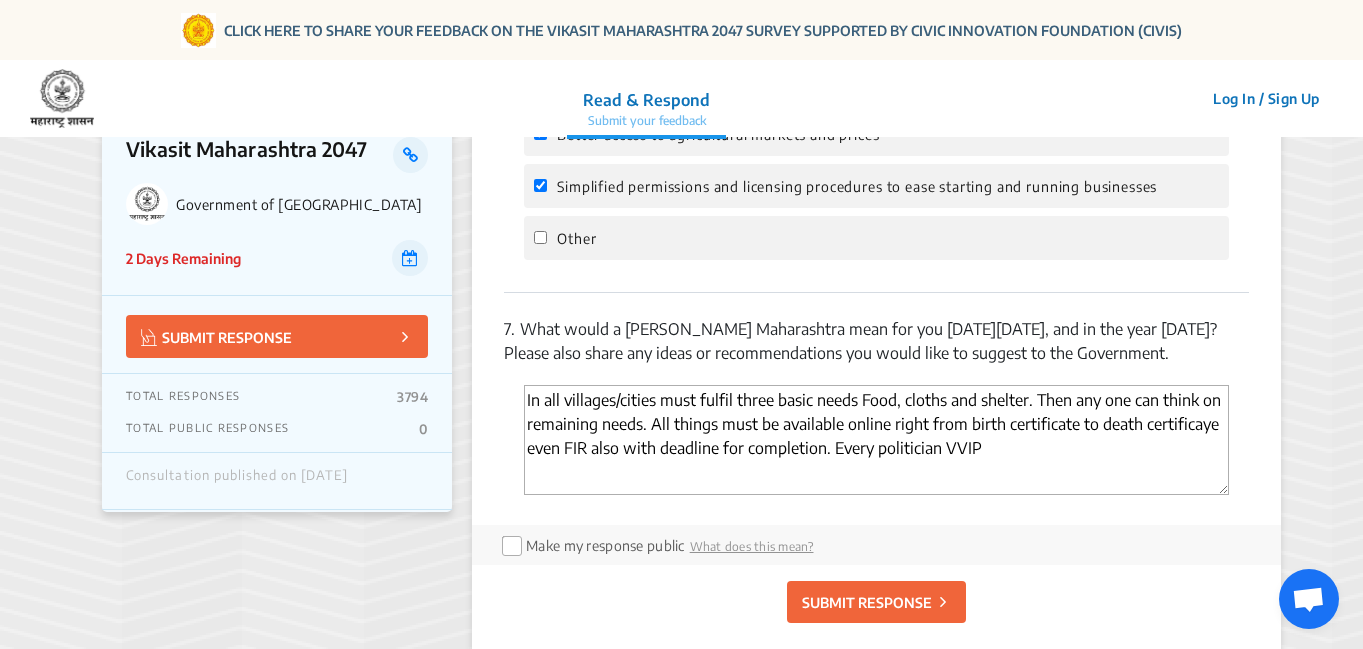 click on "In all villages/cities must fulfil three basic needs Food, cloths and shelter. Then any one can think on remaining needs. All things must be available online right from birth certificate to death certificaye even FIR also with deadline for completion. Every politician VVIP" at bounding box center [876, 440] 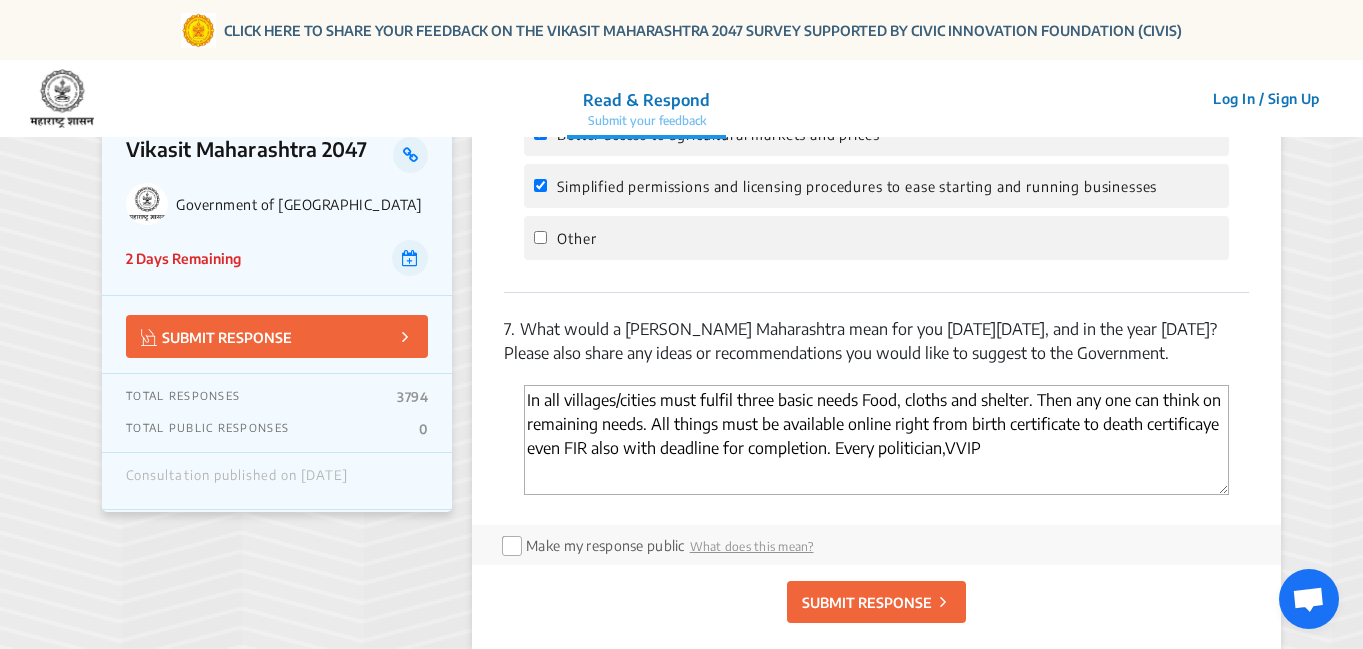 click on "In all villages/cities must fulfil three basic needs Food, cloths and shelter. Then any one can think on remaining needs. All things must be available online right from birth certificate to death certificaye even FIR also with deadline for completion. Every politician,VVIP" at bounding box center (876, 440) 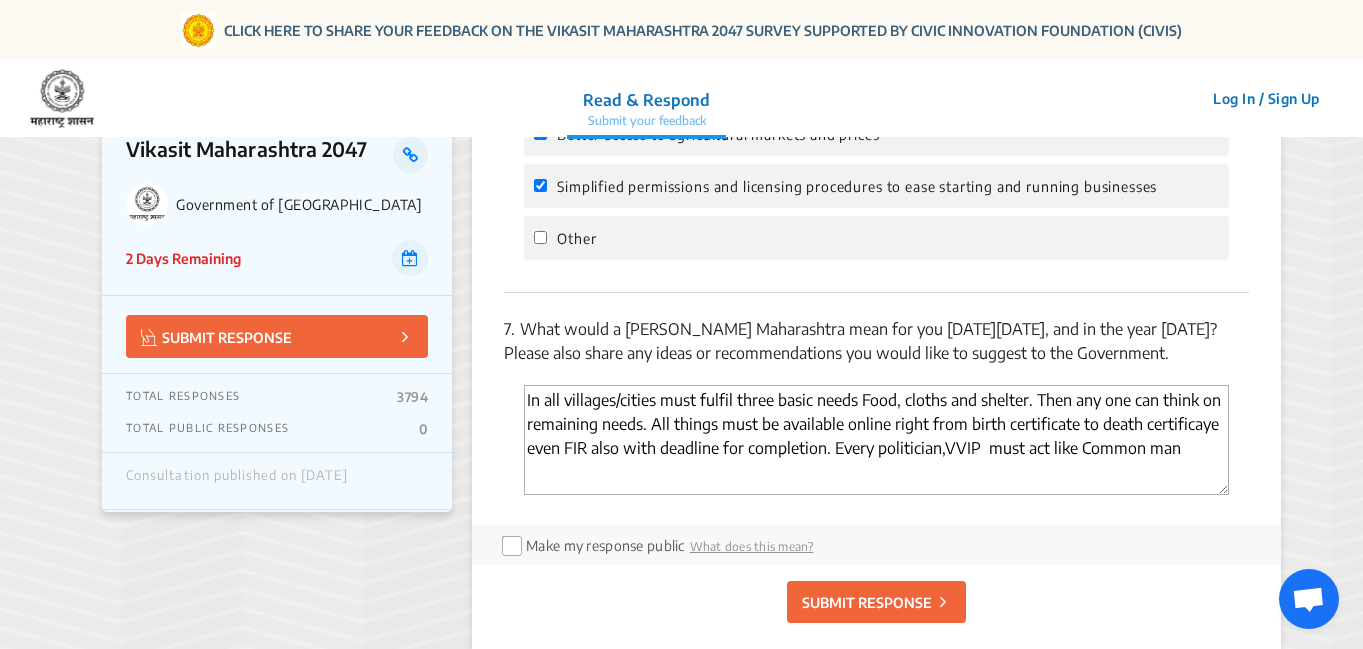 click on "In all villages/cities must fulfil three basic needs Food, cloths and shelter. Then any one can think on remaining needs. All things must be available online right from birth certificate to death certificaye even FIR also with deadline for completion. Every politician,VVIP  must act like Common man" at bounding box center (876, 440) 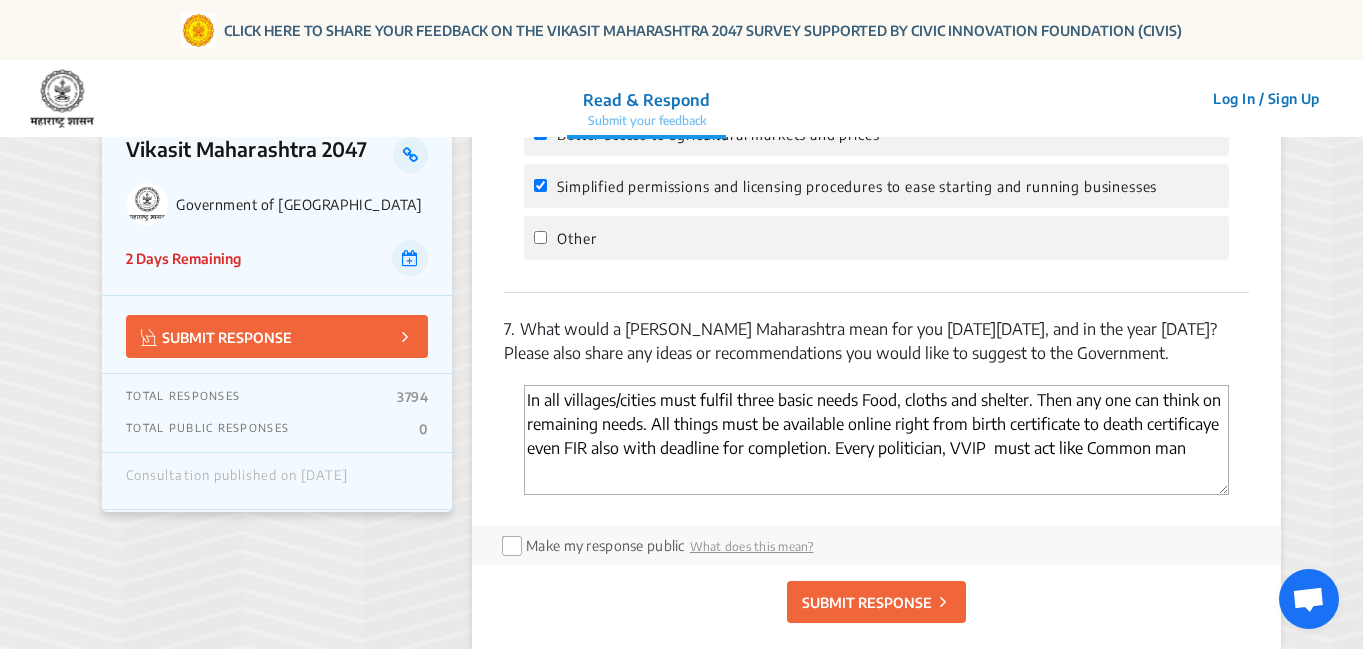 click on "In all villages/cities must fulfil three basic needs Food, cloths and shelter. Then any one can think on remaining needs. All things must be available online right from birth certificate to death certificaye even FIR also with deadline for completion. Every politician, VVIP  must act like Common man" at bounding box center [876, 440] 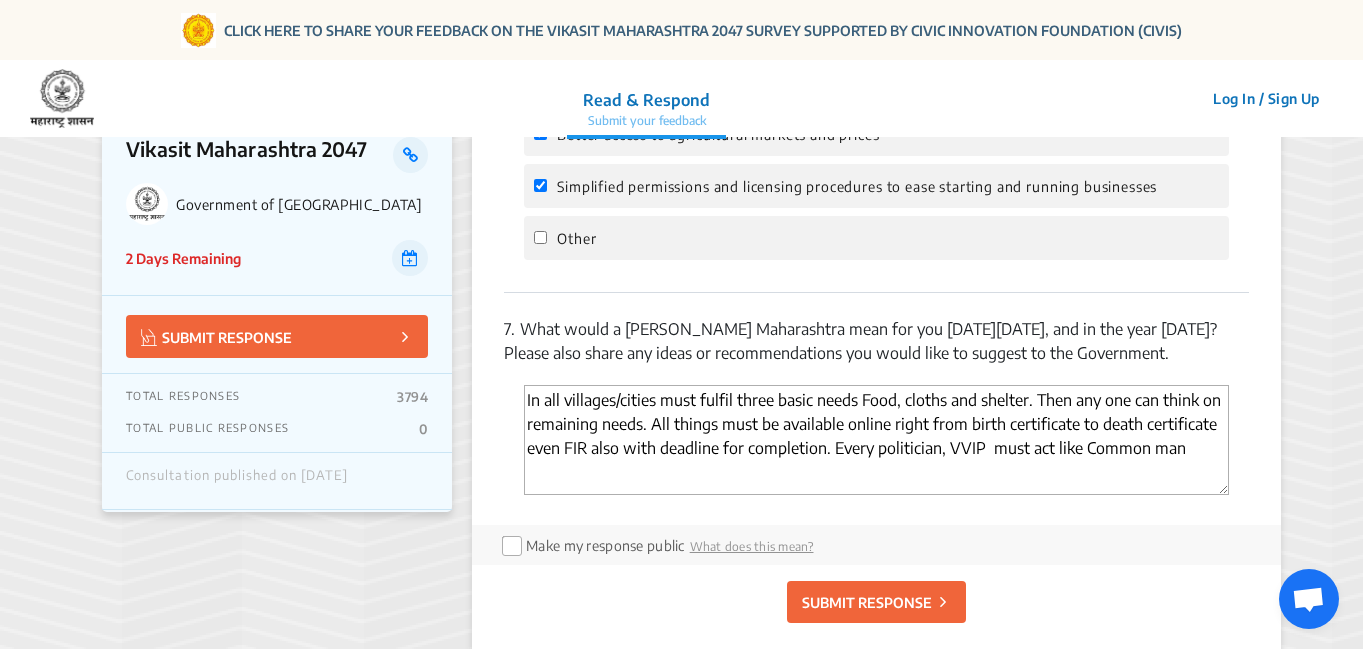 click on "In all villages/cities must fulfil three basic needs Food, cloths and shelter. Then any one can think on remaining needs. All things must be available online right from birth certificate to death certificate even FIR also with deadline for completion. Every politician, VVIP  must act like Common man" at bounding box center [876, 440] 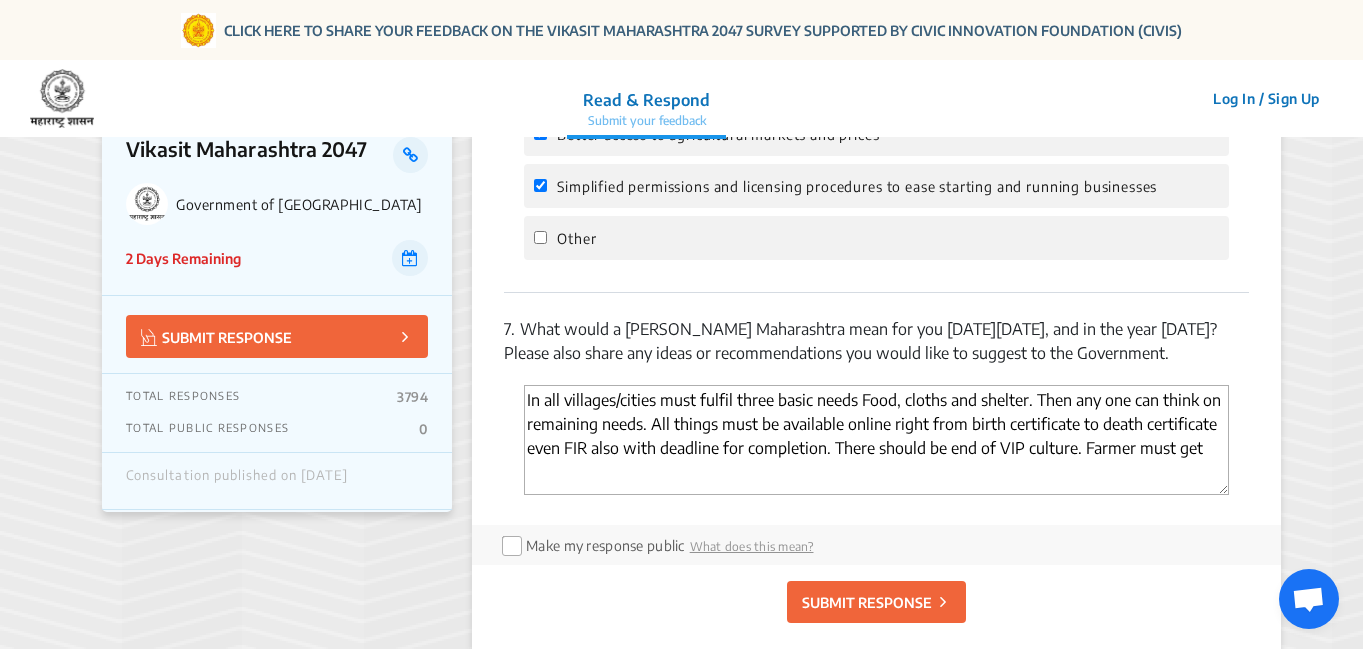 paste on "minimum price" 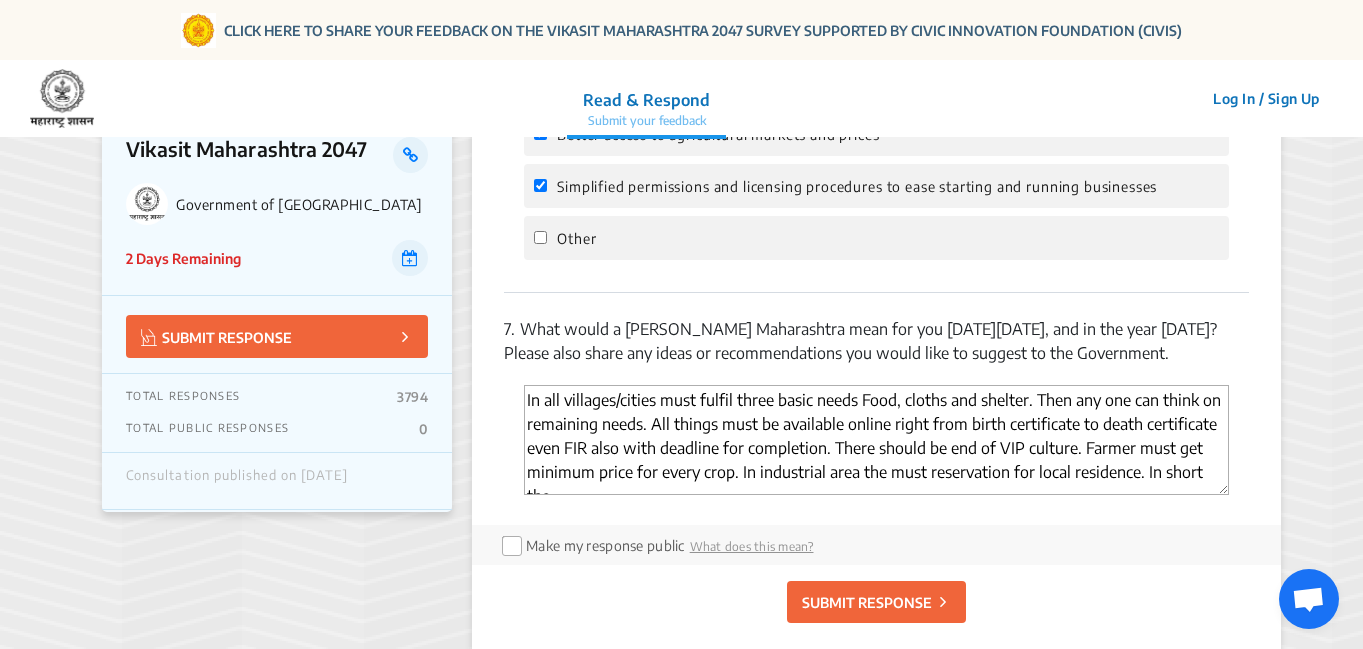 scroll, scrollTop: 12, scrollLeft: 0, axis: vertical 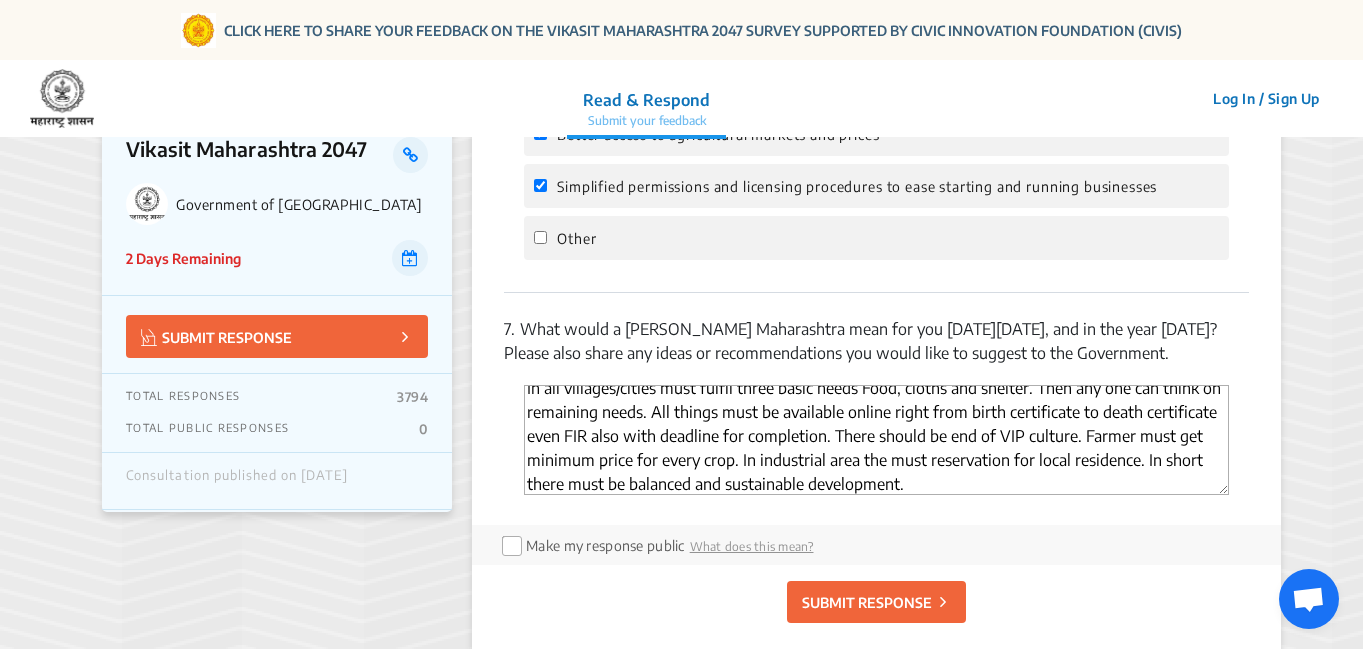 click on "In all villages/cities must fulfil three basic needs Food, cloths and shelter. Then any one can think on remaining needs. All things must be available online right from birth certificate to death certificate even FIR also with deadline for completion. There should be end of VIP culture. Farmer must get minimum price for every crop. In industrial area the must reservation for local residence. In short there must be balanced and sustainable development." at bounding box center (876, 440) 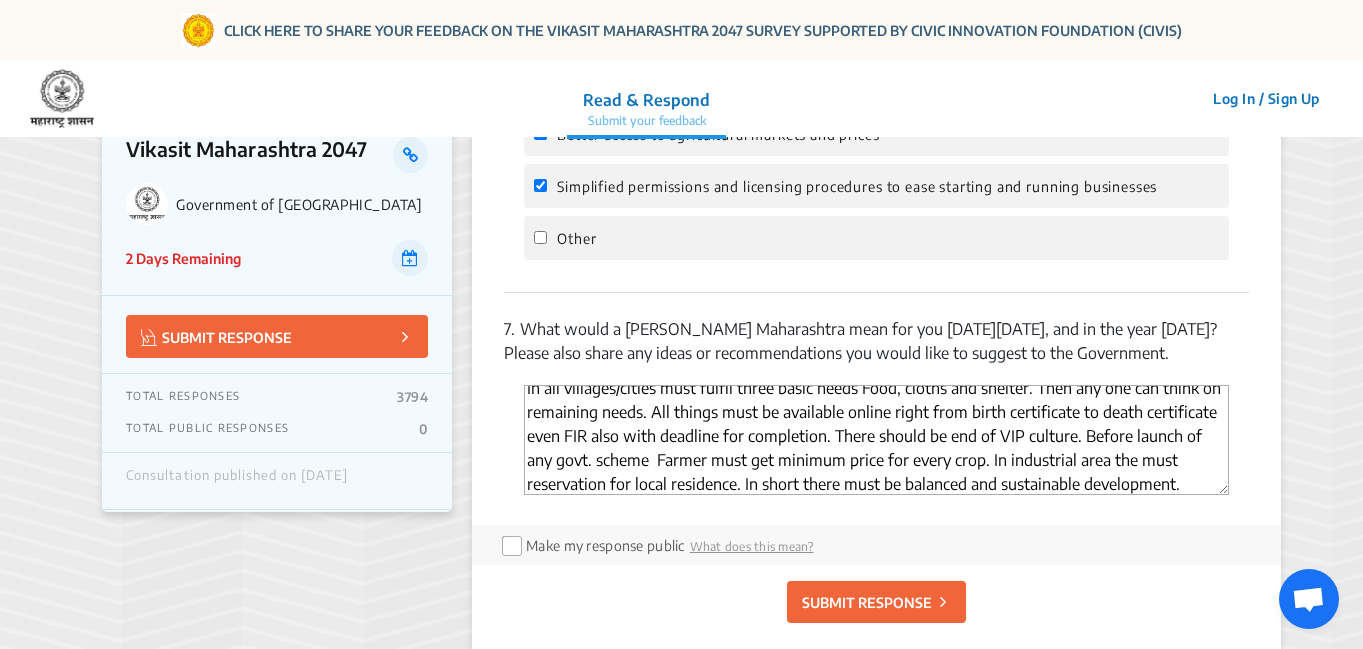 click on "In all villages/cities must fulfil three basic needs Food, cloths and shelter. Then any one can think on remaining needs. All things must be available online right from birth certificate to death certificate even FIR also with deadline for completion. There should be end of VIP culture. Before launch of any govt. scheme  Farmer must get minimum price for every crop. In industrial area the must reservation for local residence. In short there must be balanced and sustainable development." at bounding box center (876, 440) 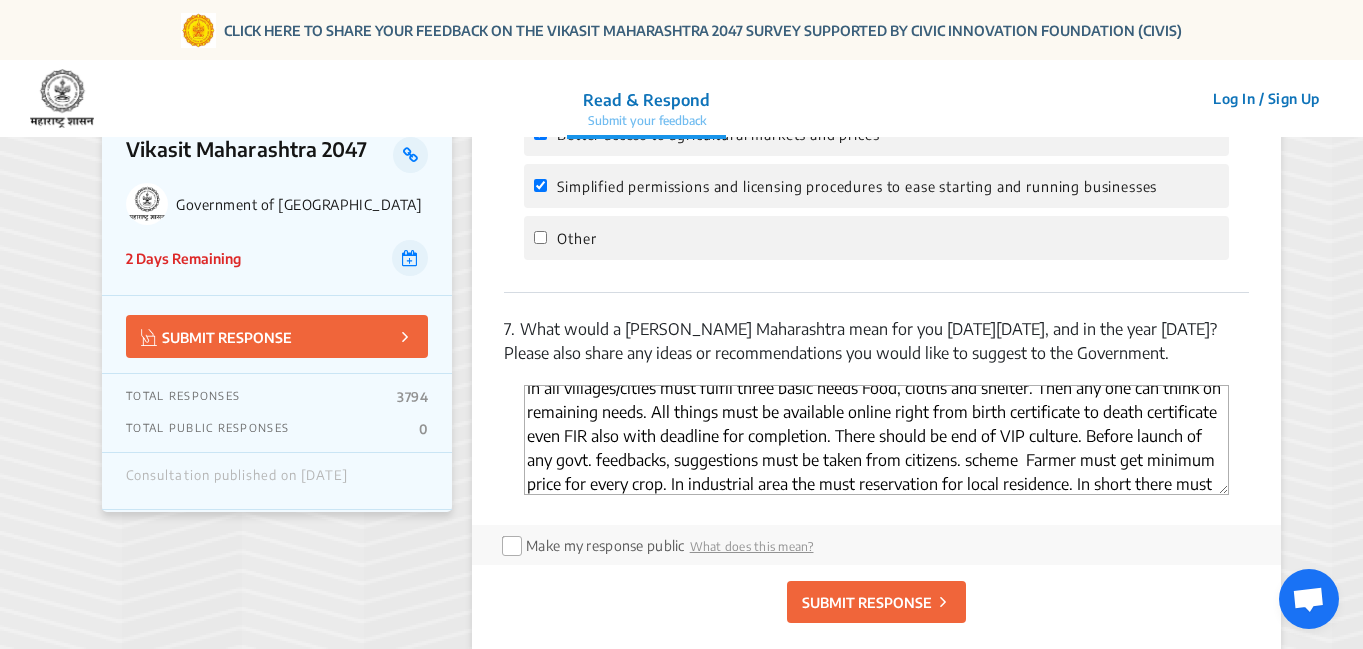 scroll, scrollTop: 40, scrollLeft: 0, axis: vertical 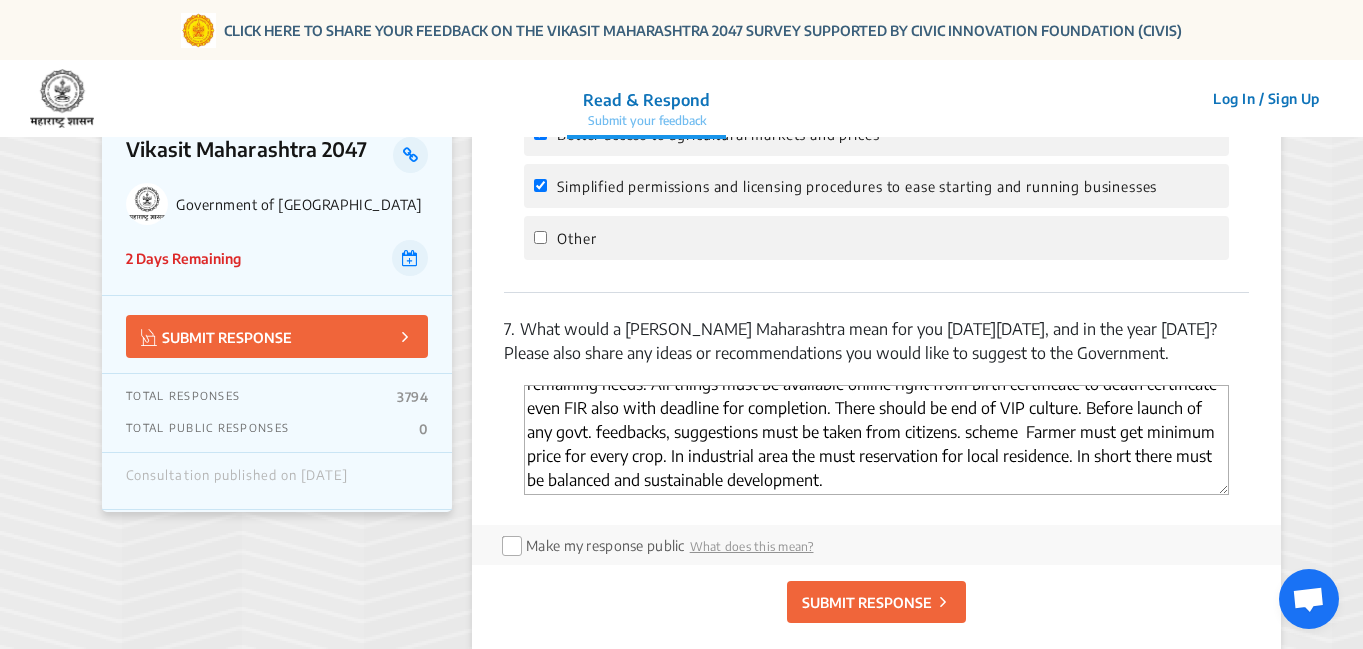 click on "In all villages/cities must fulfil three basic needs Food, cloths and shelter. Then any one can think on remaining needs. All things must be available online right from birth certificate to death certificate even FIR also with deadline for completion. There should be end of VIP culture. Before launch of any govt. feedbacks, suggestions must be taken from citizens. scheme  Farmer must get minimum price for every crop. In industrial area the must reservation for local residence. In short there must be balanced and sustainable development." at bounding box center [876, 440] 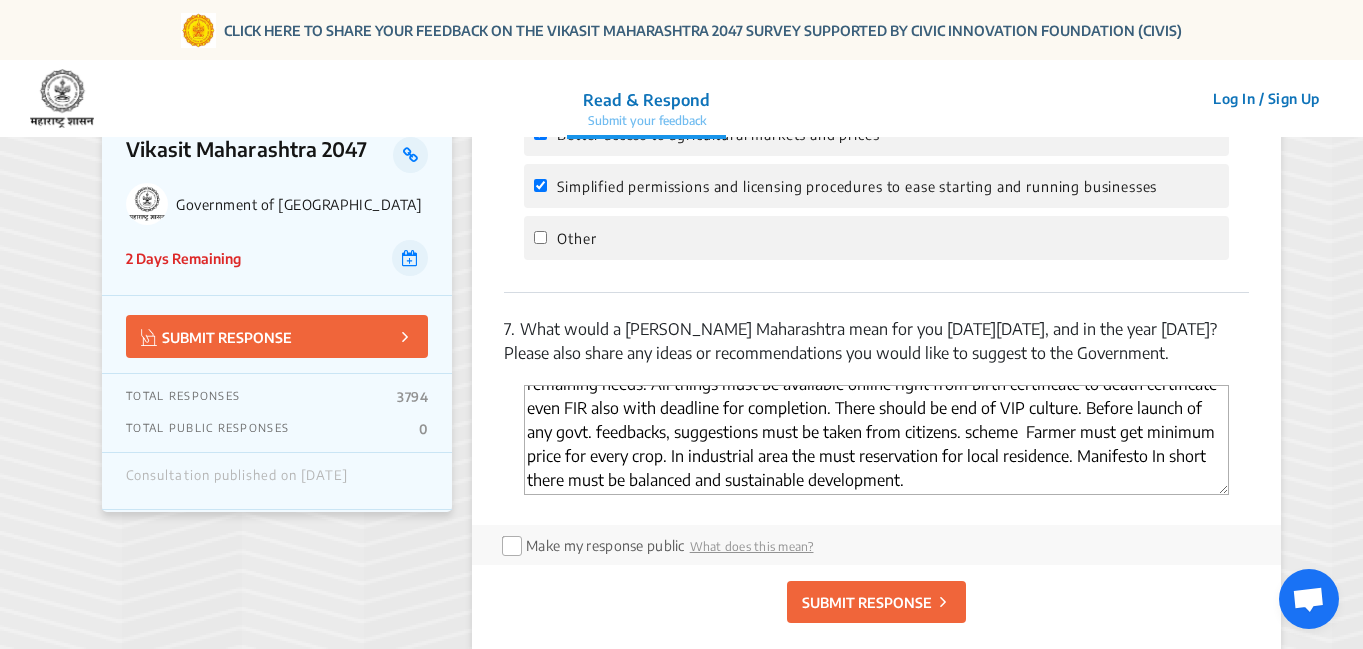 drag, startPoint x: 1145, startPoint y: 459, endPoint x: 1075, endPoint y: 456, distance: 70.064255 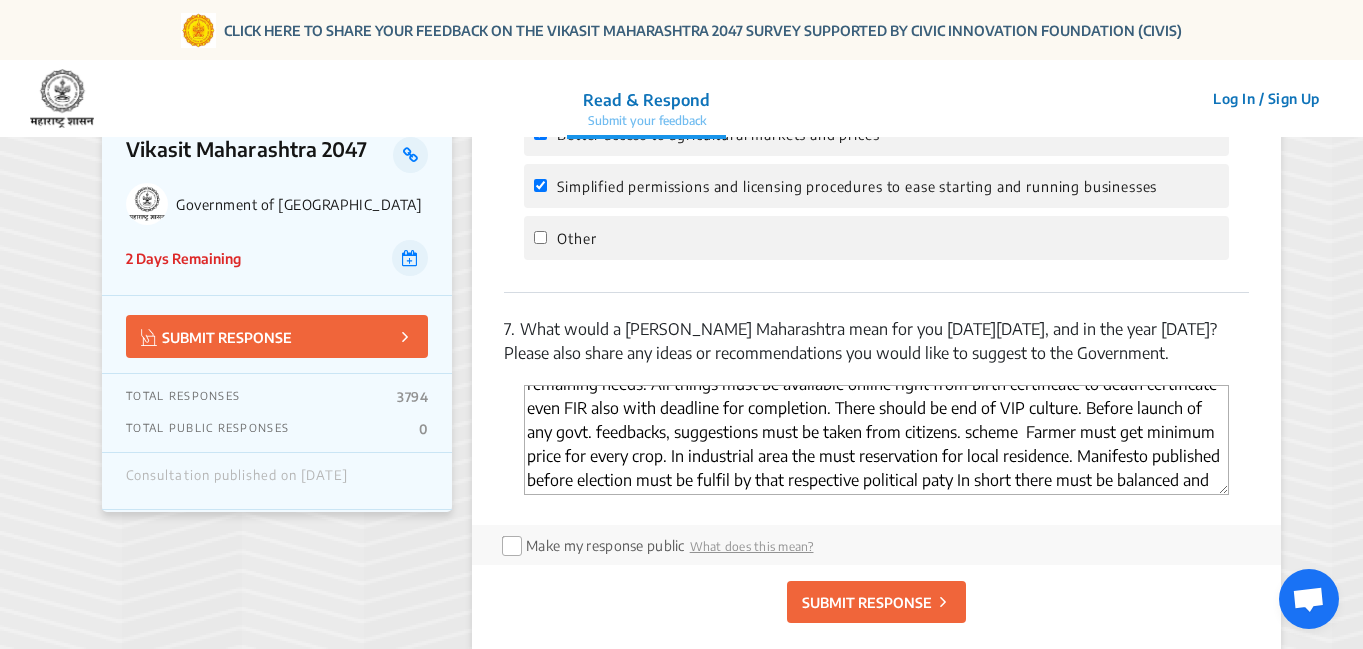 drag, startPoint x: 945, startPoint y: 485, endPoint x: 910, endPoint y: 399, distance: 92.84934 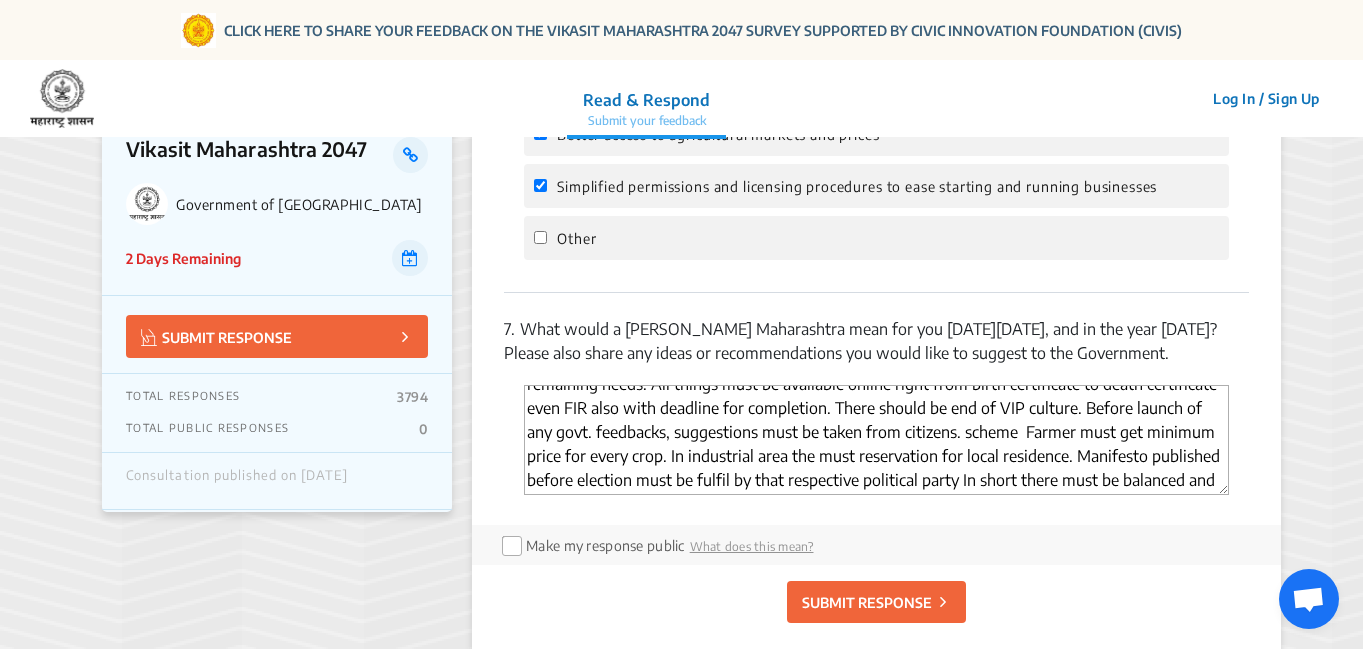 click on "In all villages/cities must fulfil three basic needs Food, cloths and shelter. Then any one can think on remaining needs. All things must be available online right from birth certificate to death certificate even FIR also with deadline for completion. There should be end of VIP culture. Before launch of any govt. feedbacks, suggestions must be taken from citizens. scheme  Farmer must get minimum price for every crop. In industrial area the must reservation for local residence. Manifesto published before election must be fulfil by that respective political party In short there must be balanced and sustainable development." at bounding box center (876, 440) 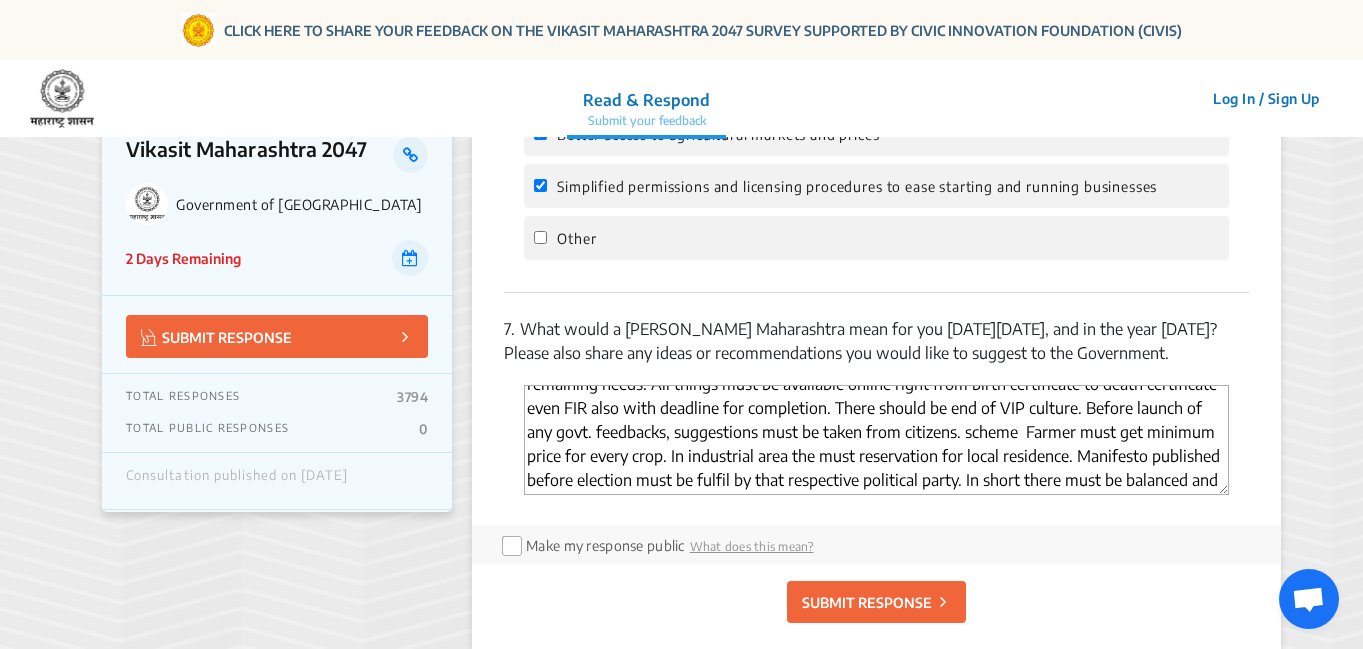 scroll, scrollTop: 64, scrollLeft: 0, axis: vertical 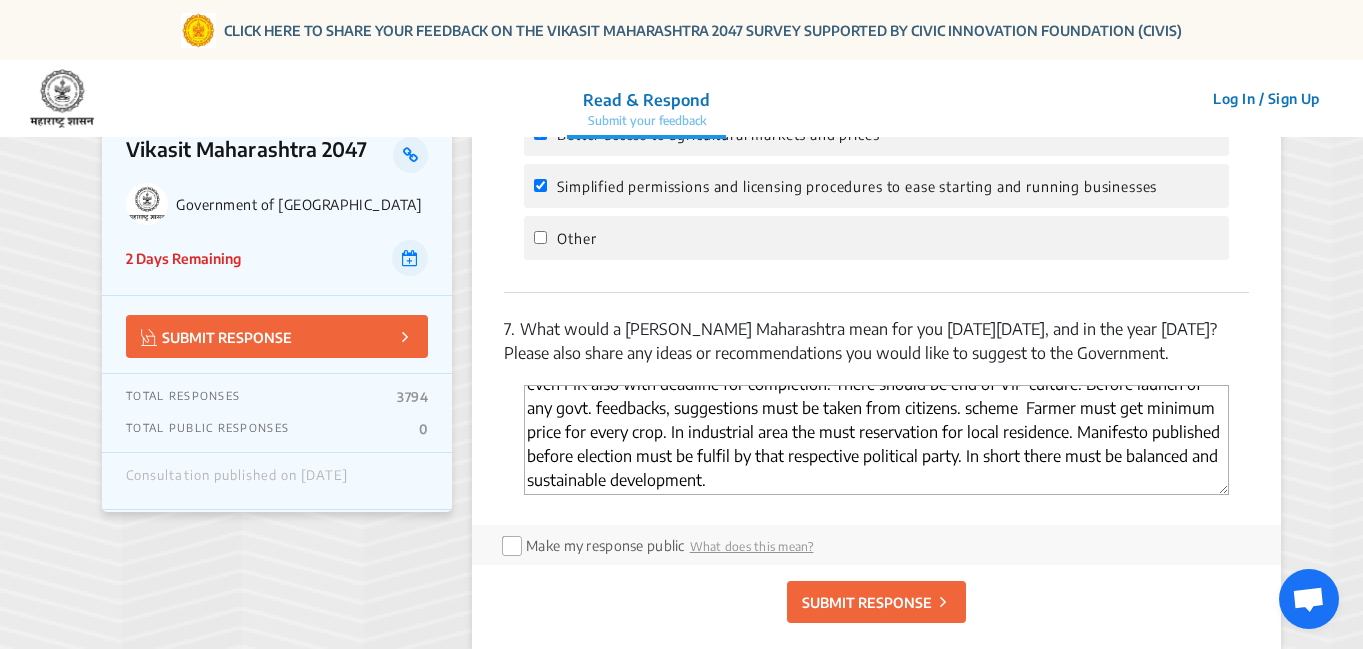click on "In all villages/cities must fulfil three basic needs Food, cloths and shelter. Then any one can think on remaining needs. All things must be available online right from birth certificate to death certificate even FIR also with deadline for completion. There should be end of VIP culture. Before launch of any govt. feedbacks, suggestions must be taken from citizens. scheme  Farmer must get minimum price for every crop. In industrial area the must reservation for local residence. Manifesto published before election must be fulfil by that respective political party. In short there must be balanced and sustainable development." at bounding box center [876, 440] 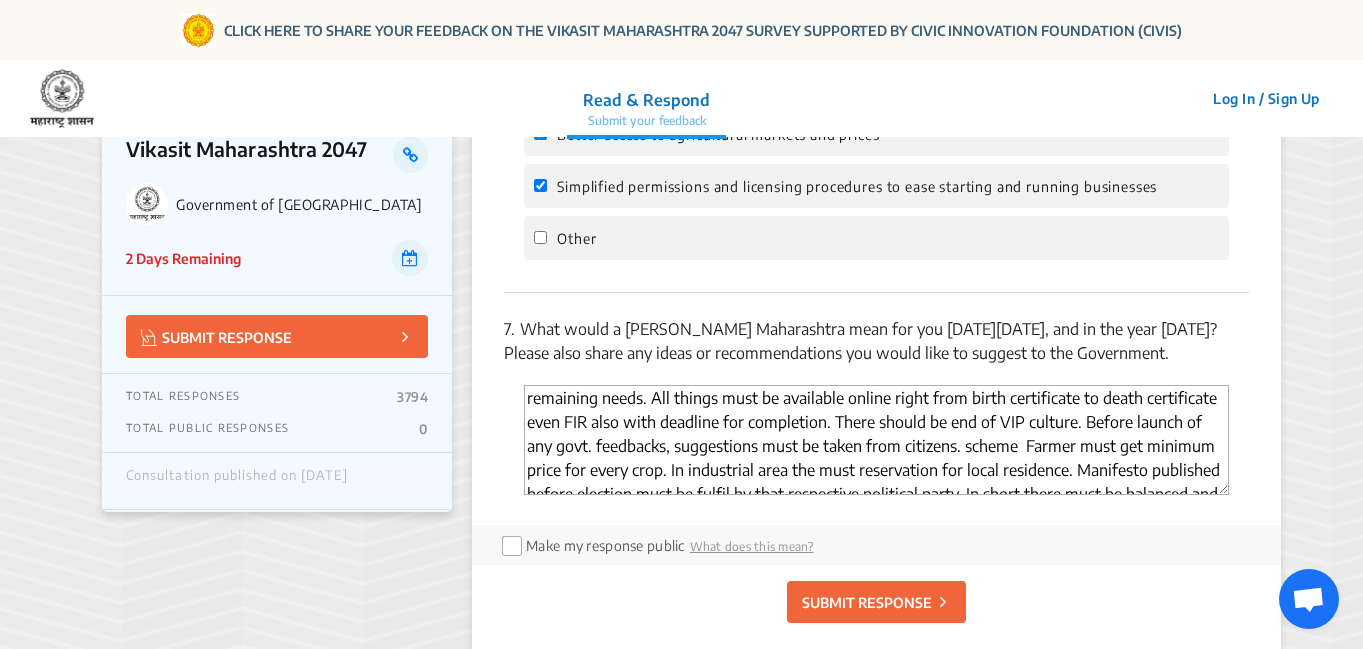 scroll, scrollTop: 0, scrollLeft: 0, axis: both 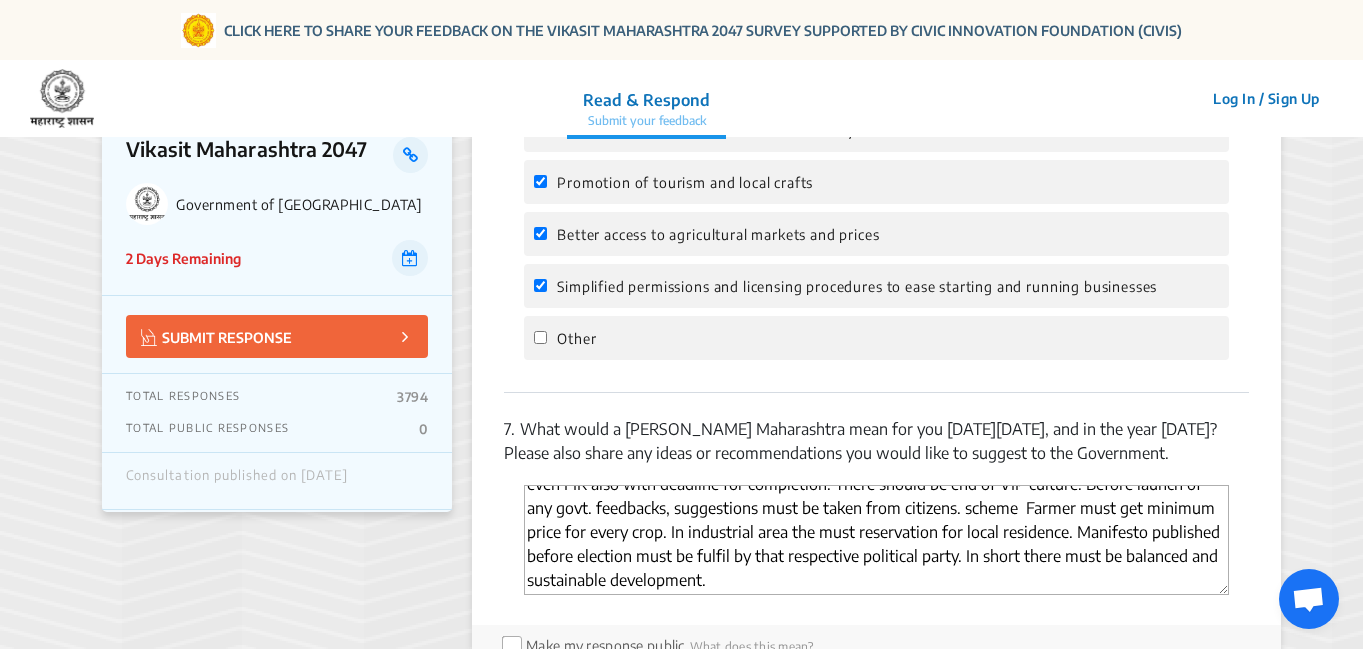 click on "In all villages/cities must fulfil three basic needs Food, cloths and shelter. Then any one can think on remaining needs. All things must be available online right from birth certificate to death certificate even FIR also with deadline for completion. There should be end of VIP culture. Before launch of any govt. feedbacks, suggestions must be taken from citizens. scheme  Farmer must get minimum price for every crop. In industrial area the must reservation for local residence. Manifesto published before election must be fulfil by that respective political party. In short there must be balanced and sustainable development." at bounding box center (876, 540) 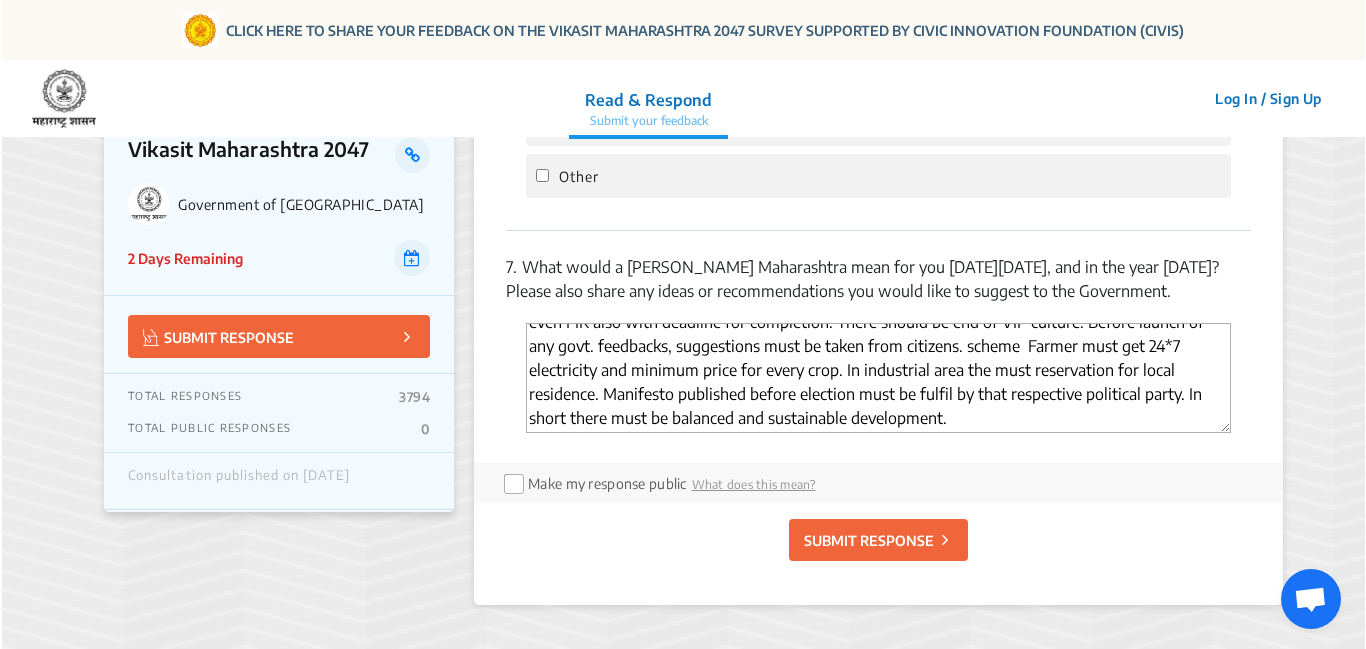scroll, scrollTop: 3200, scrollLeft: 0, axis: vertical 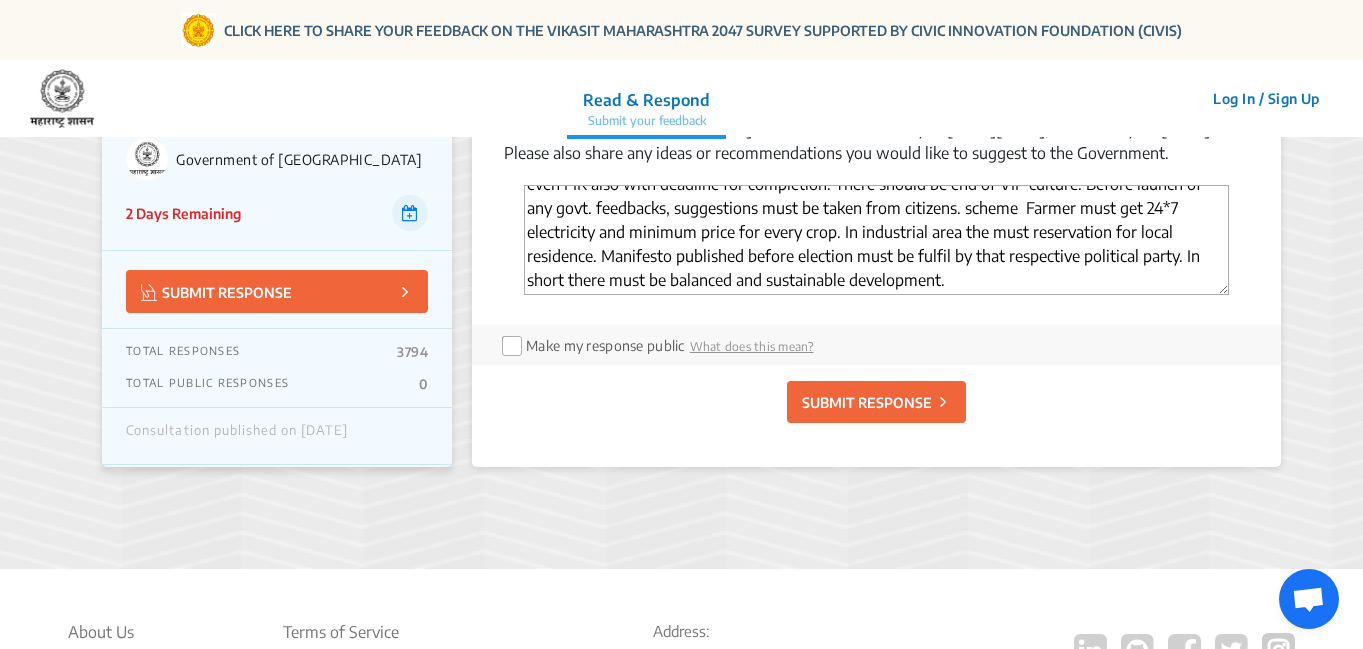type on "In all villages/cities must fulfil three basic needs Food, cloths and shelter. Then any one can think on remaining needs. All things must be available online right from birth certificate to death certificate even FIR also with deadline for completion. There should be end of VIP culture. Before launch of any govt. feedbacks, suggestions must be taken from citizens. scheme  Farmer must get 24*7 electricity and minimum price for every crop. In industrial area the must reservation for local residence. Manifesto published before election must be fulfil by that respective political party. In short there must be balanced and sustainable development." 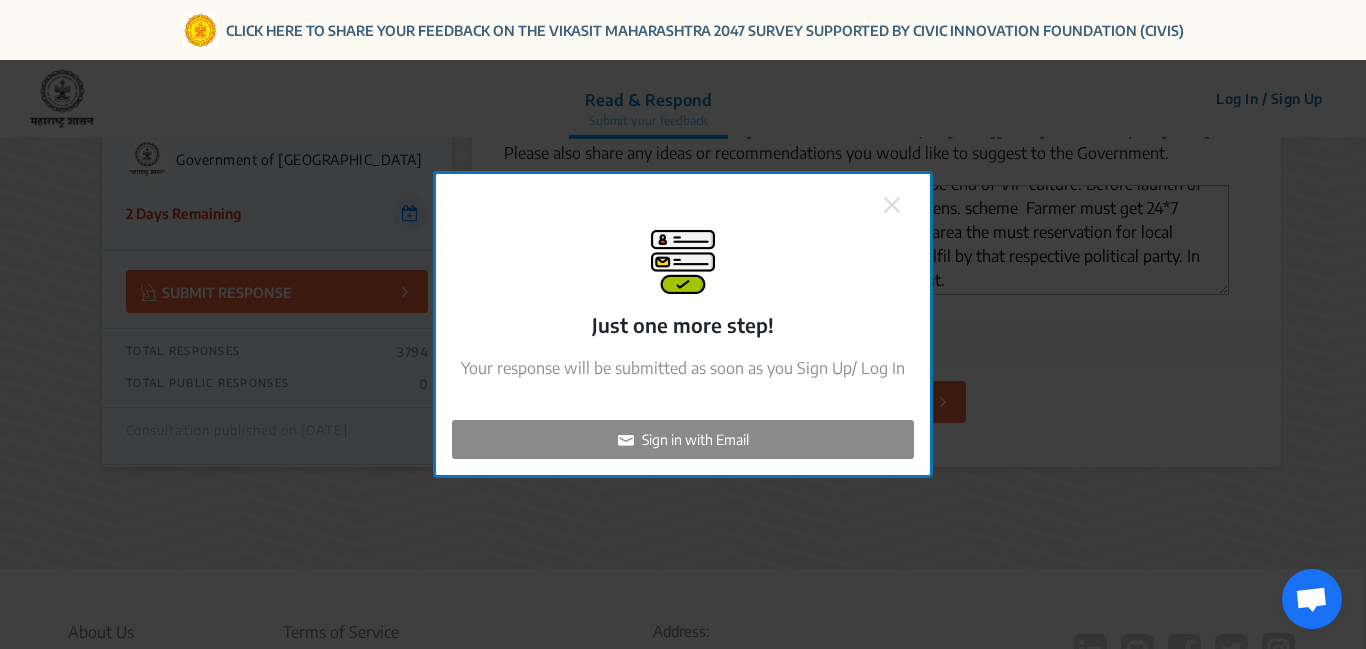 click on "Sign in with Email" 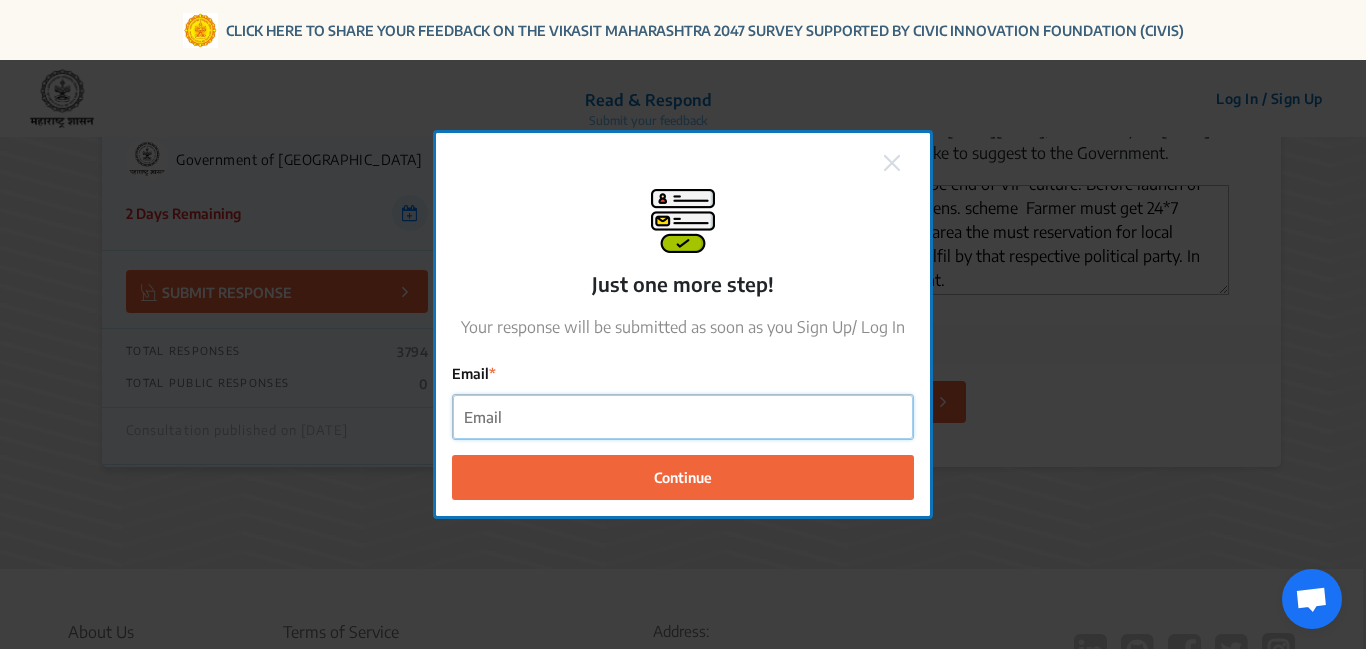 click on "Email" at bounding box center (683, 417) 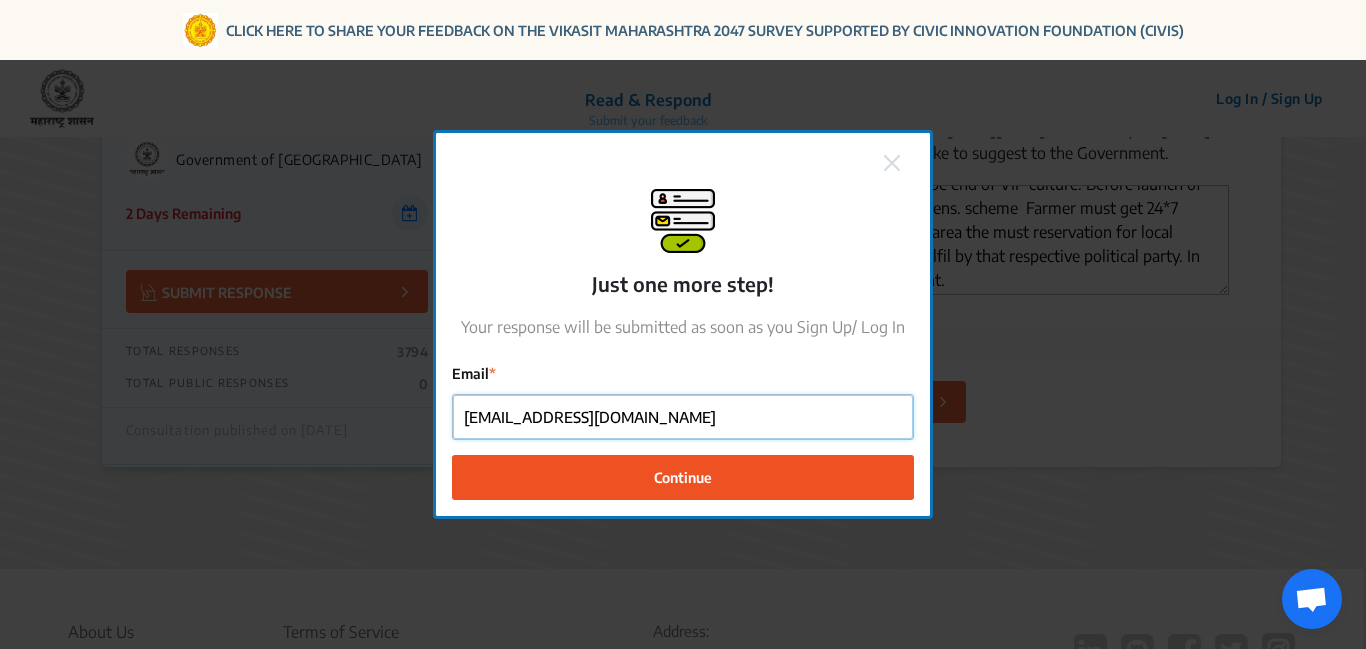 type on "[EMAIL_ADDRESS][DOMAIN_NAME]" 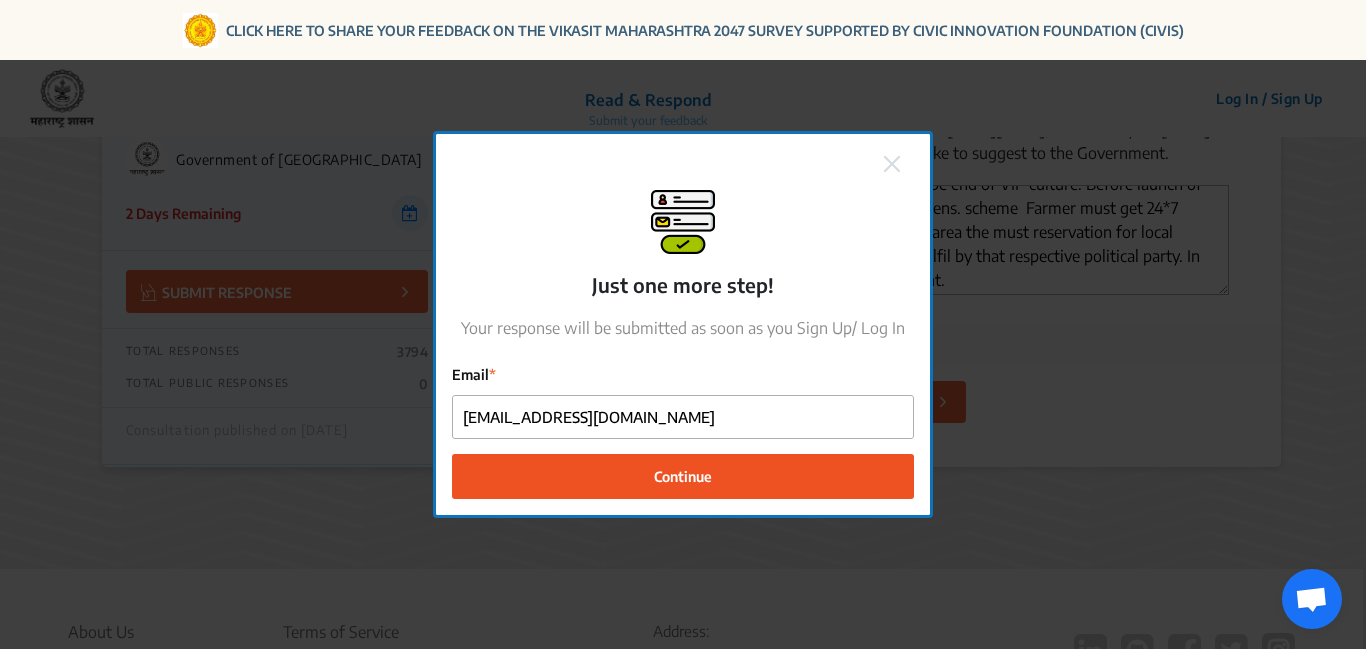 click on "Continue" 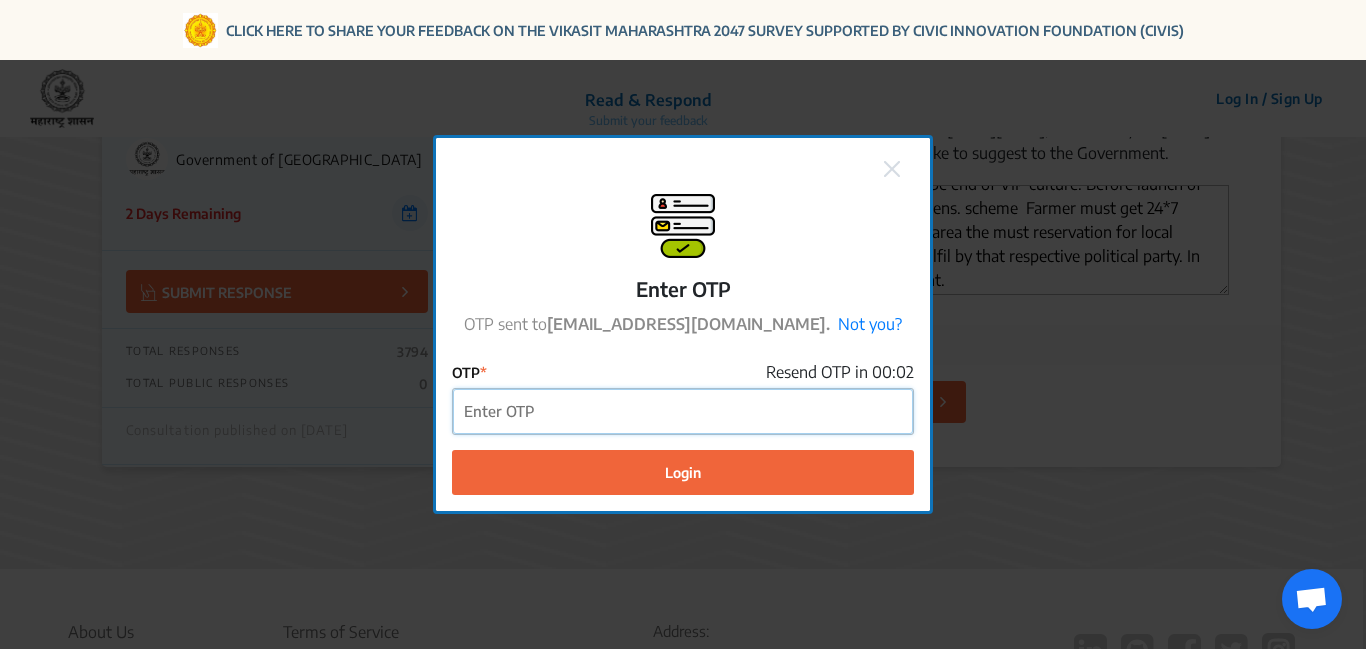 click on "OTP" at bounding box center [683, 411] 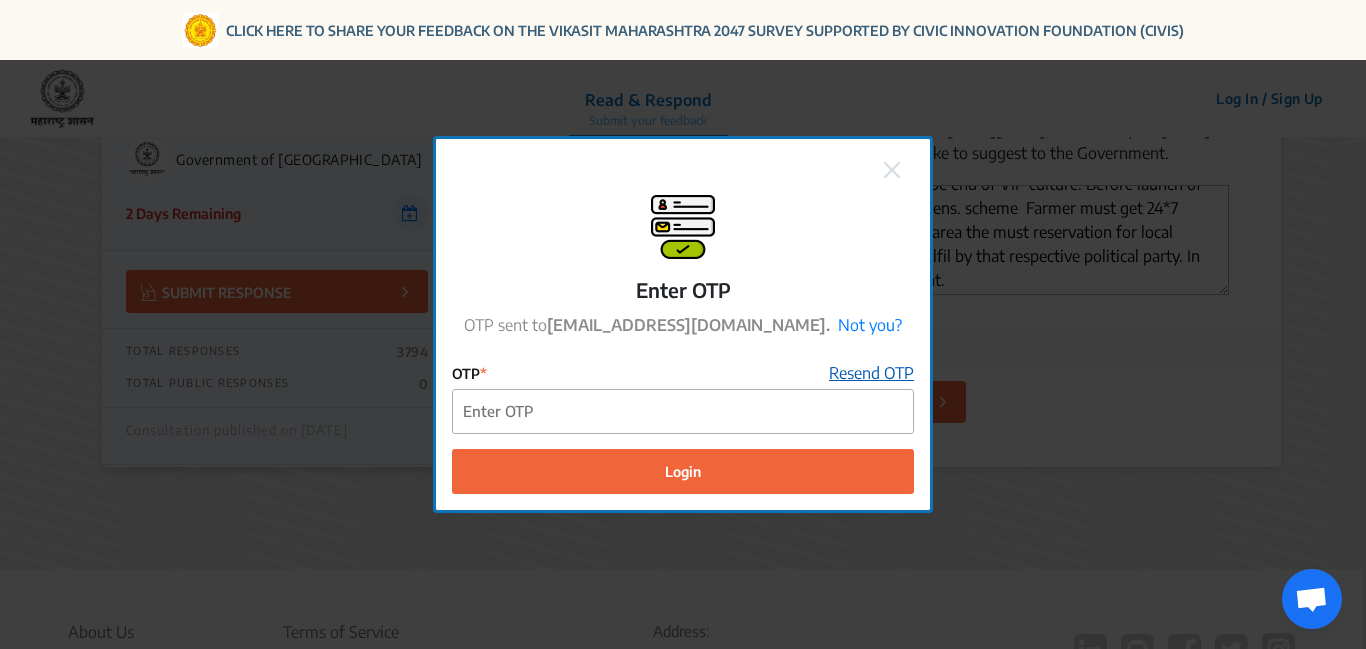click on "Resend OTP" 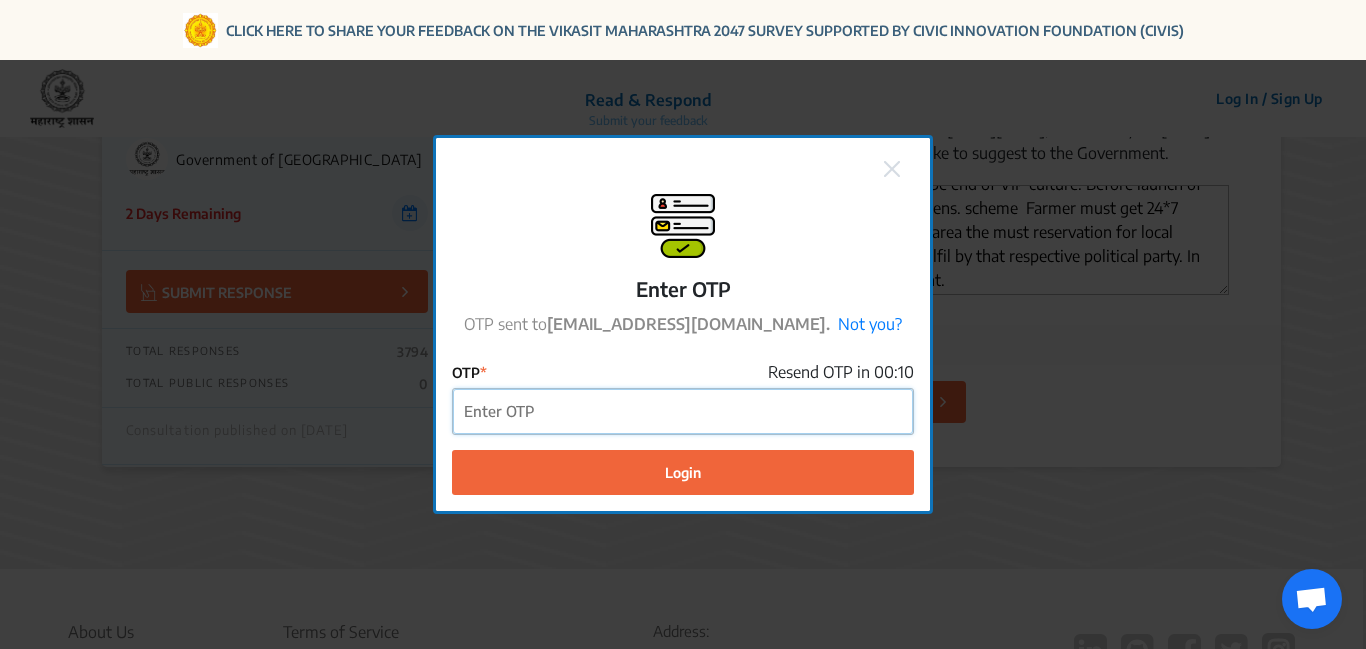 click on "OTP" at bounding box center (683, 411) 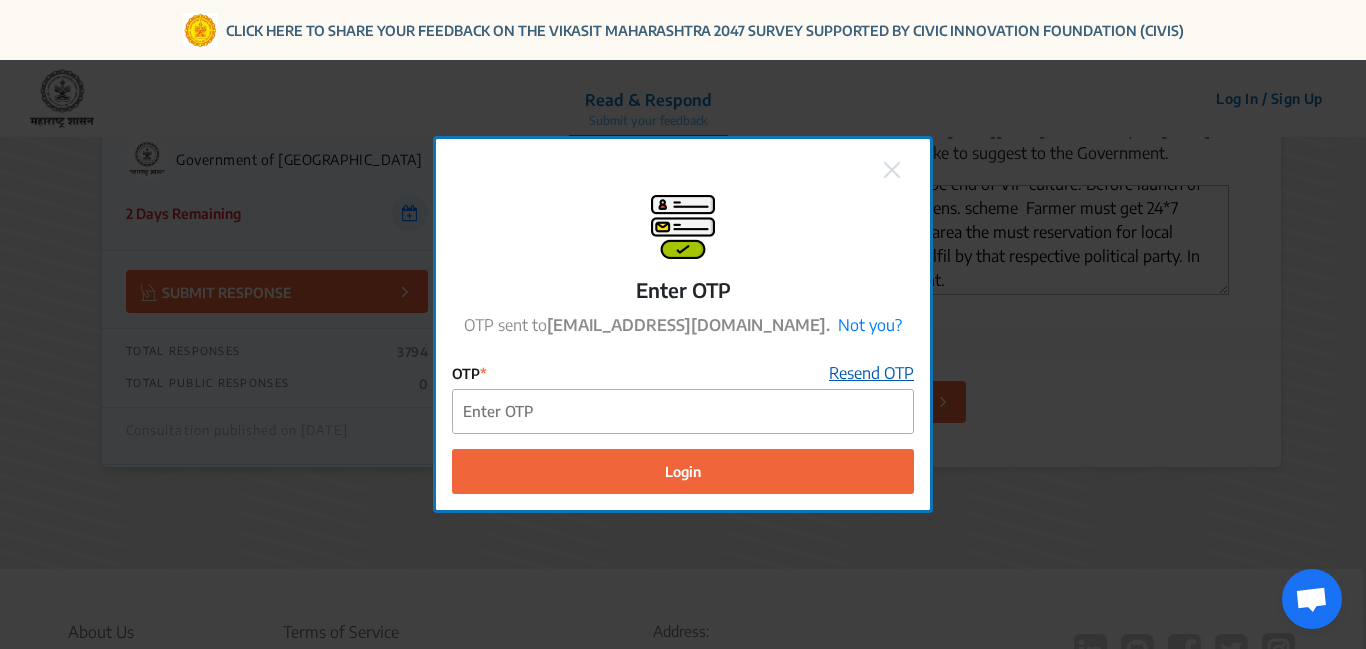 click on "Resend OTP" 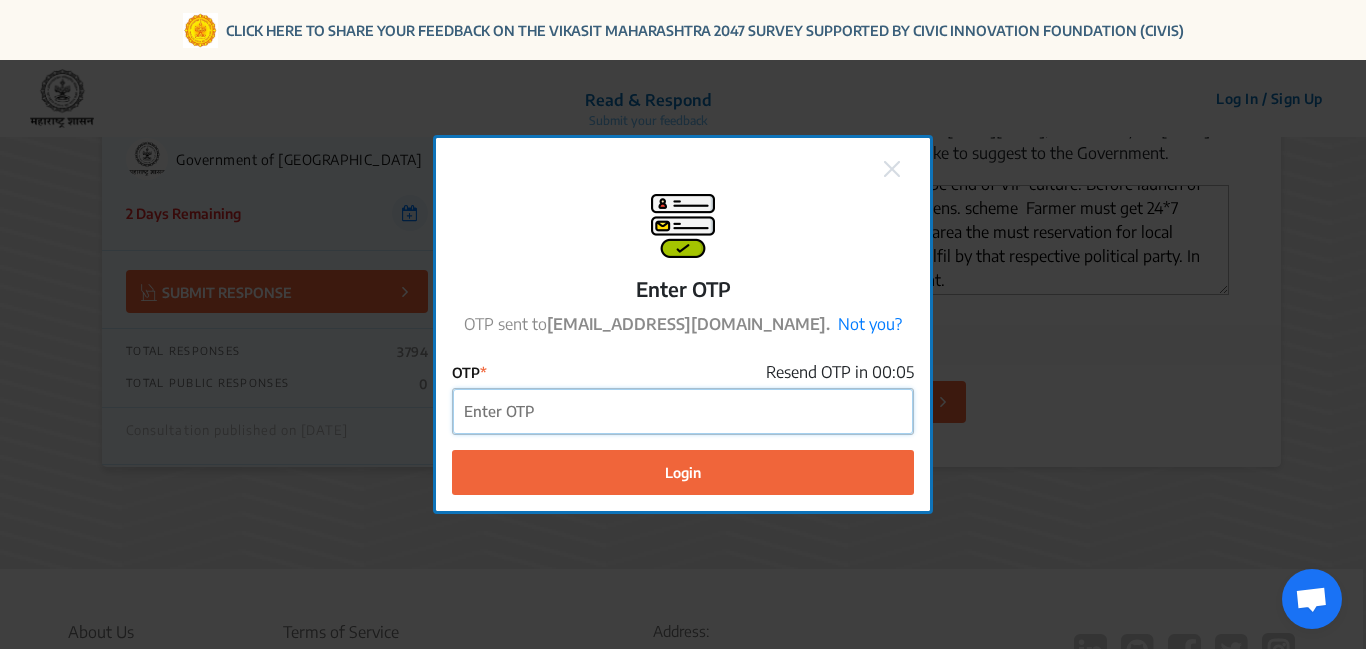 click on "OTP" at bounding box center (683, 411) 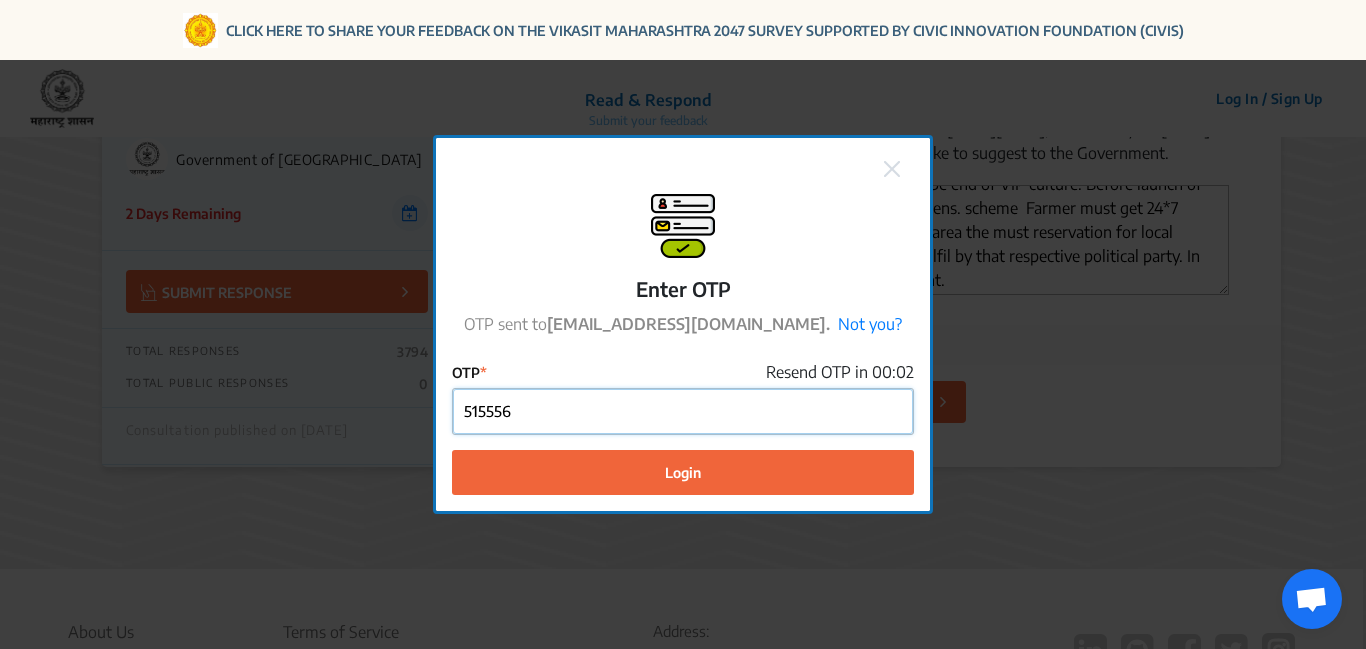 type on "515556" 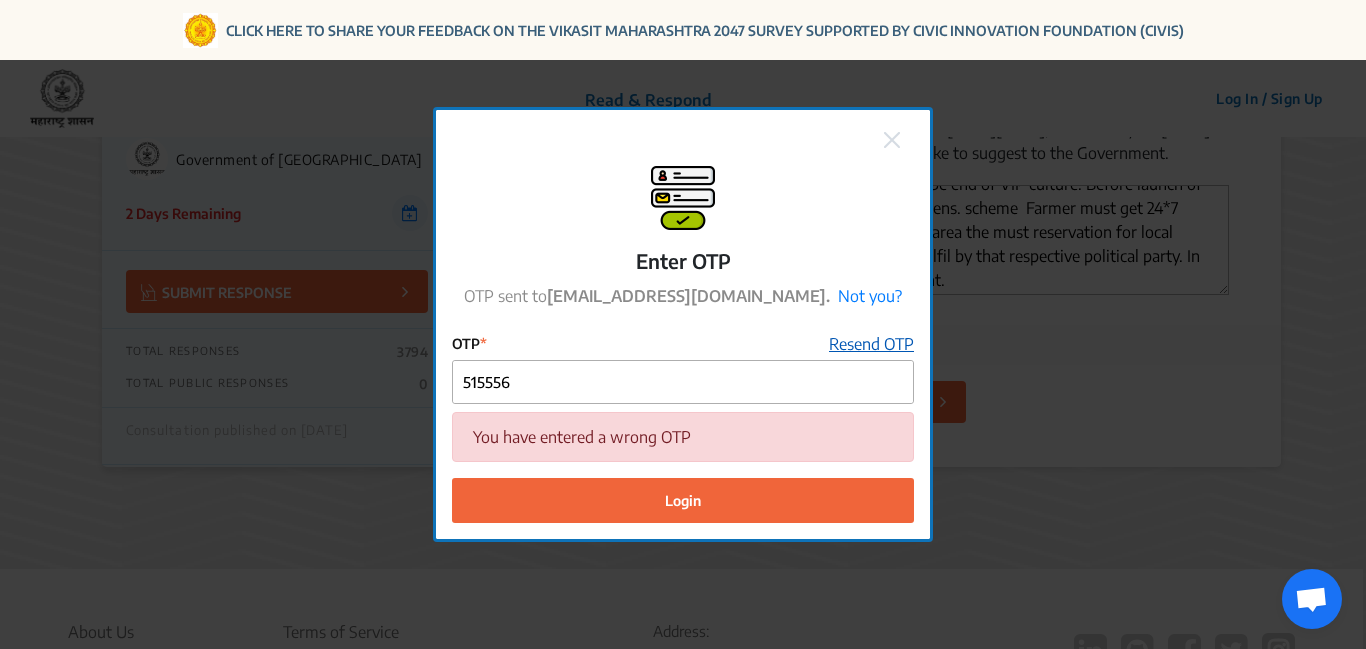 click on "Resend OTP" 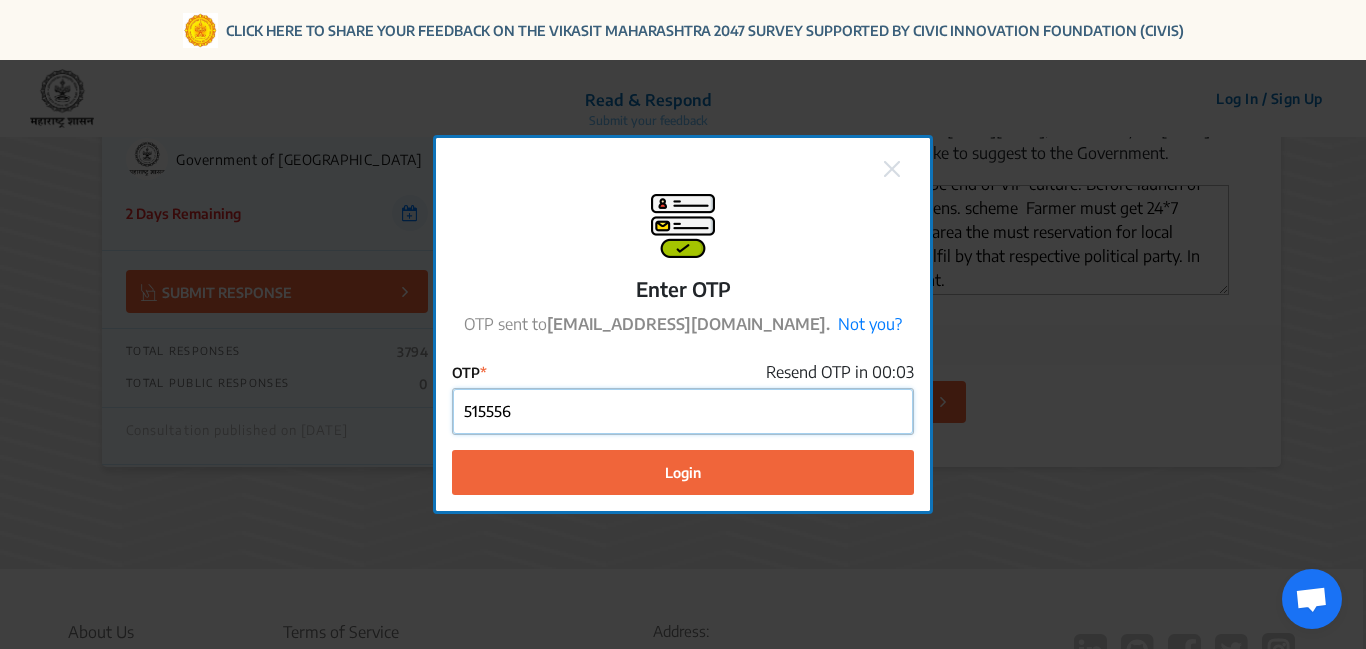 click on "515556" at bounding box center (683, 411) 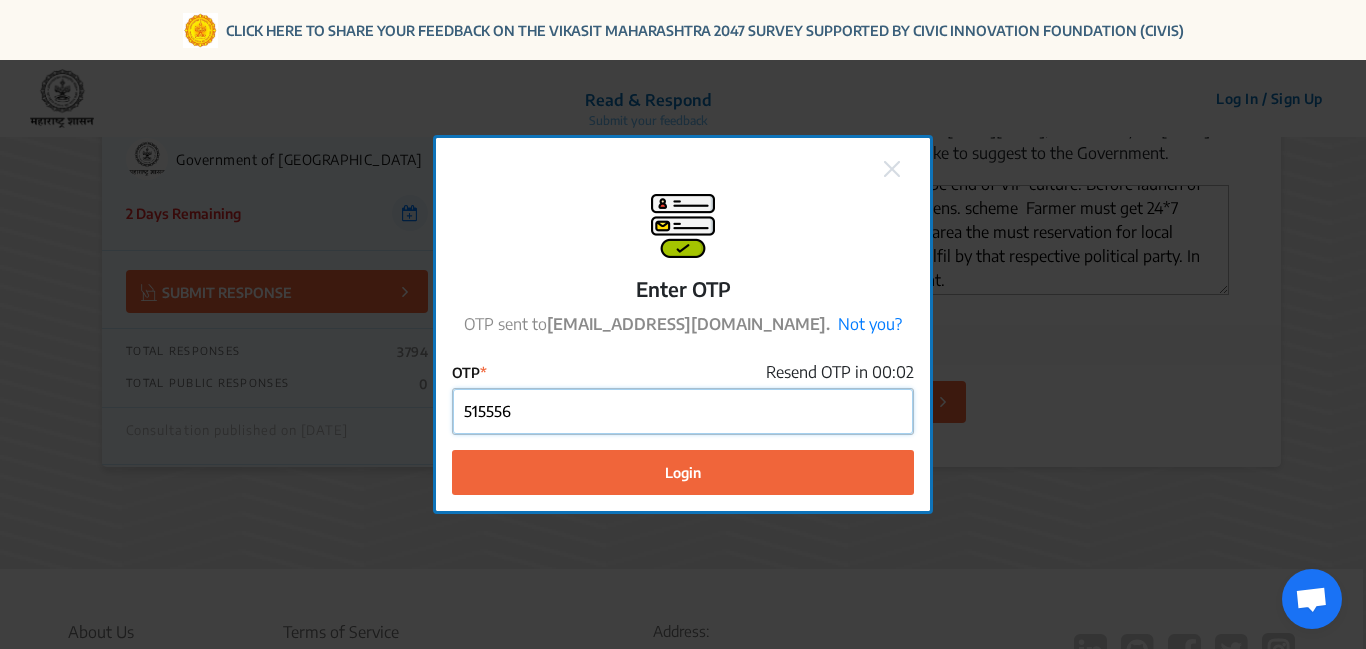 drag, startPoint x: 573, startPoint y: 413, endPoint x: 448, endPoint y: 409, distance: 125.06398 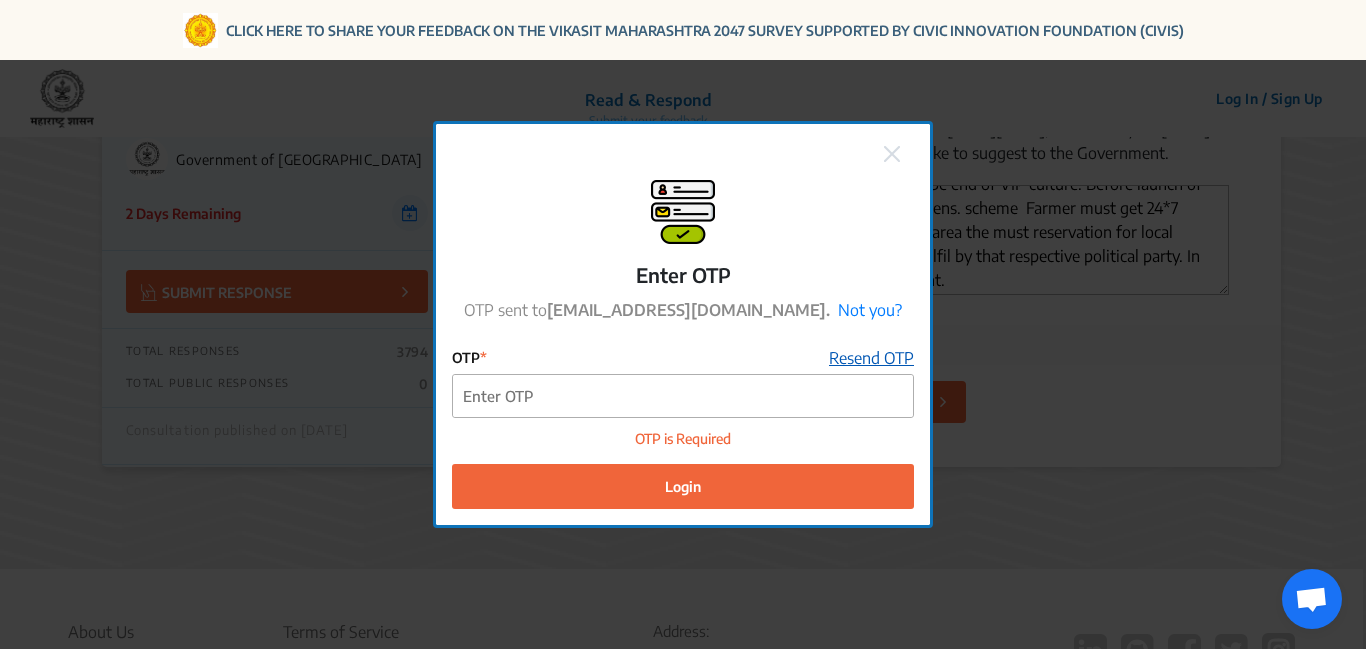 click on "Resend OTP" 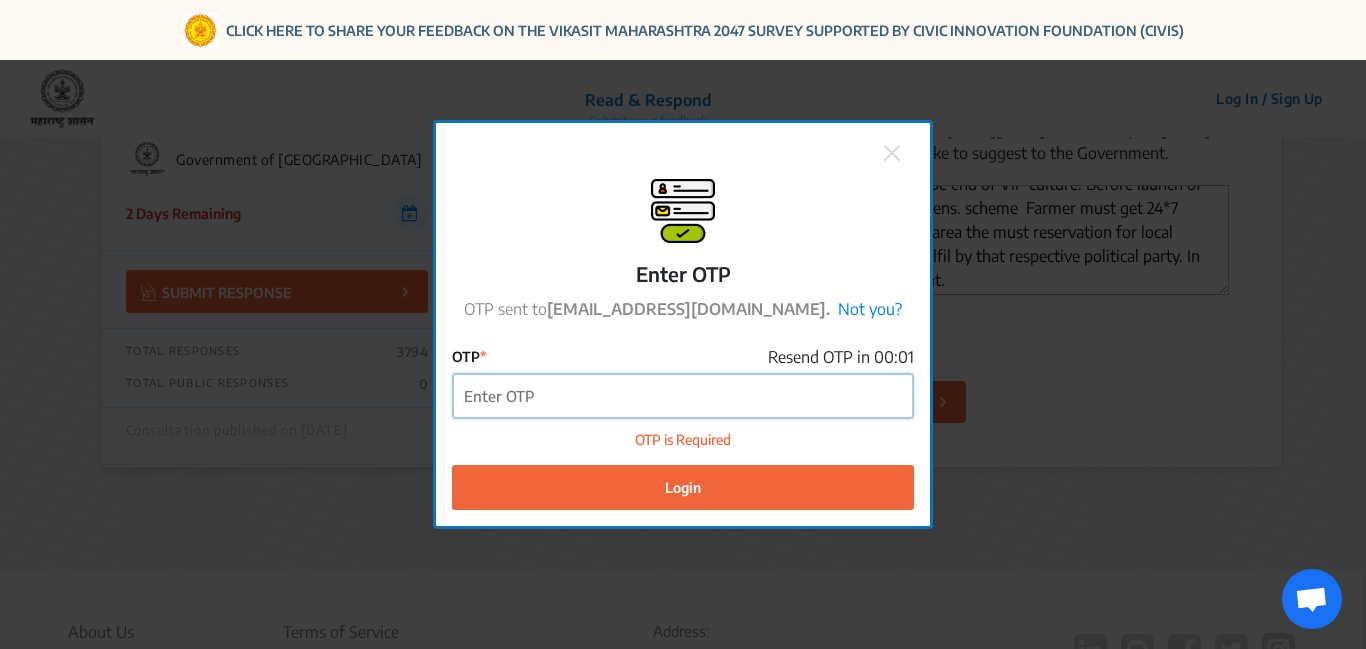 click on "OTP" at bounding box center [683, 396] 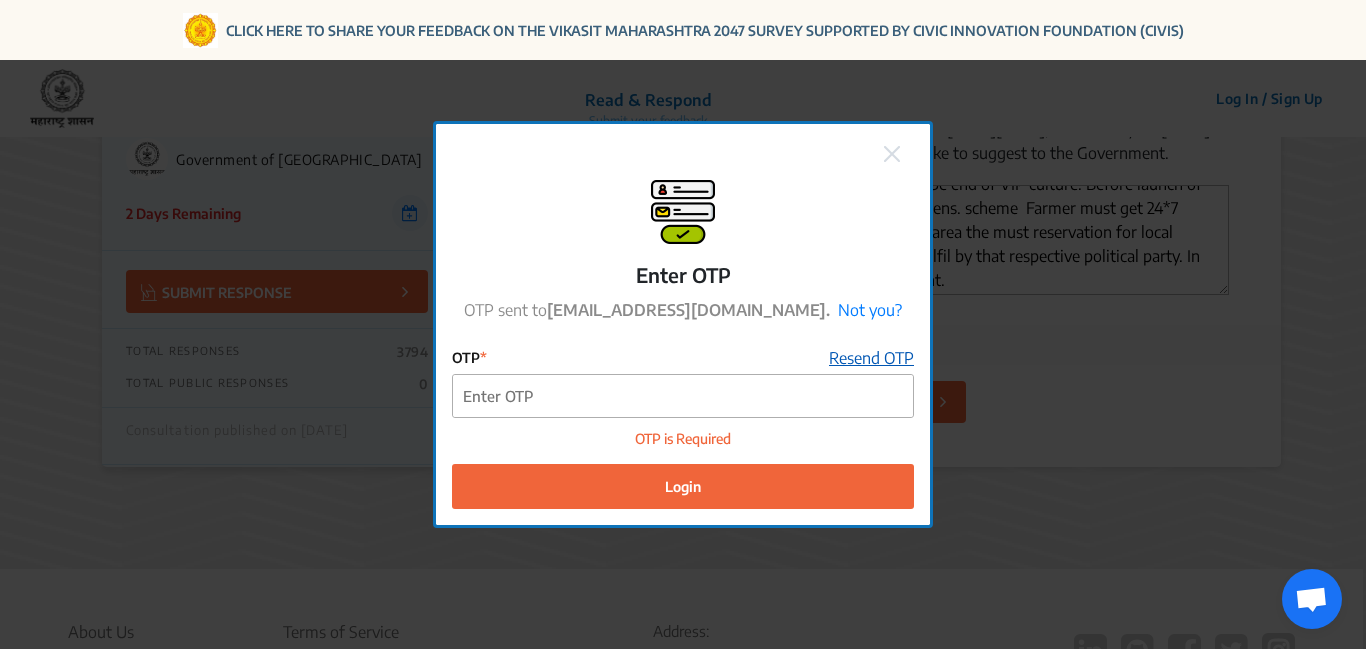 click on "Resend OTP" 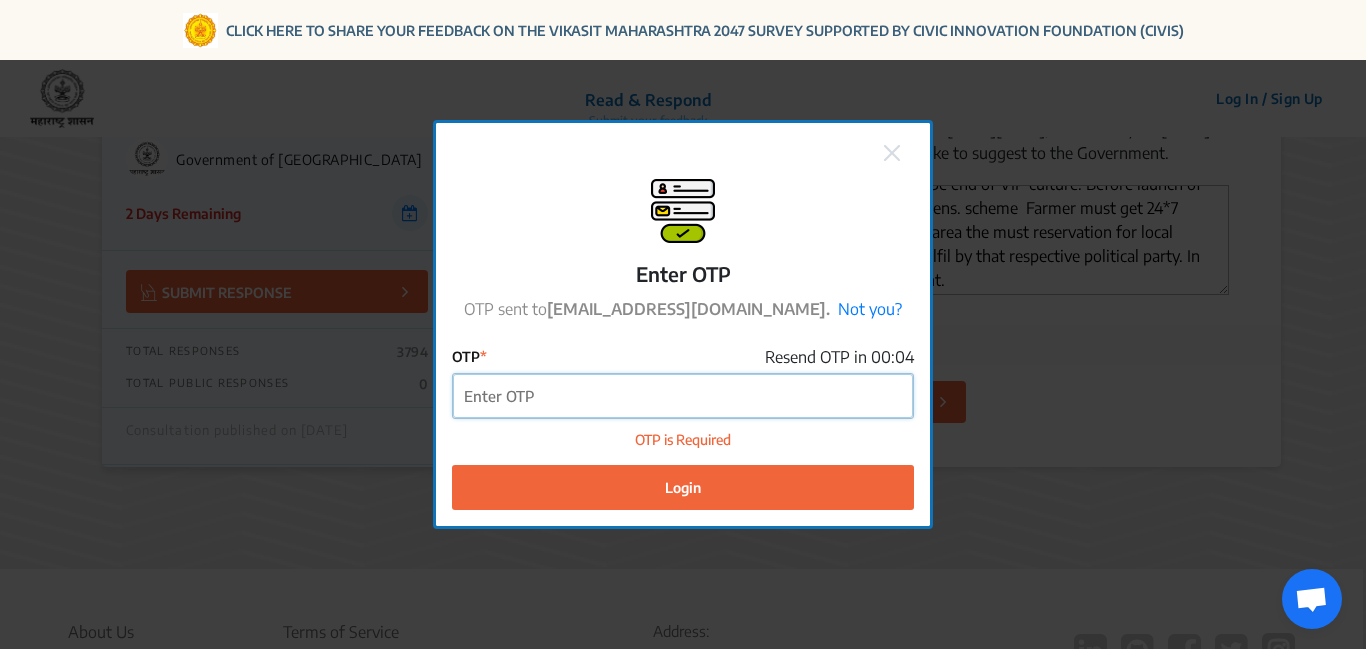 click on "OTP" at bounding box center [683, 396] 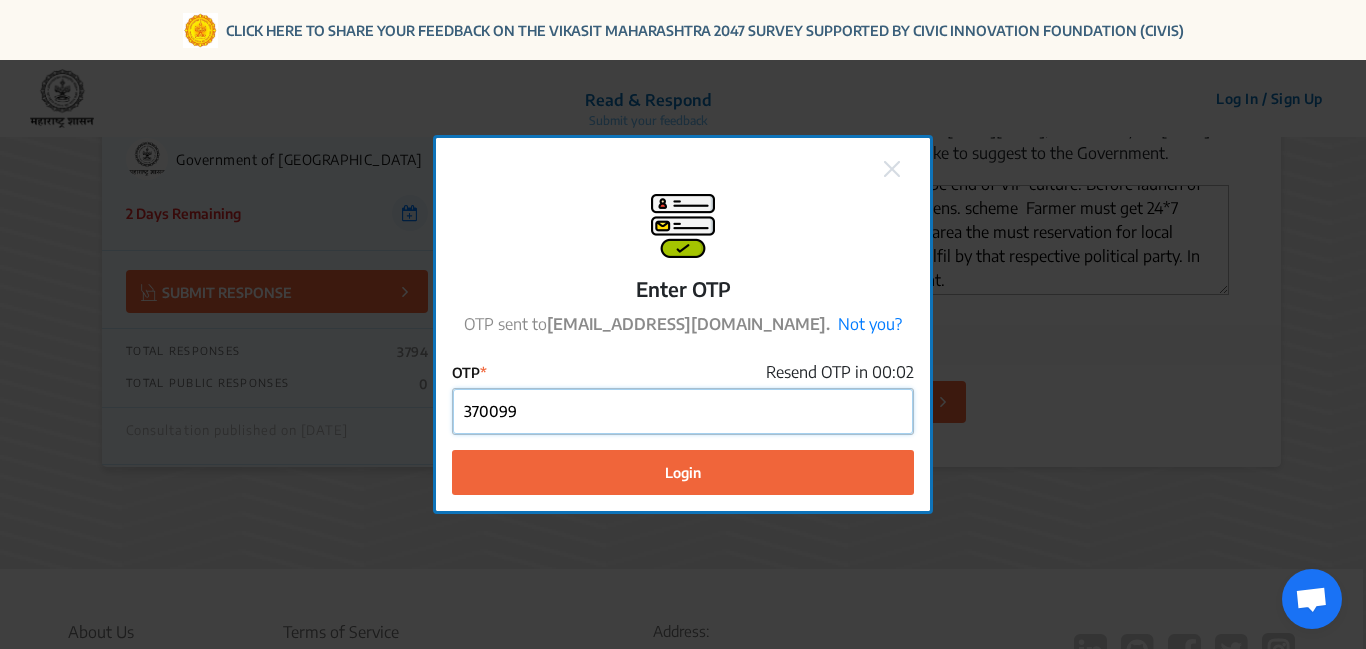 type on "370099" 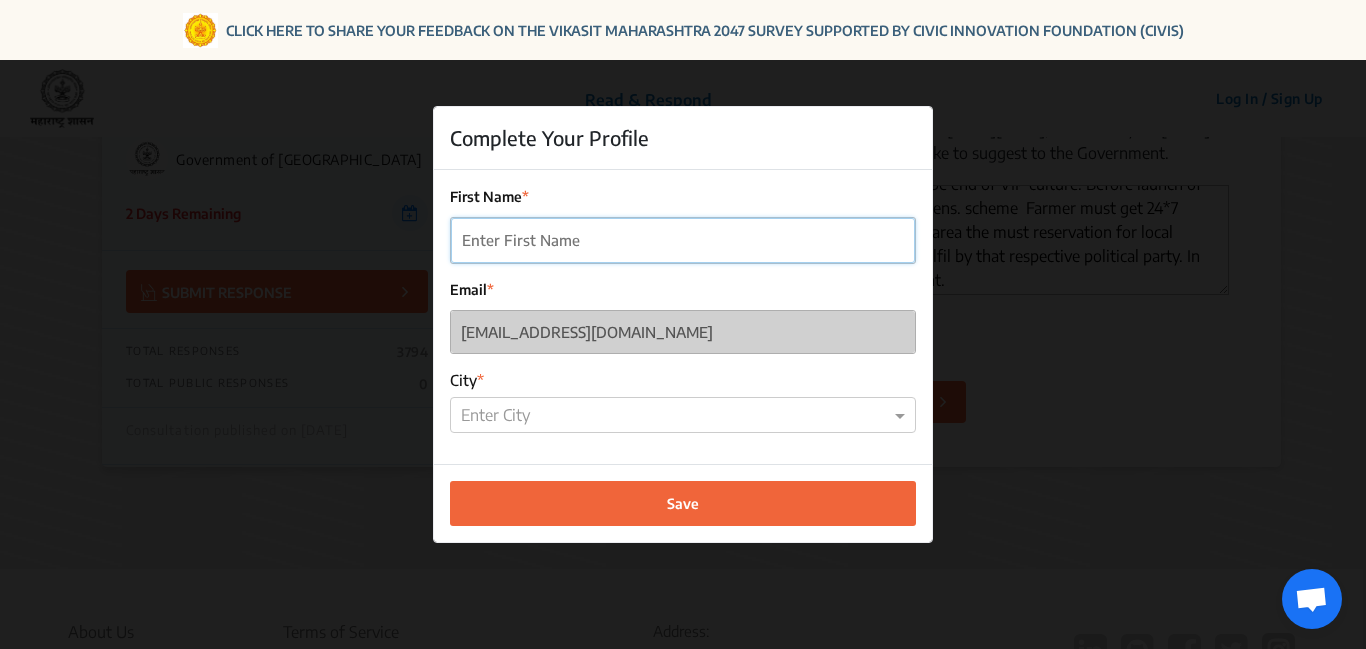 click on "First Name" at bounding box center (683, 240) 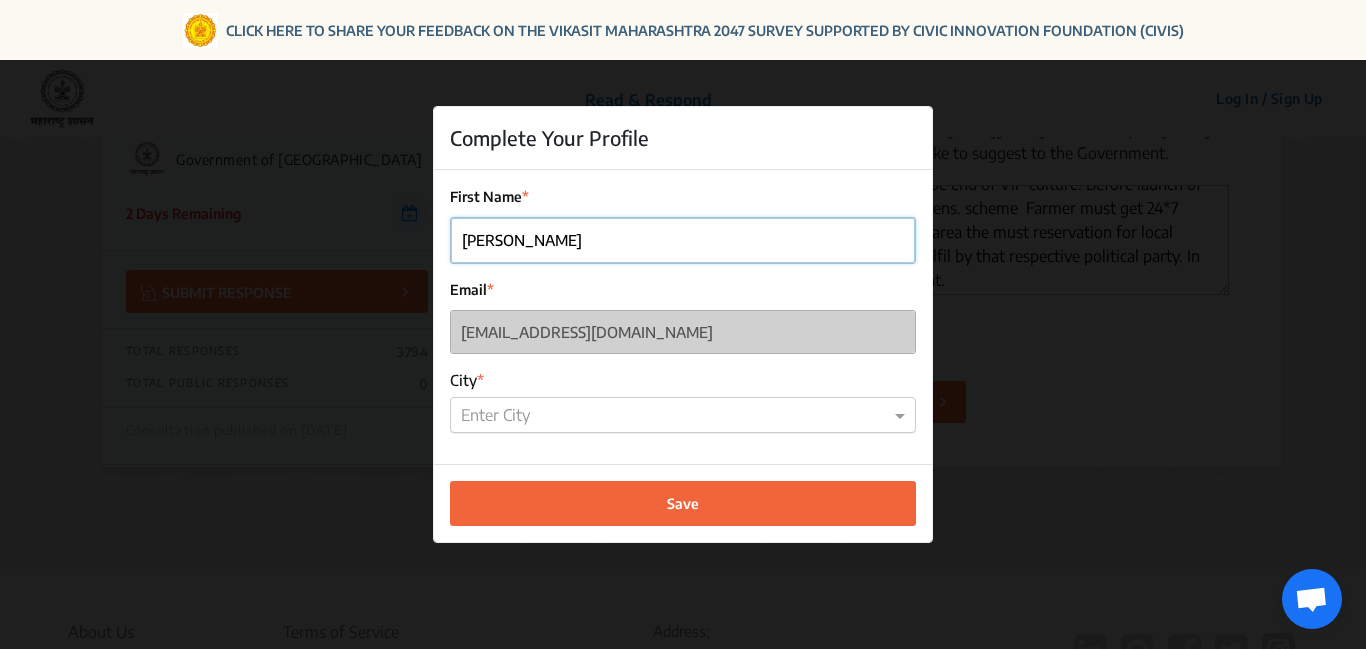 type on "[PERSON_NAME]" 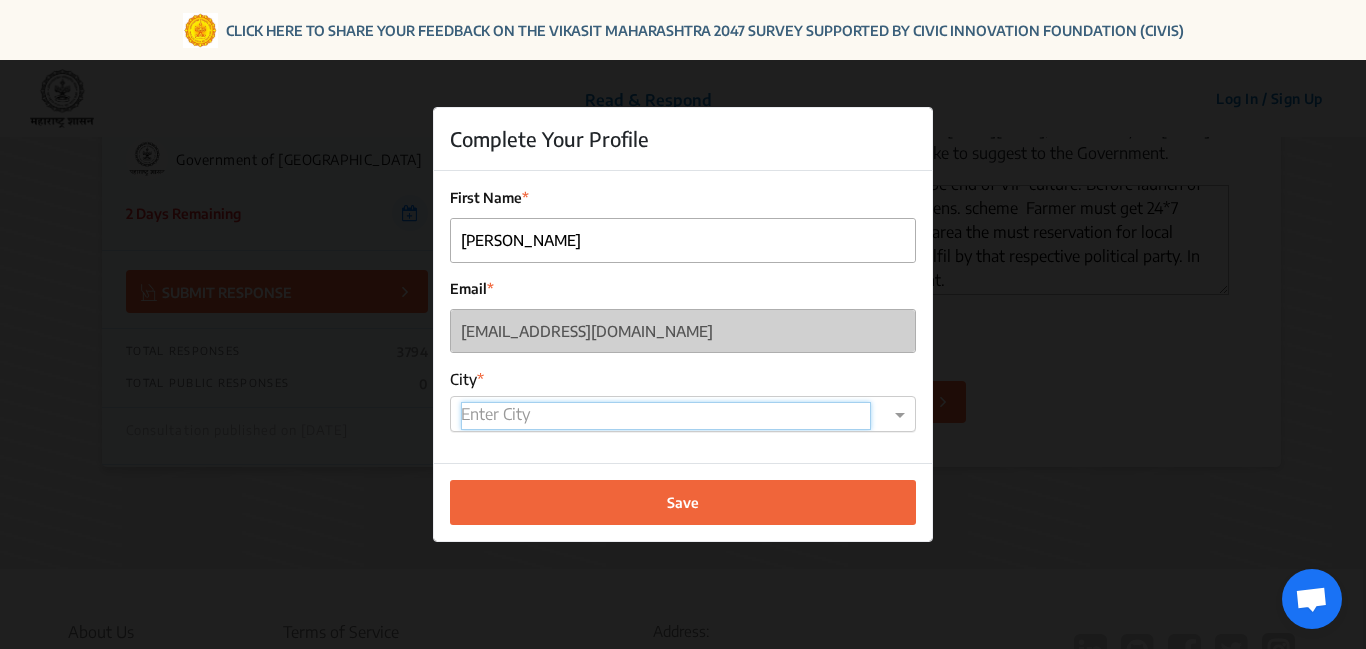 click at bounding box center (666, 416) 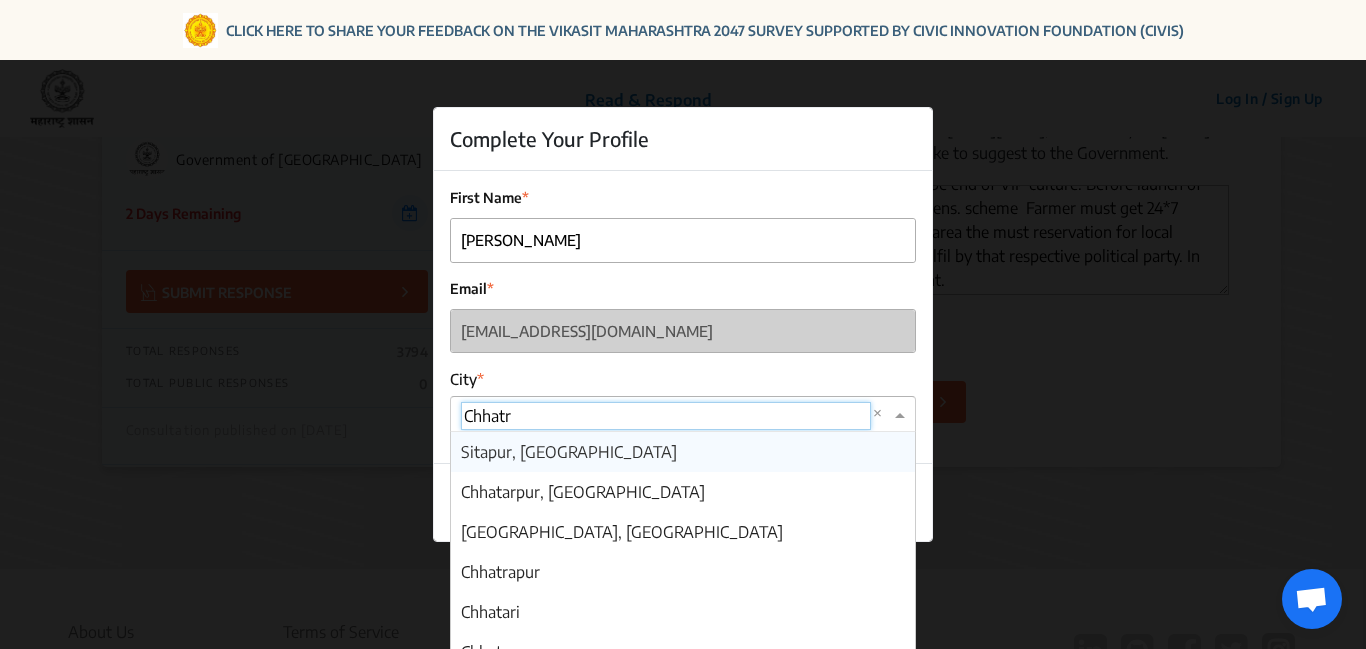 scroll, scrollTop: 0, scrollLeft: 0, axis: both 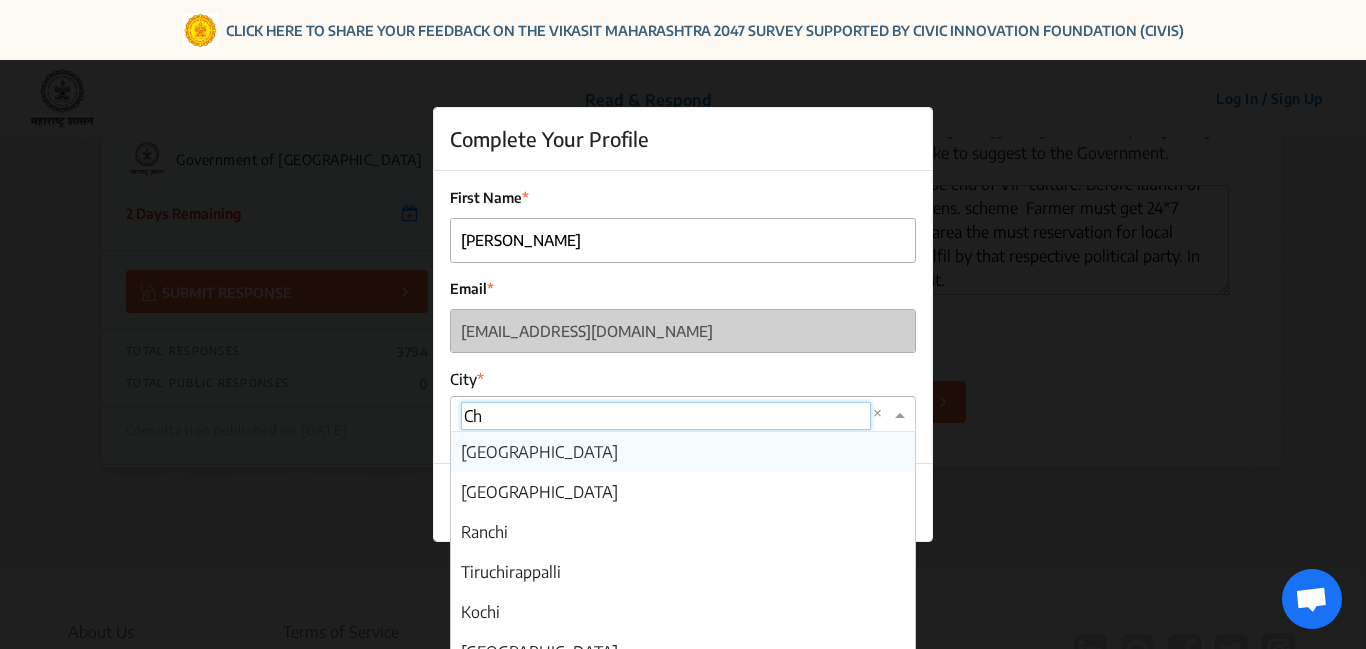 type on "C" 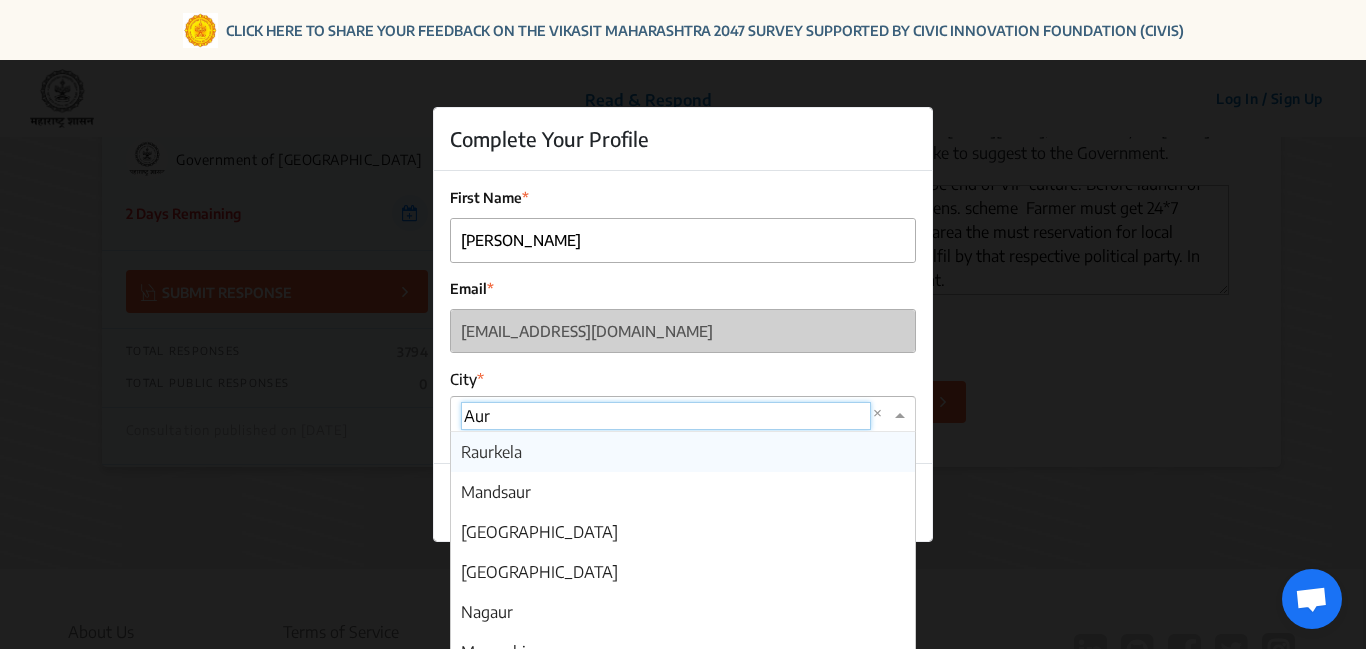 type on "Aura" 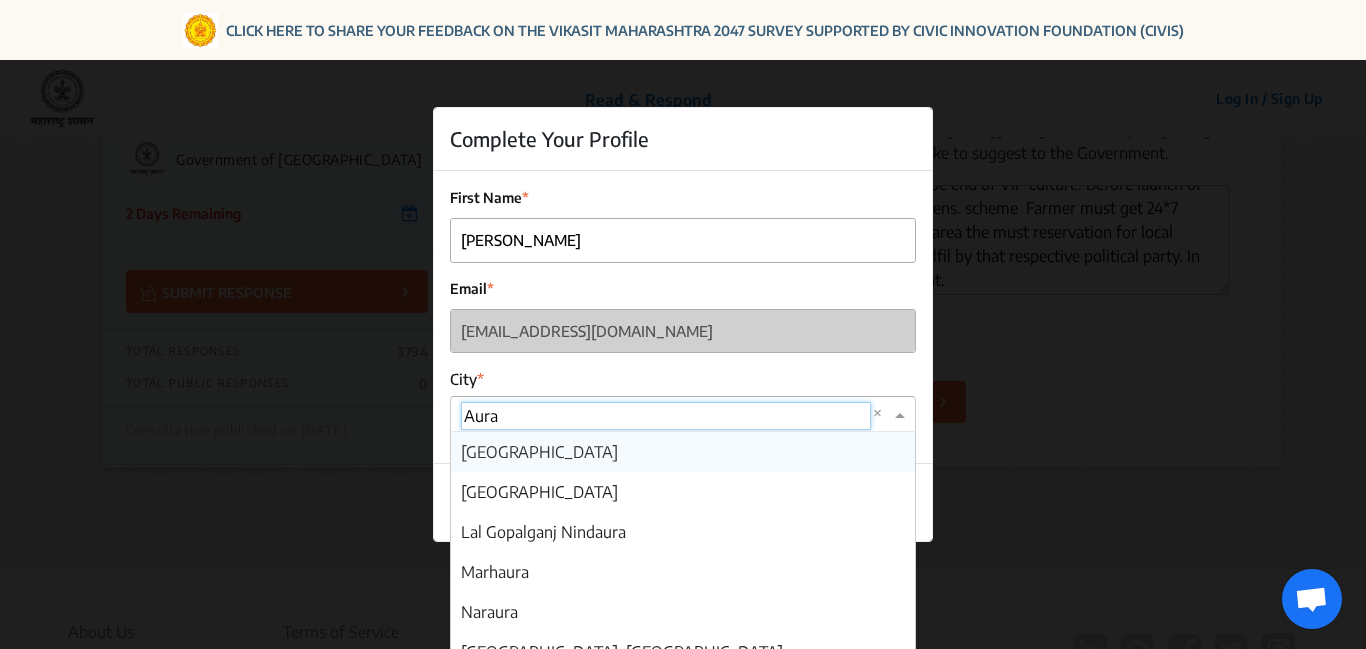 click on "[GEOGRAPHIC_DATA]" at bounding box center (683, 452) 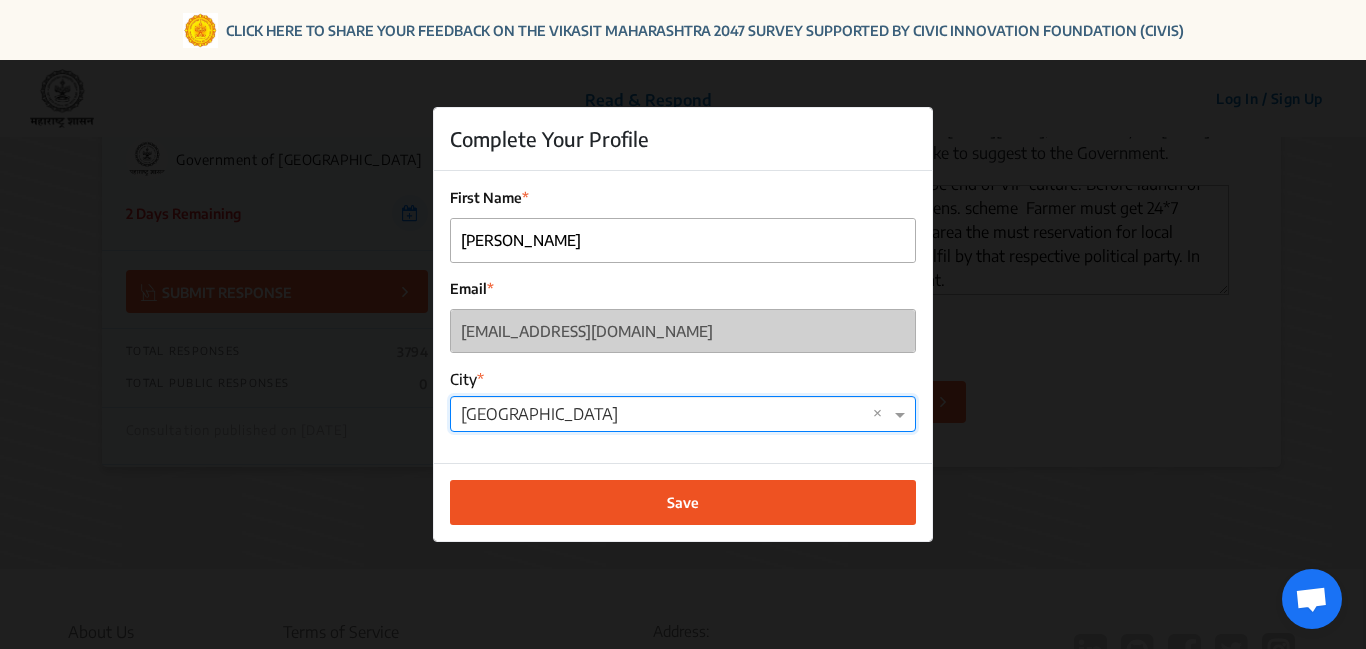 click on "Save" 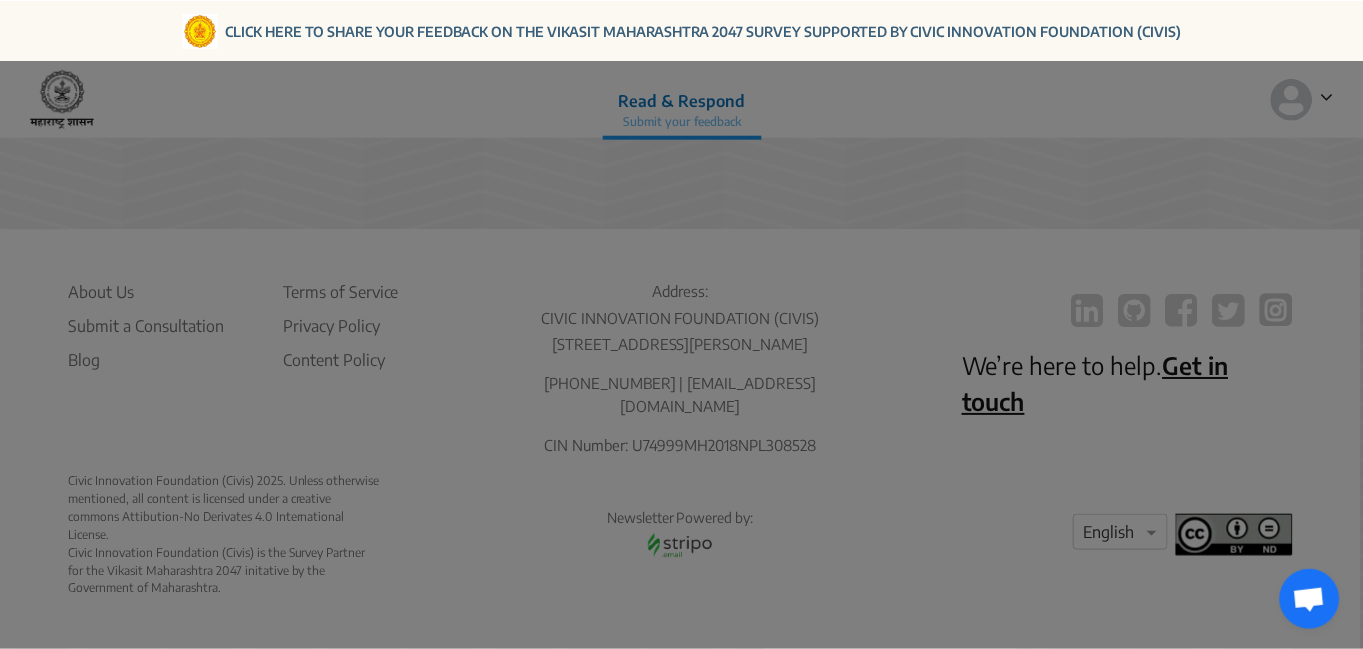 scroll, scrollTop: 573, scrollLeft: 0, axis: vertical 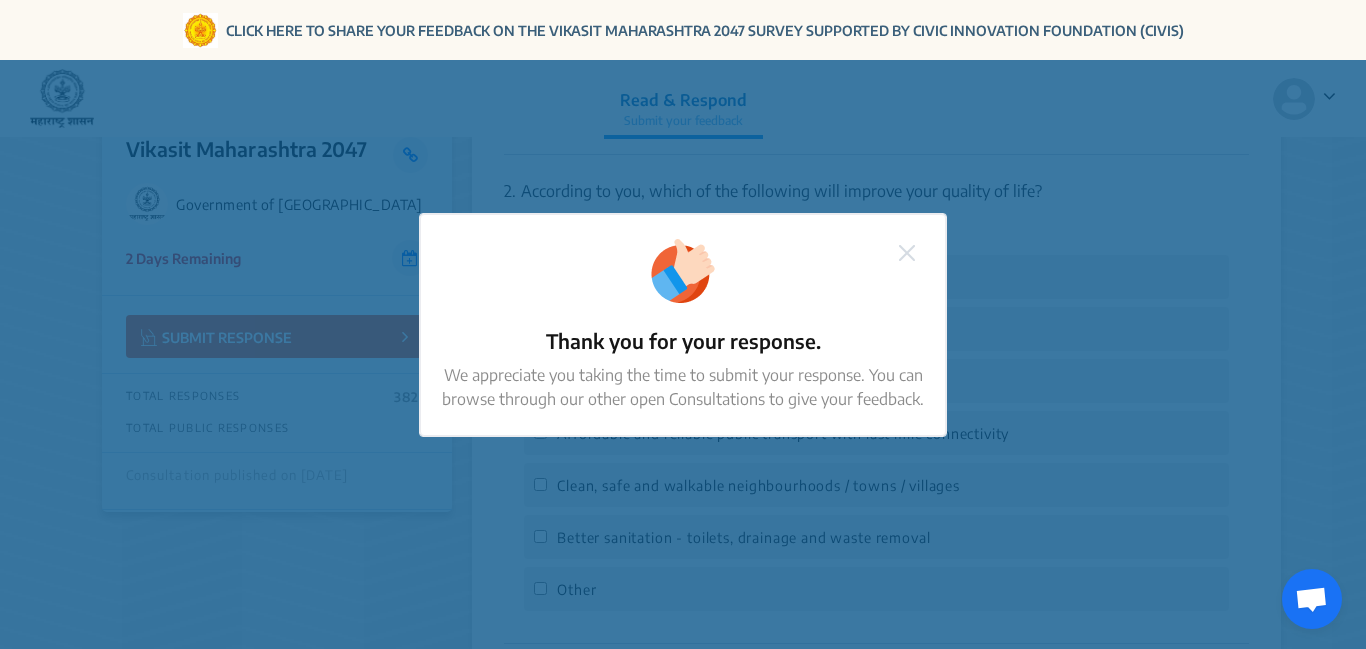 click 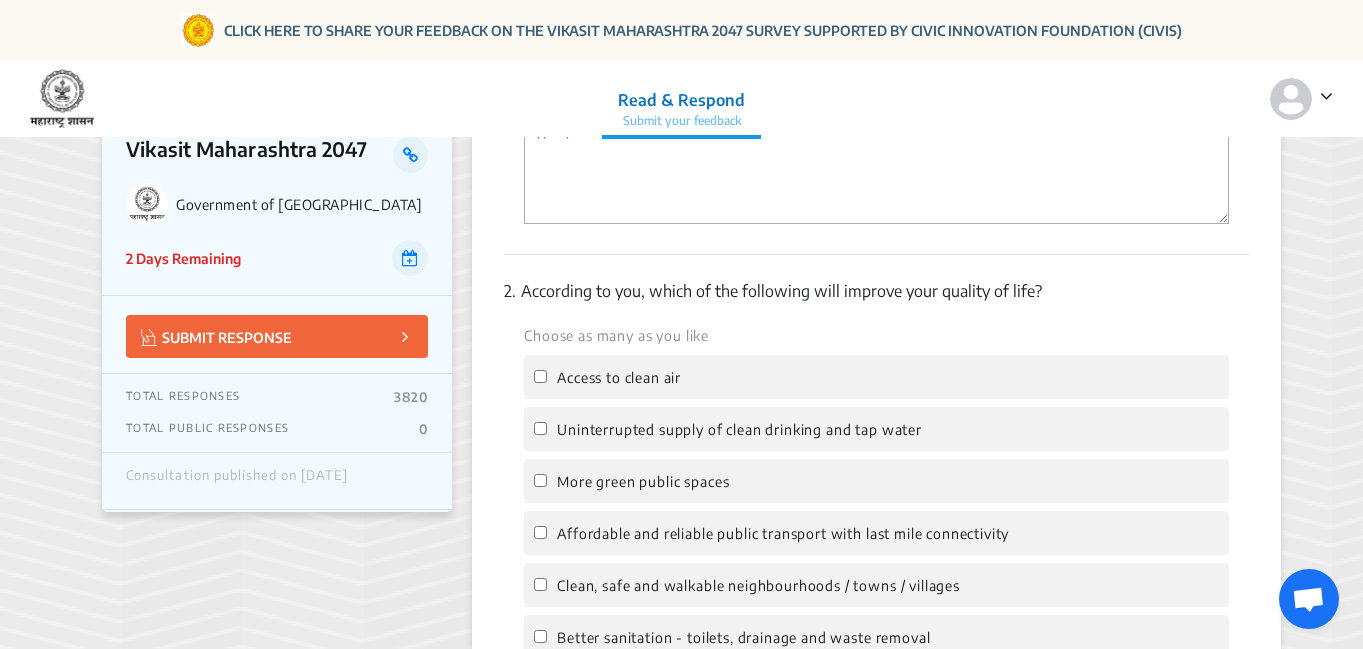 scroll, scrollTop: 0, scrollLeft: 0, axis: both 